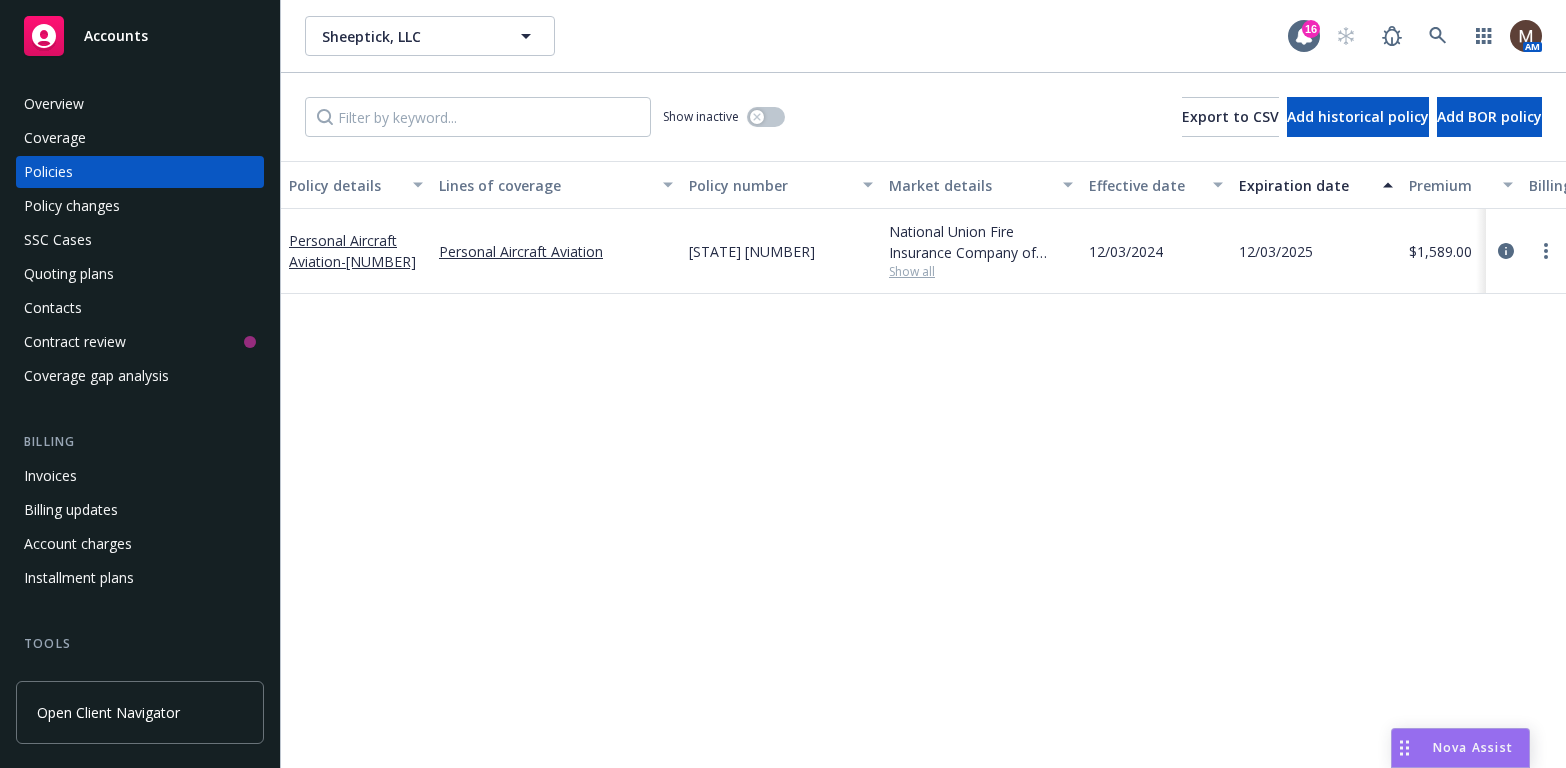 scroll, scrollTop: 0, scrollLeft: 0, axis: both 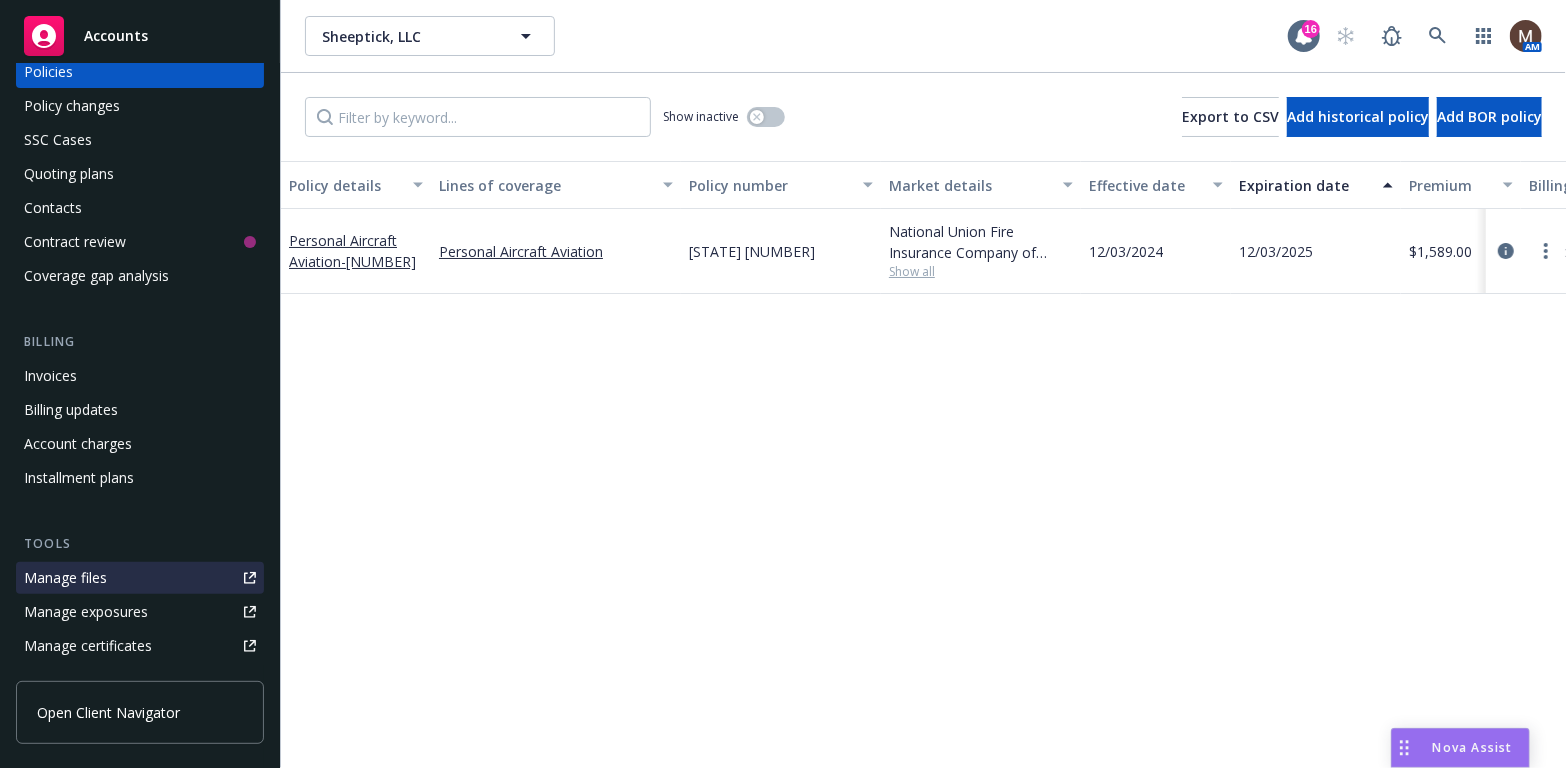 click on "Manage files" at bounding box center [65, 578] 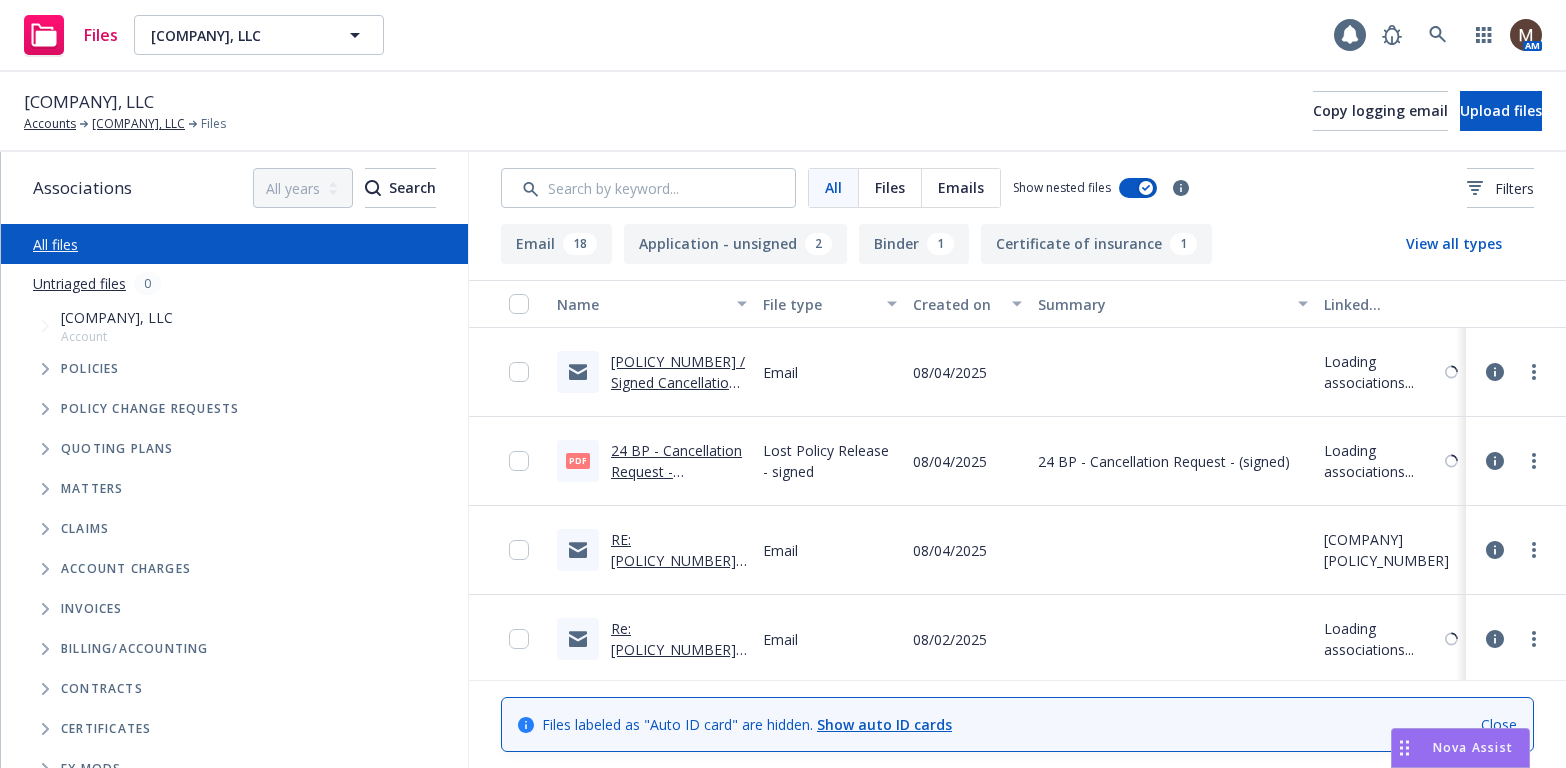 scroll, scrollTop: 0, scrollLeft: 0, axis: both 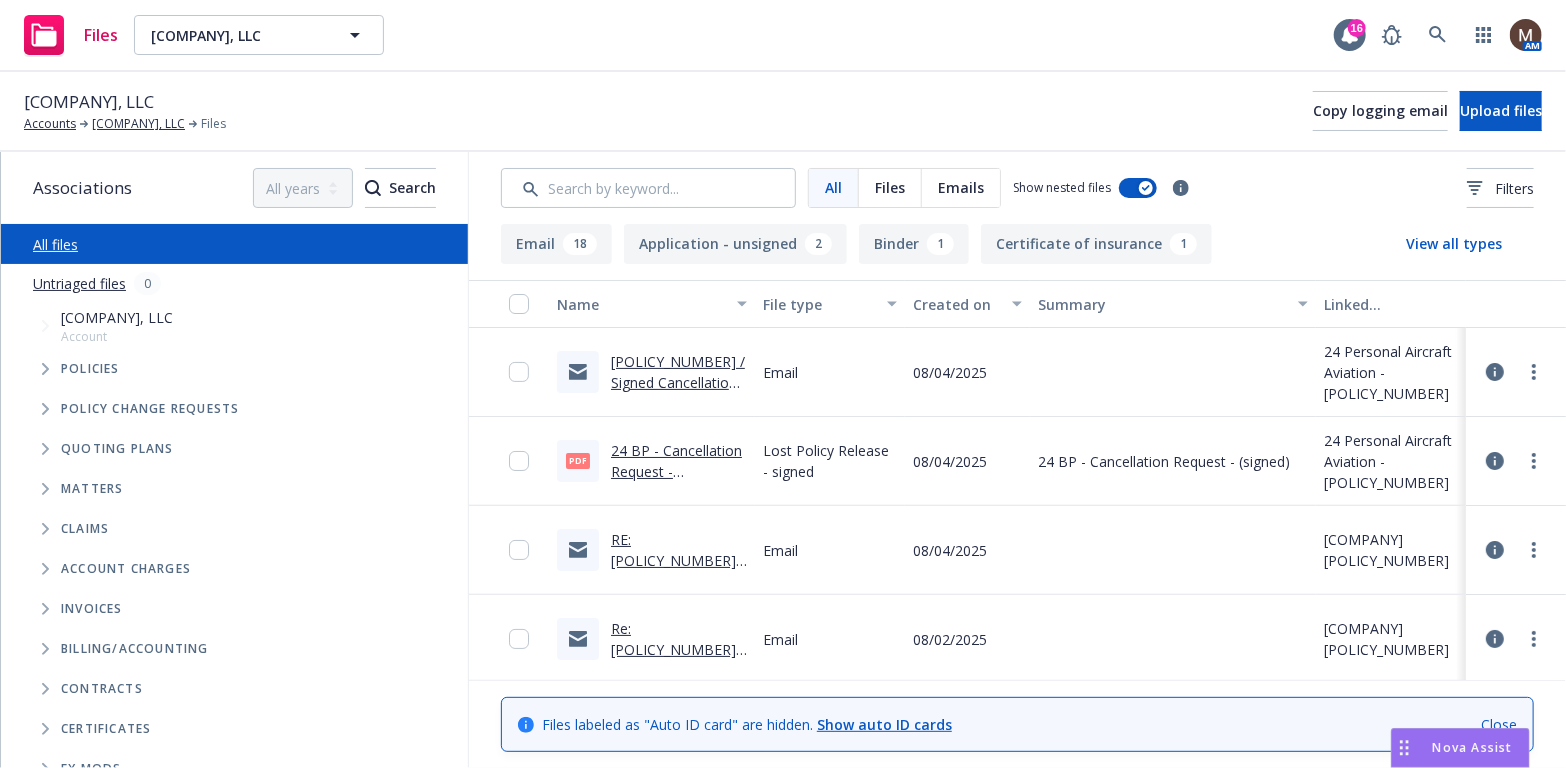 click on "N35206 / Signed Cancellation Request Form / Sheeptick, LLC" at bounding box center (678, 393) 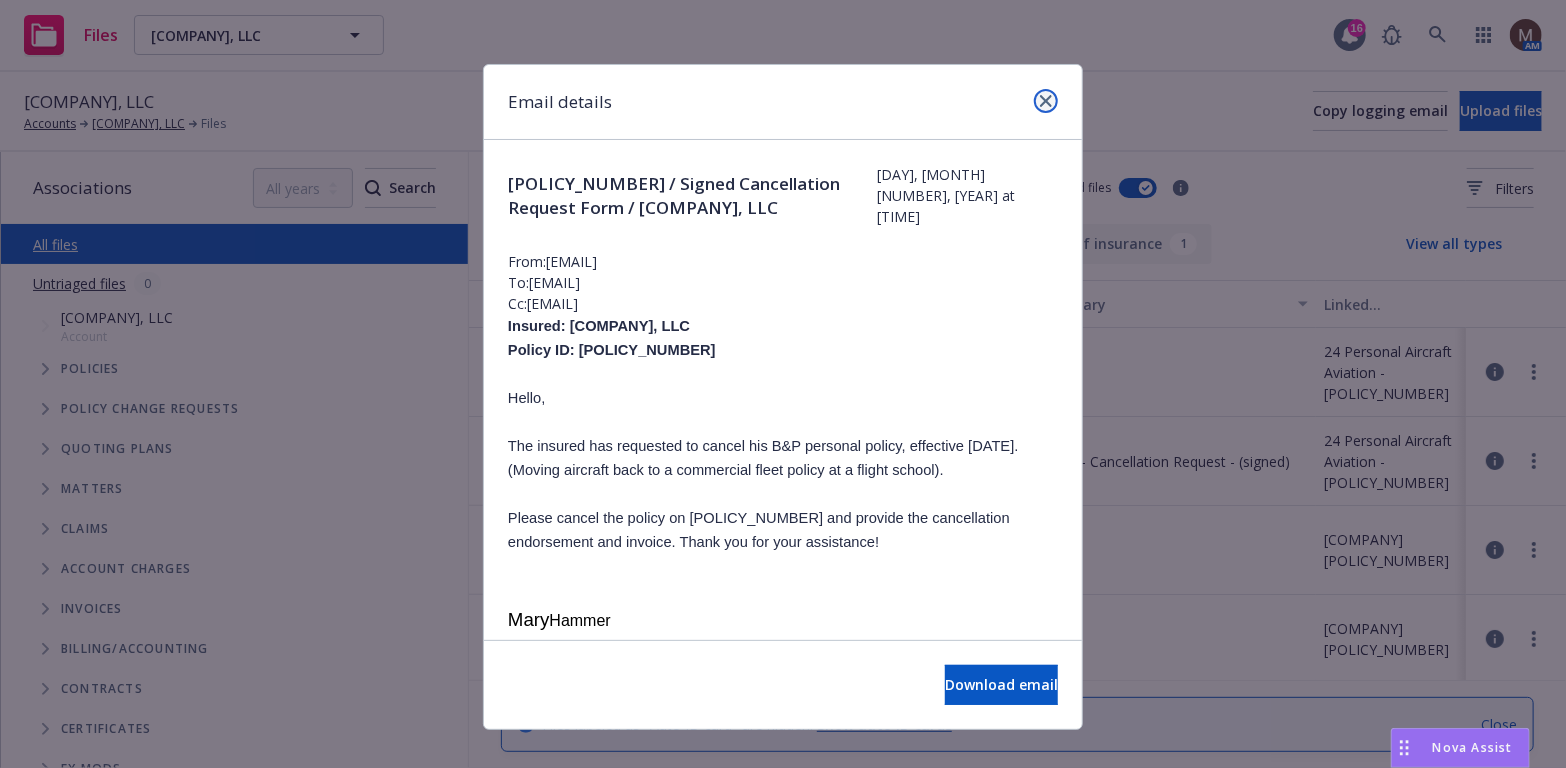 click at bounding box center (1046, 101) 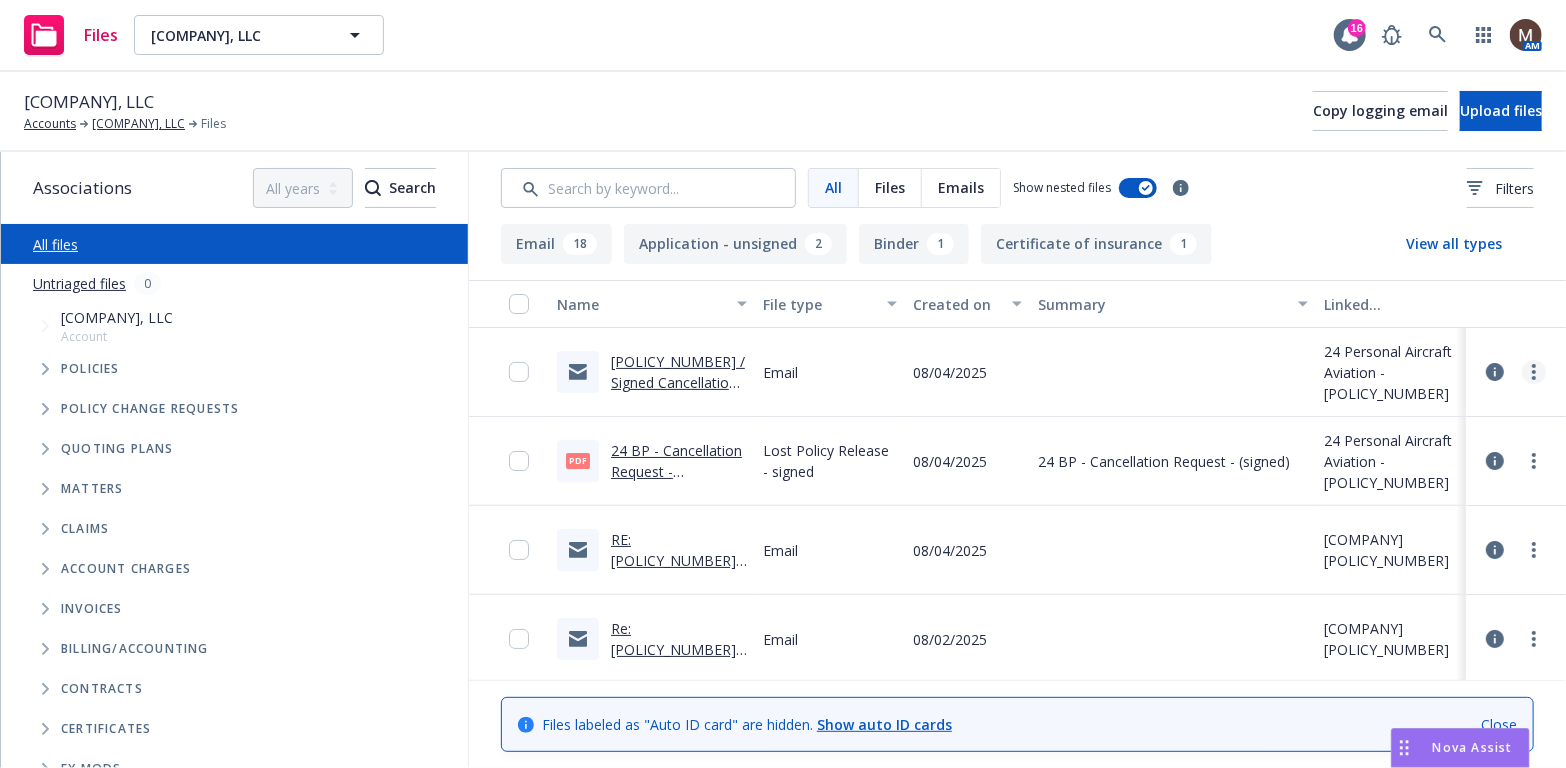 click 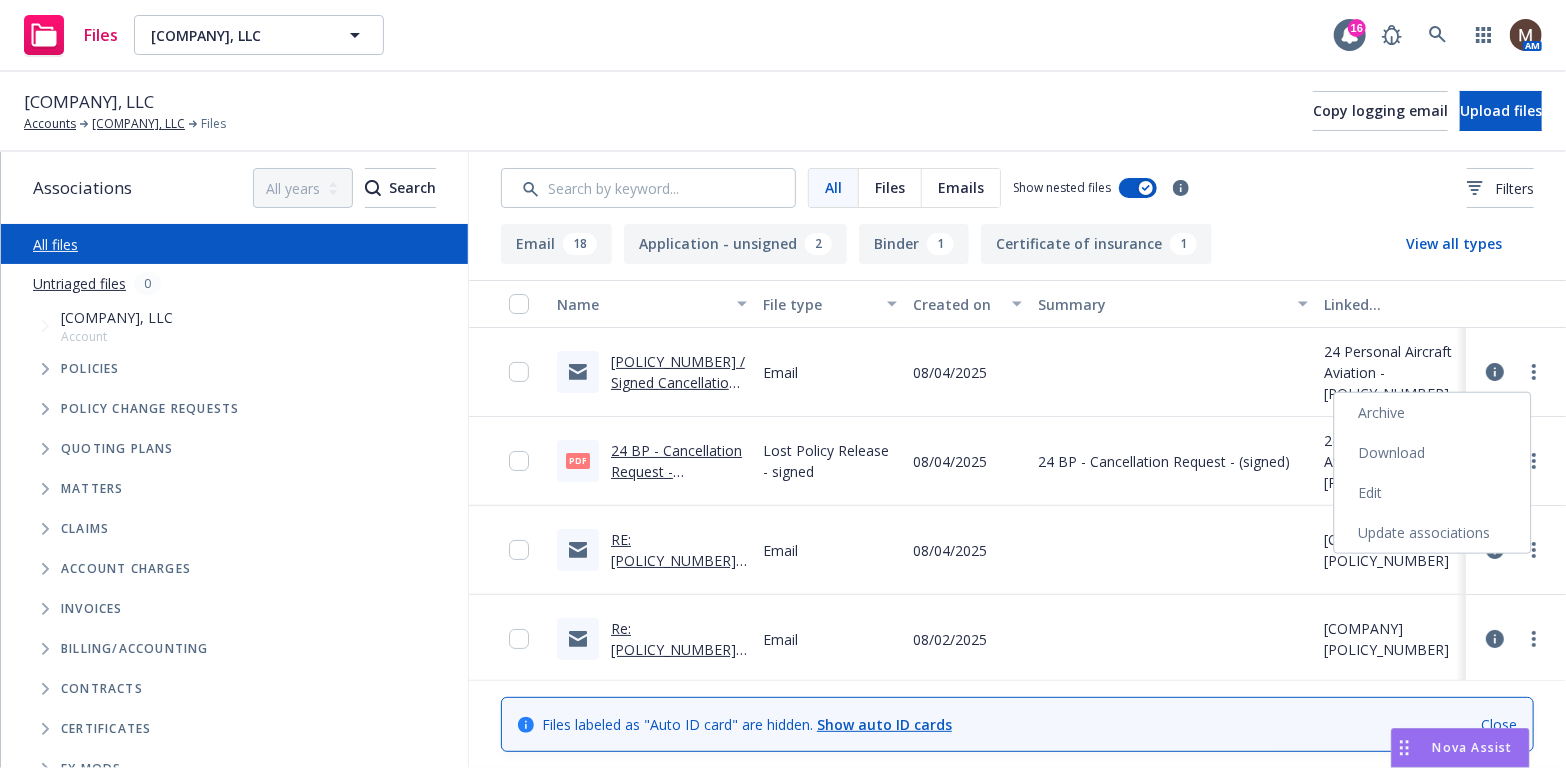 click on "Edit" at bounding box center [1433, 493] 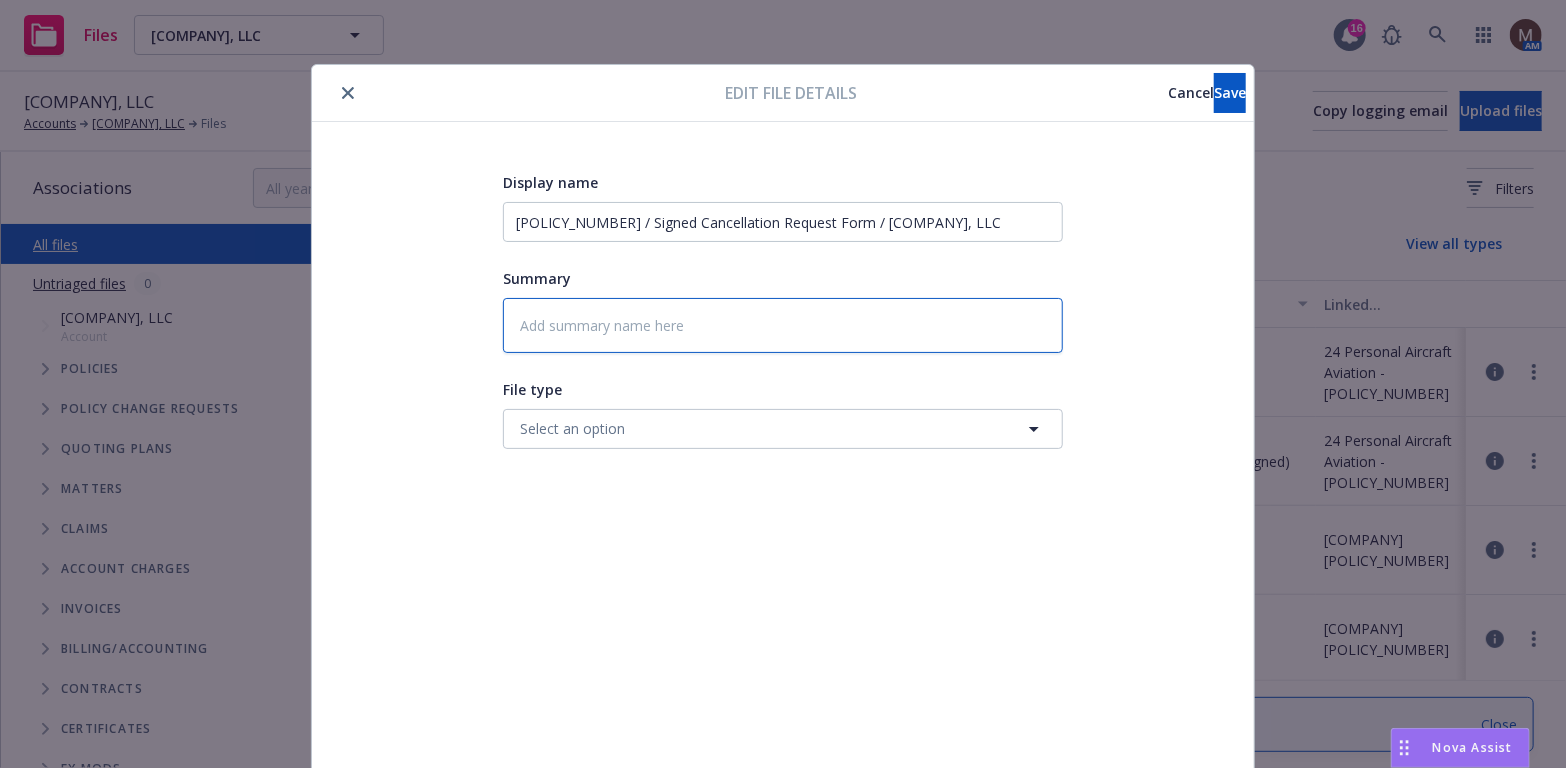 click at bounding box center (783, 325) 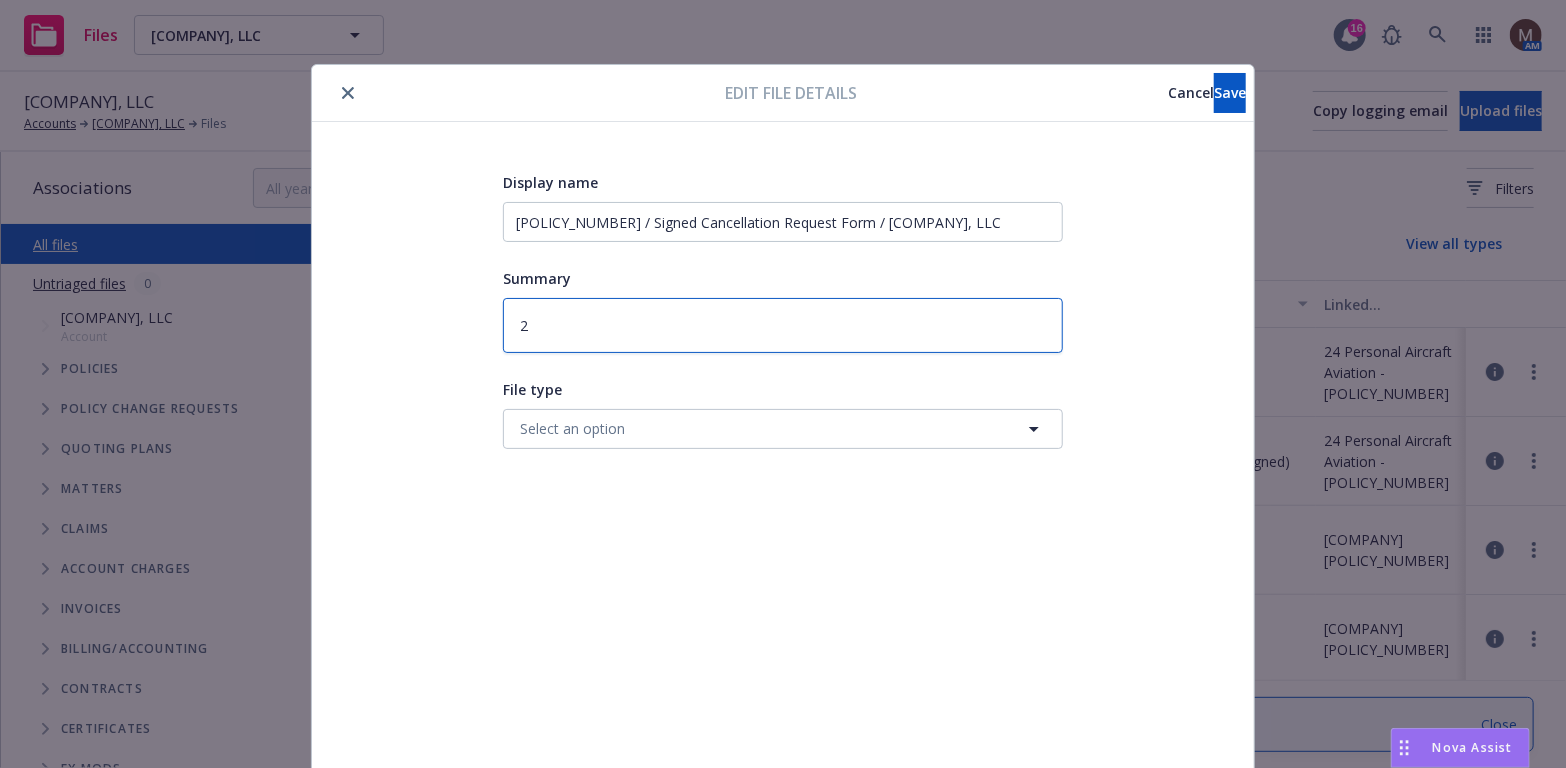 type on "x" 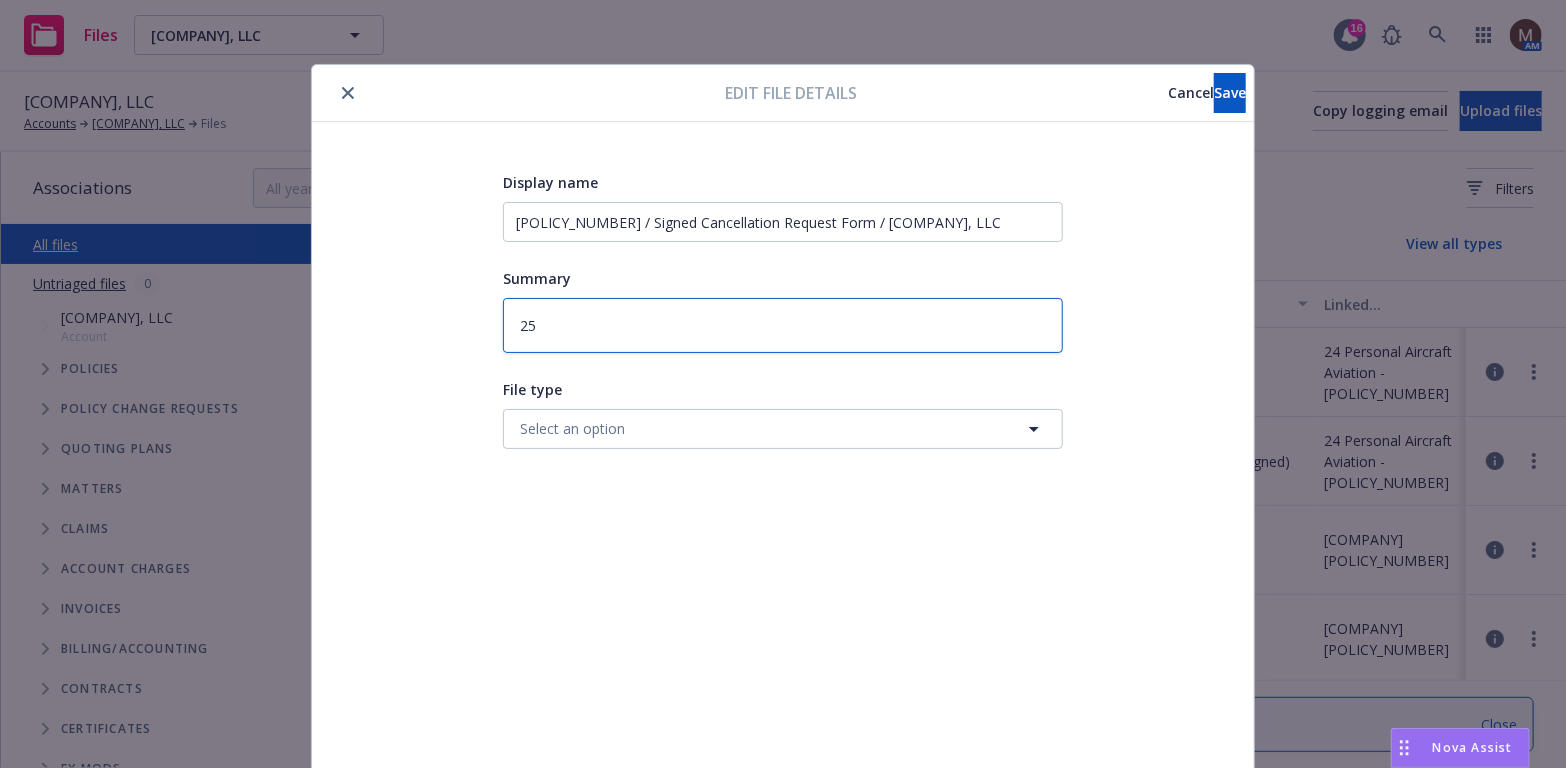type on "x" 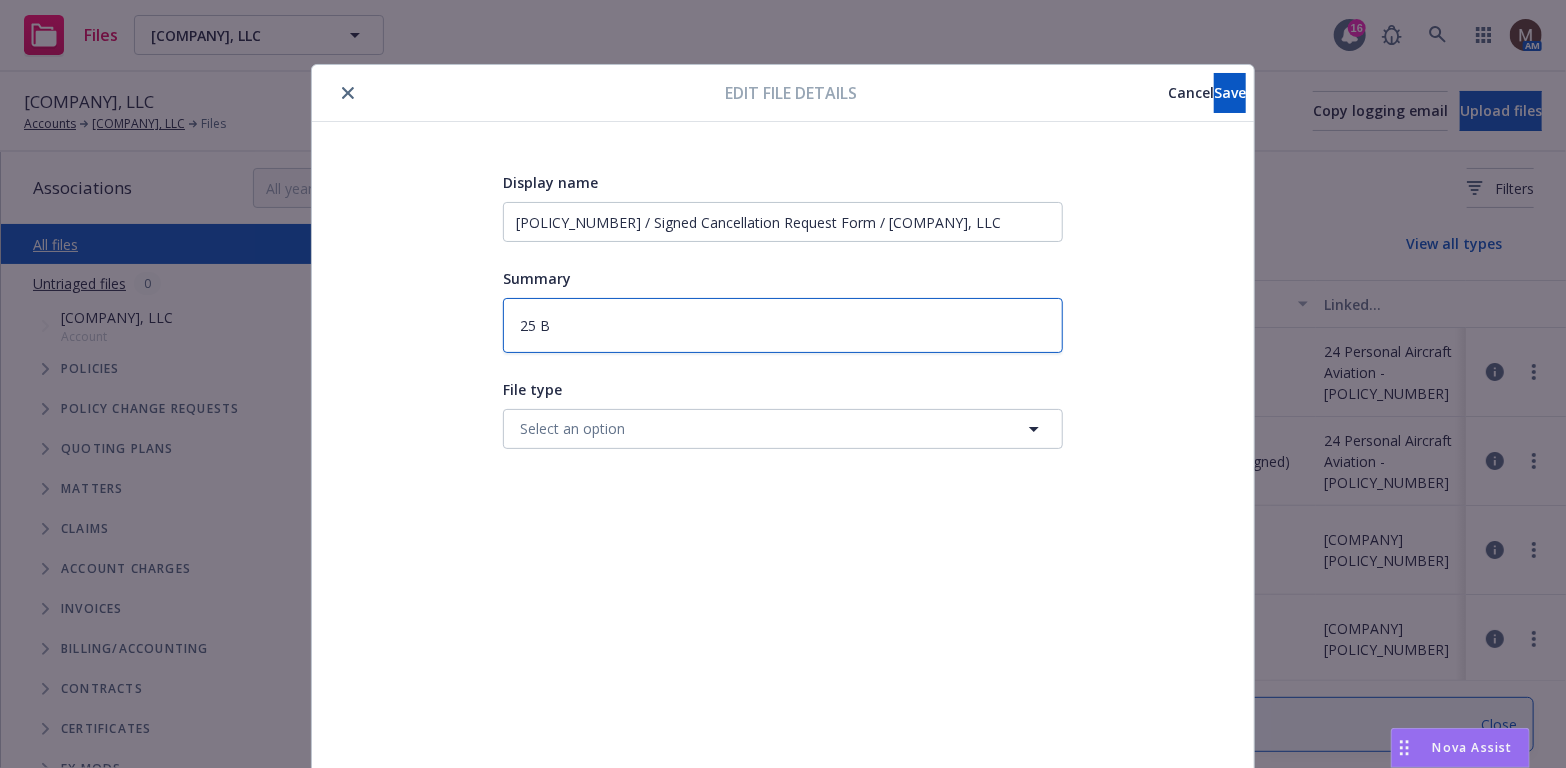 type on "x" 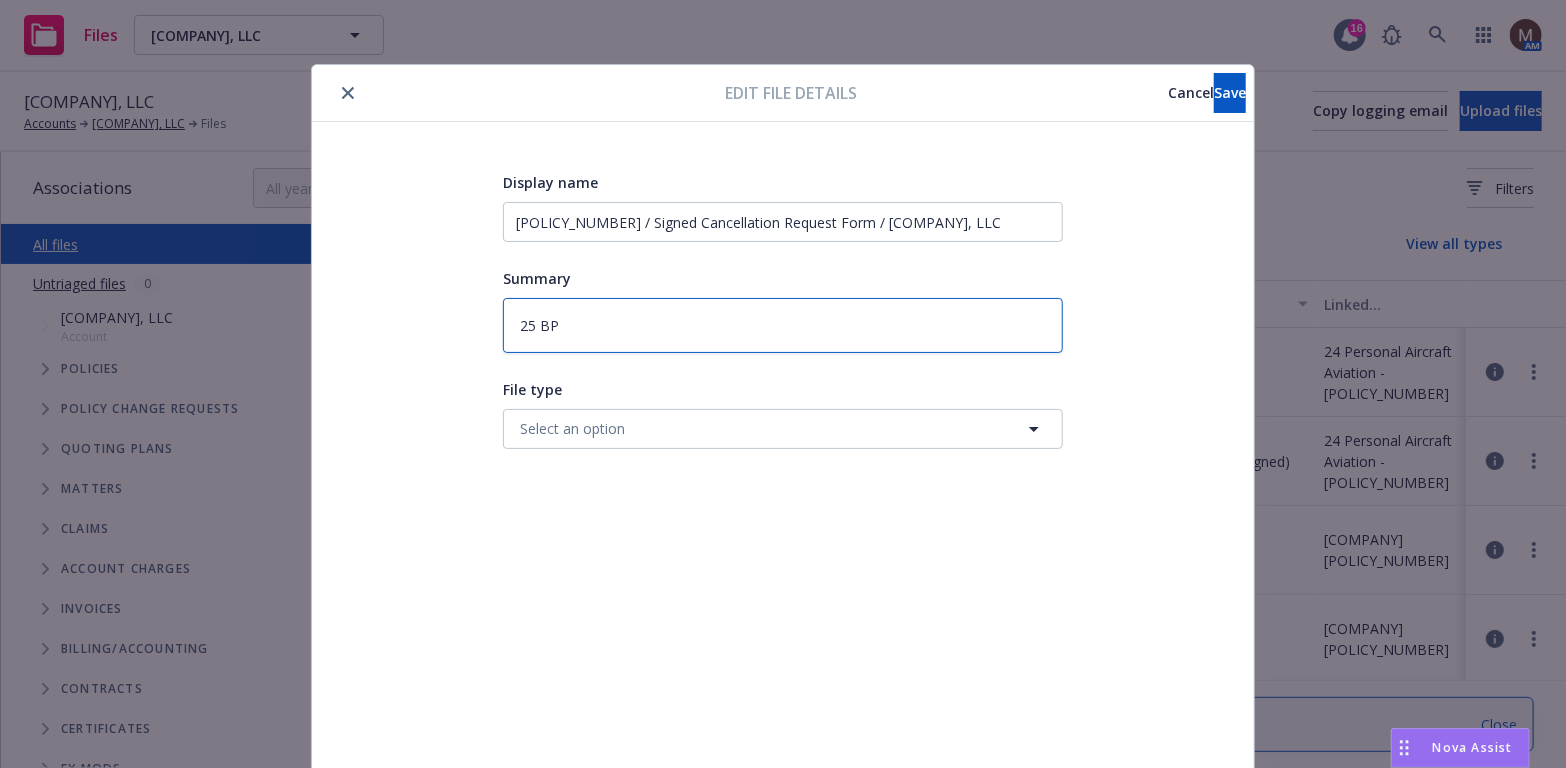 type on "x" 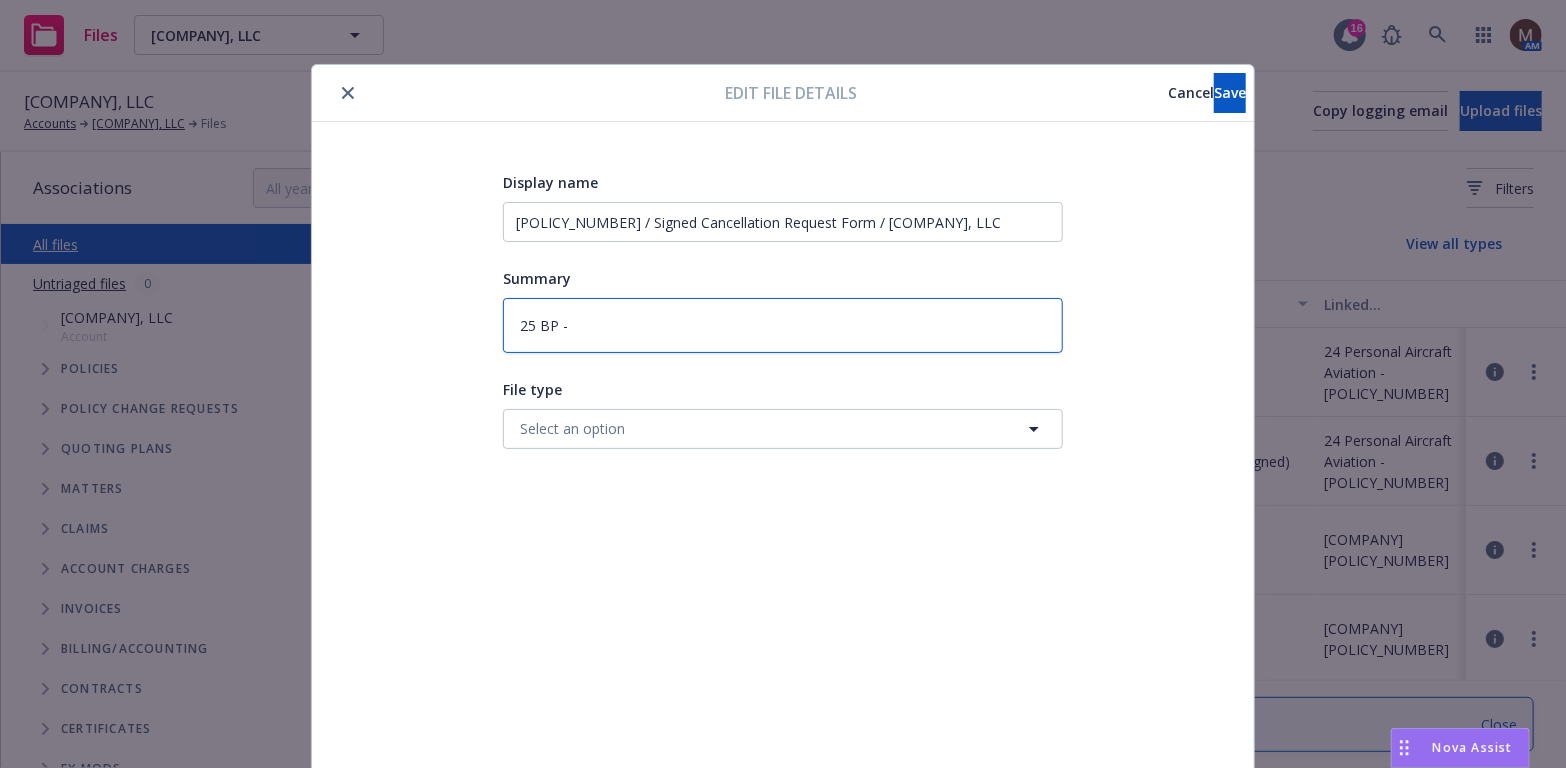 type on "x" 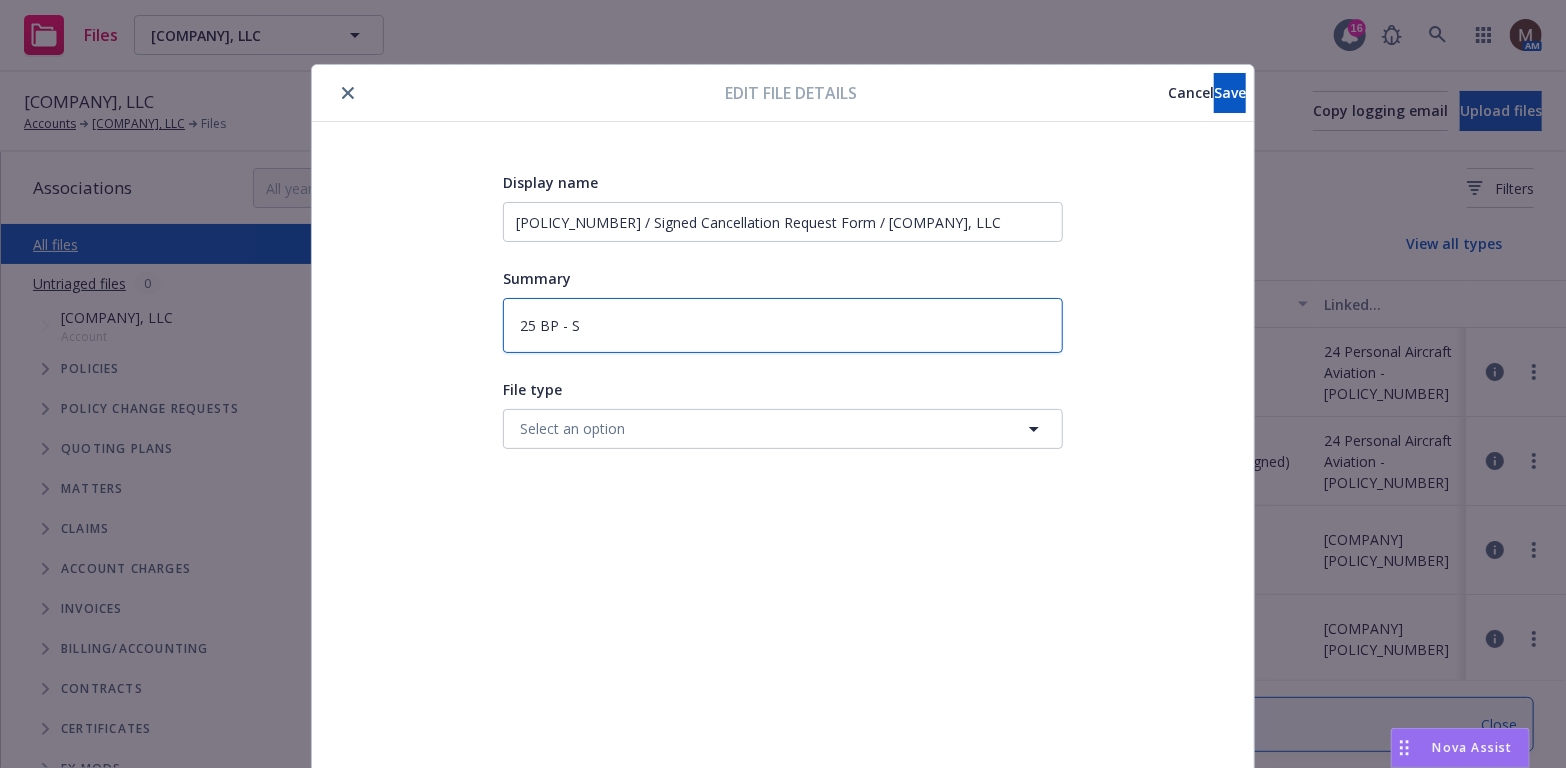 type on "x" 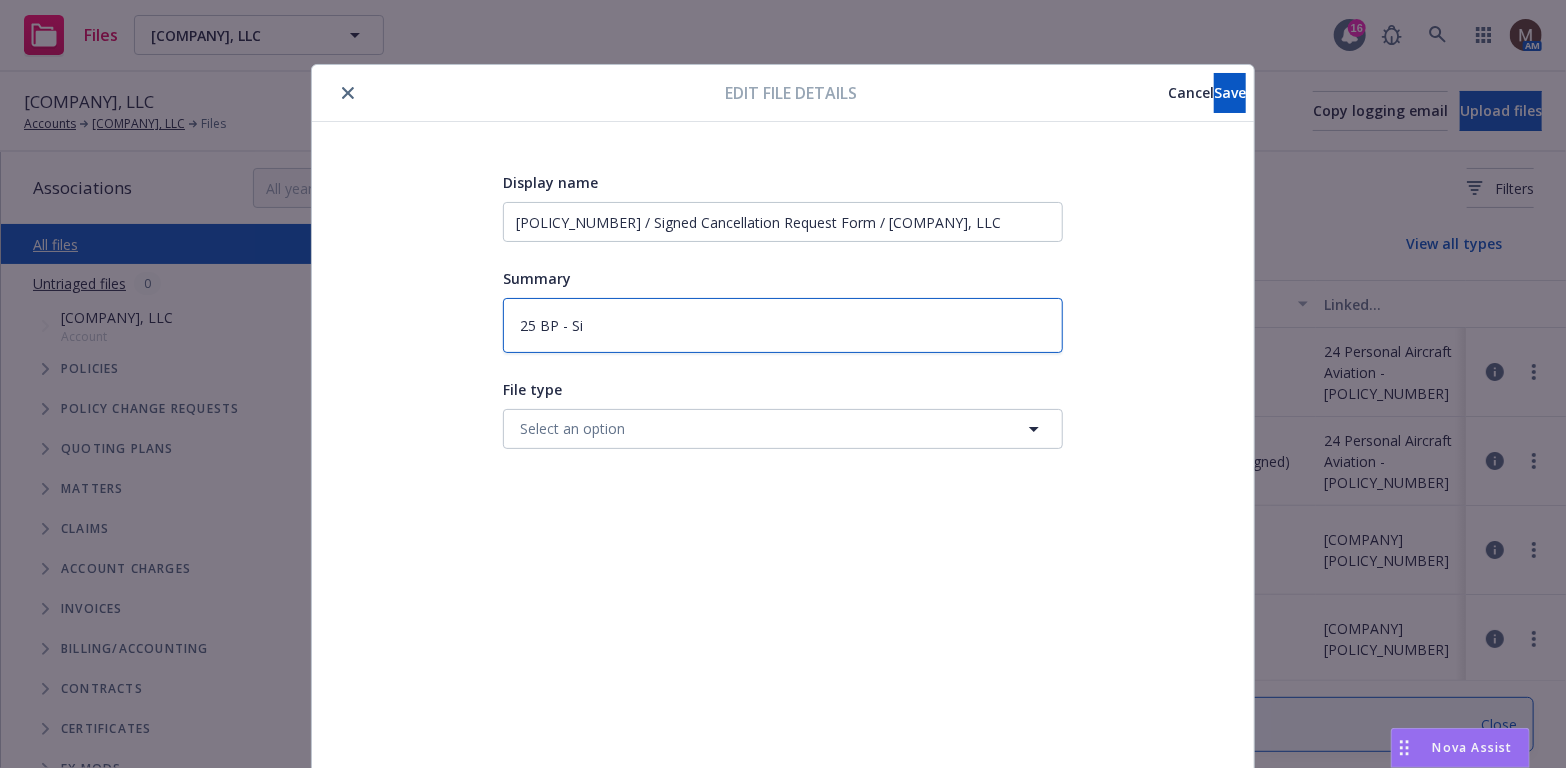 type on "x" 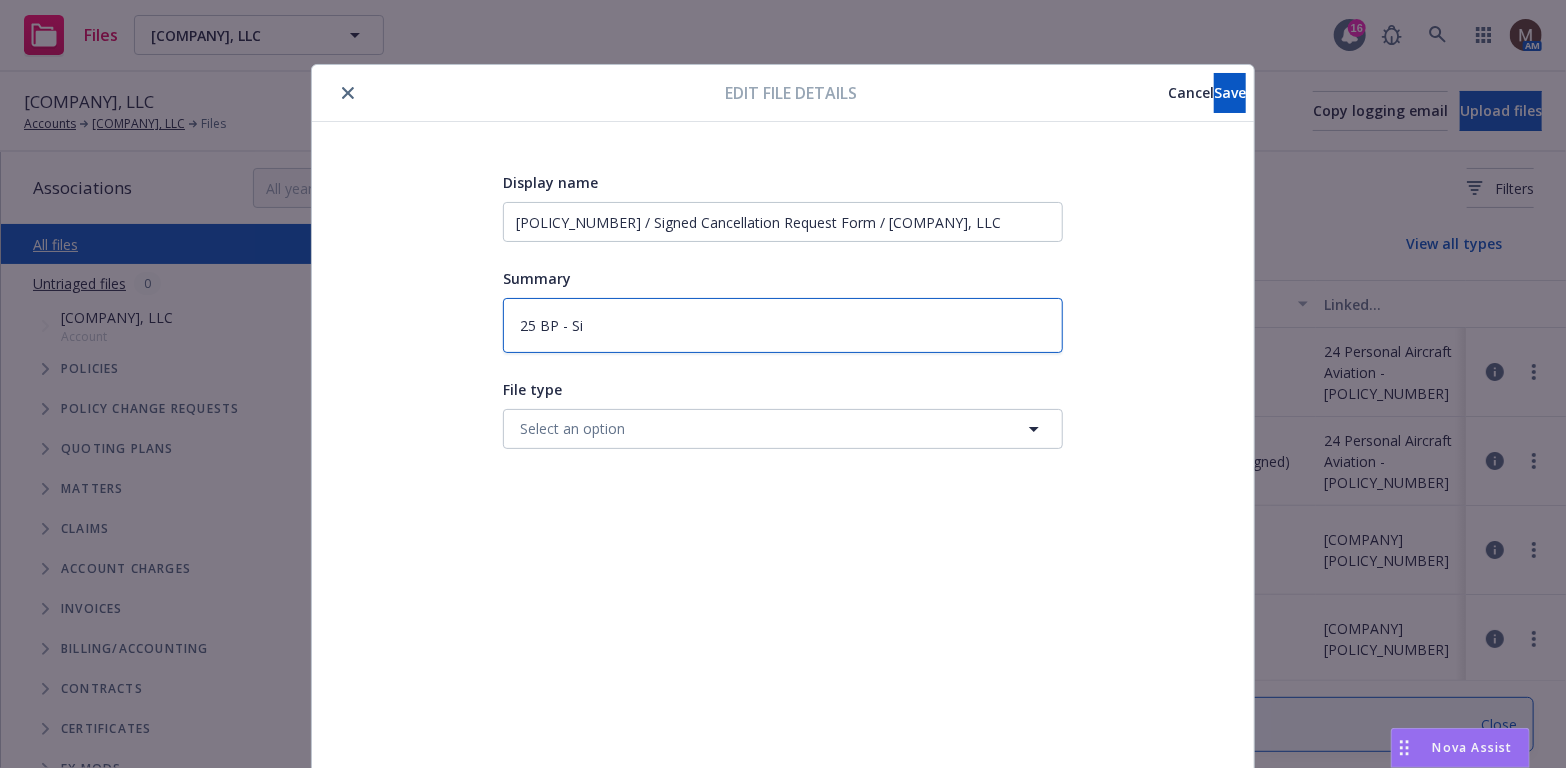 type on "25 BP - S" 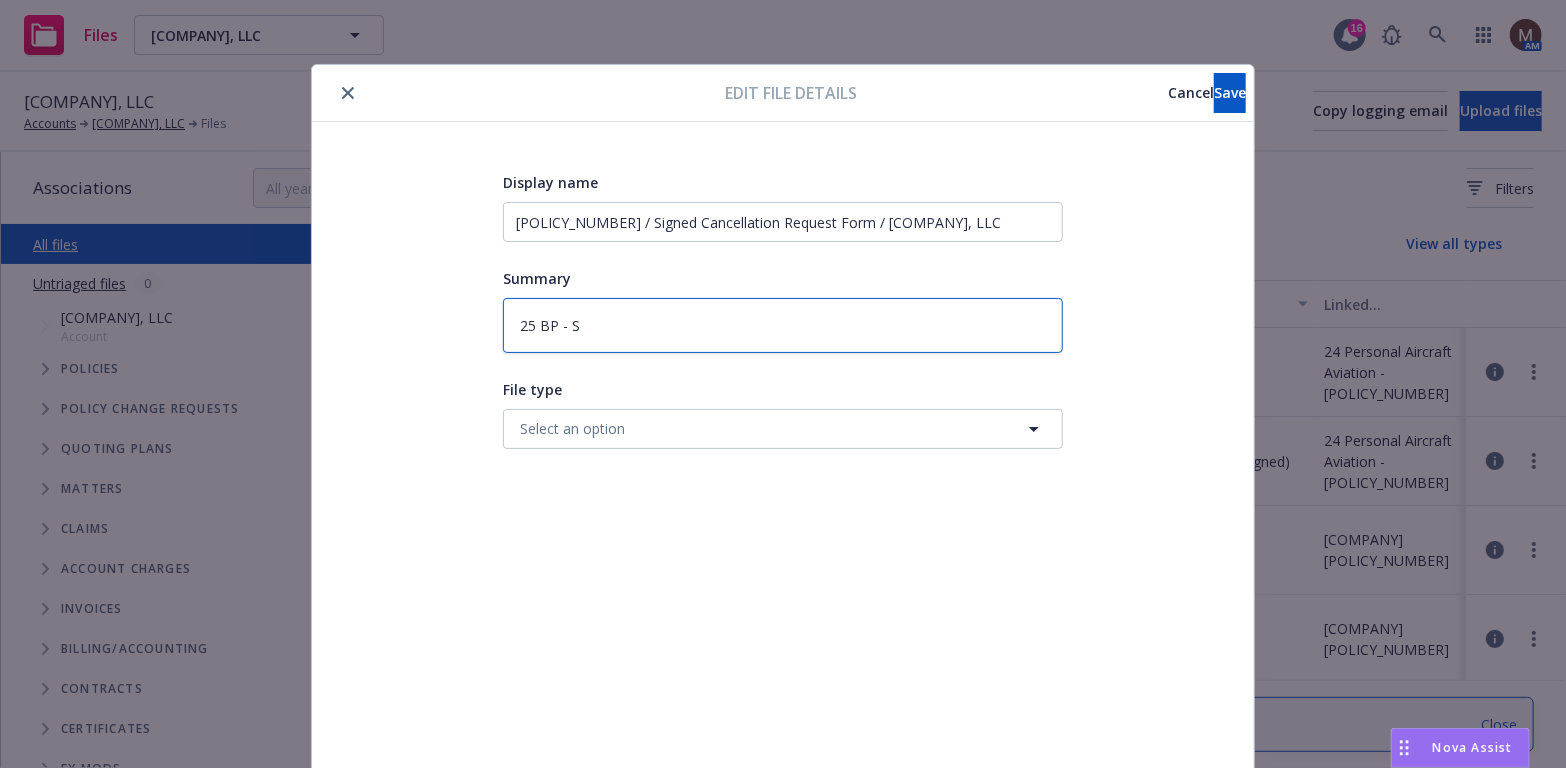 type on "x" 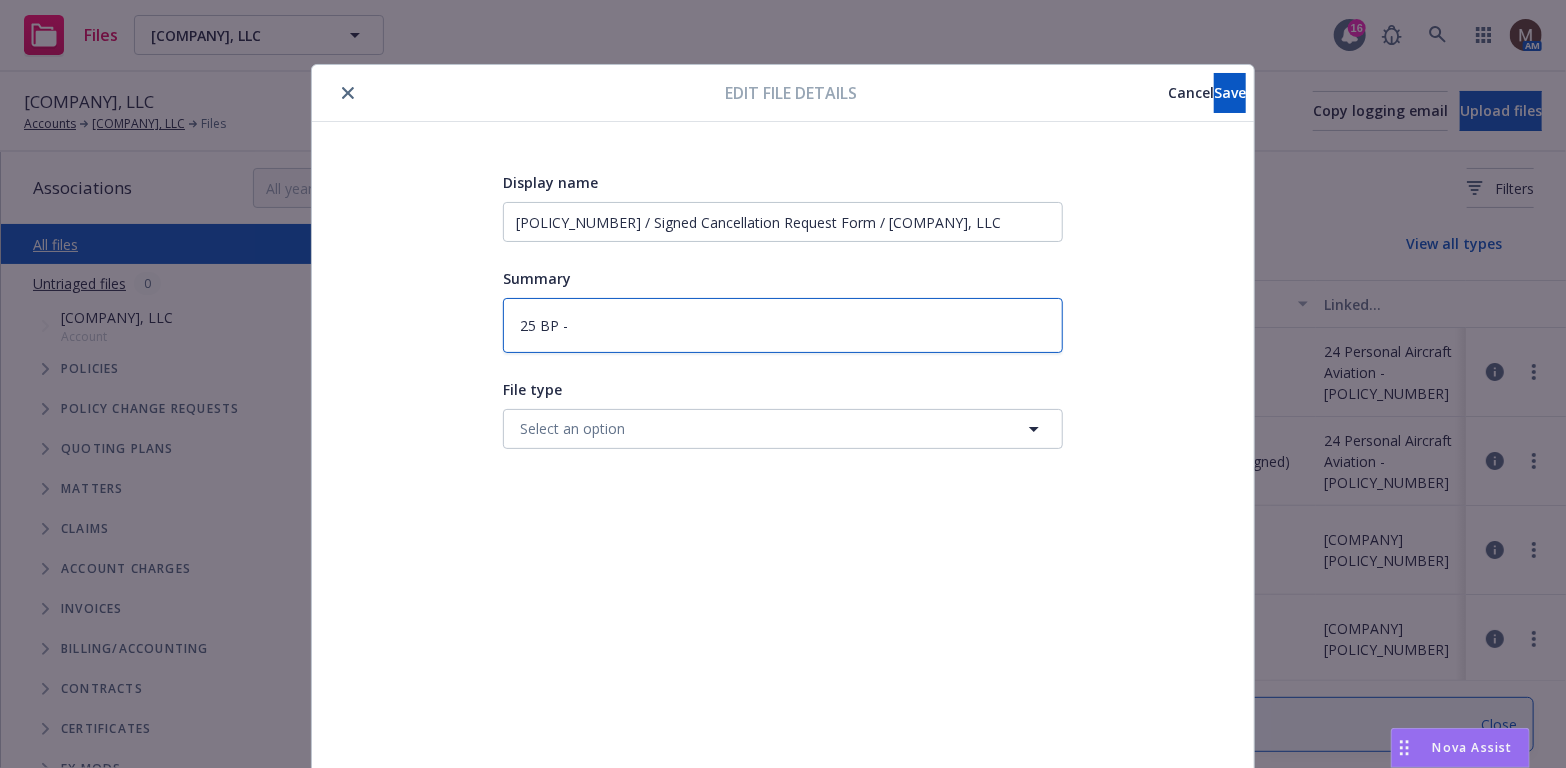 type on "x" 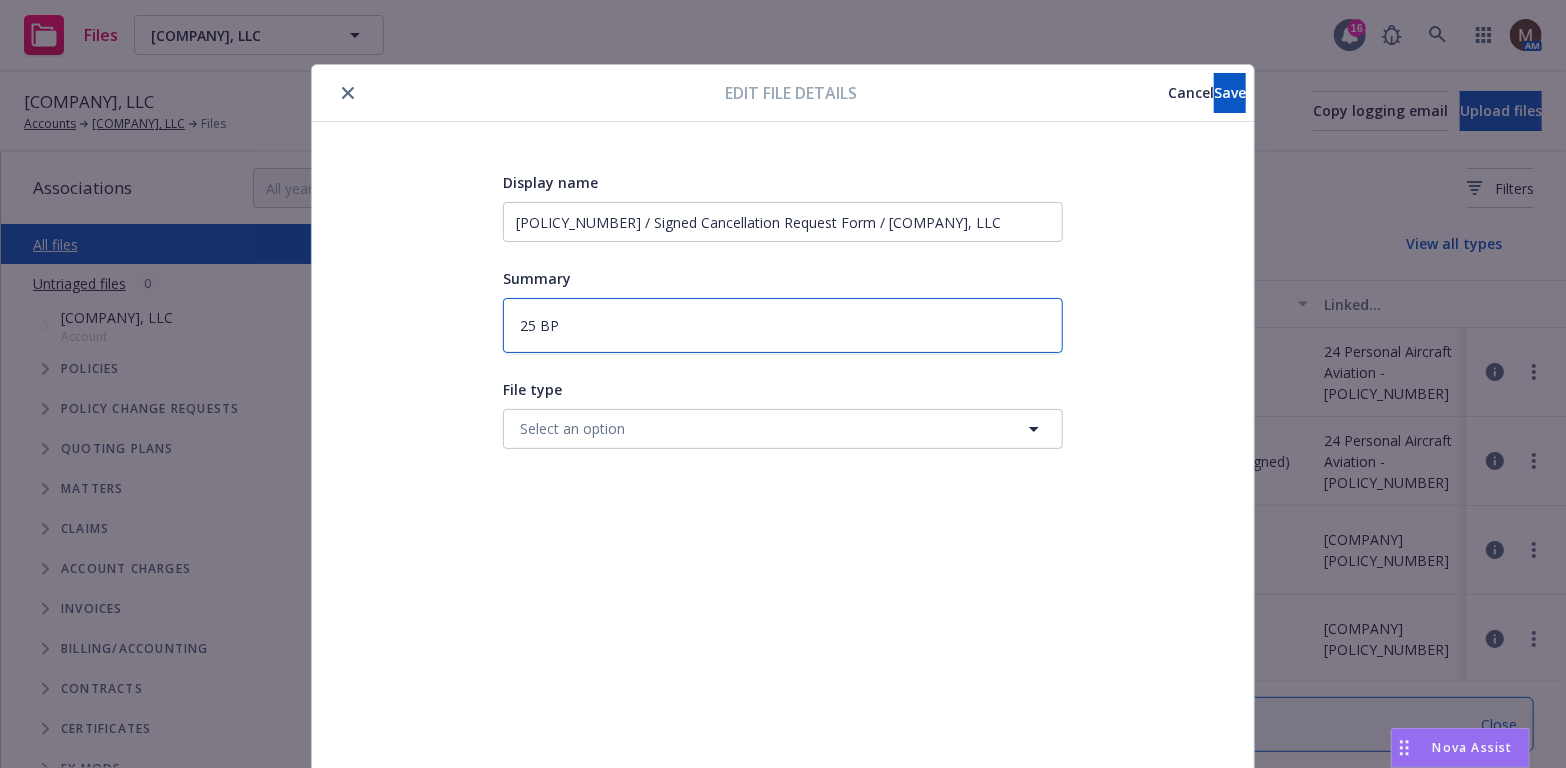 type on "x" 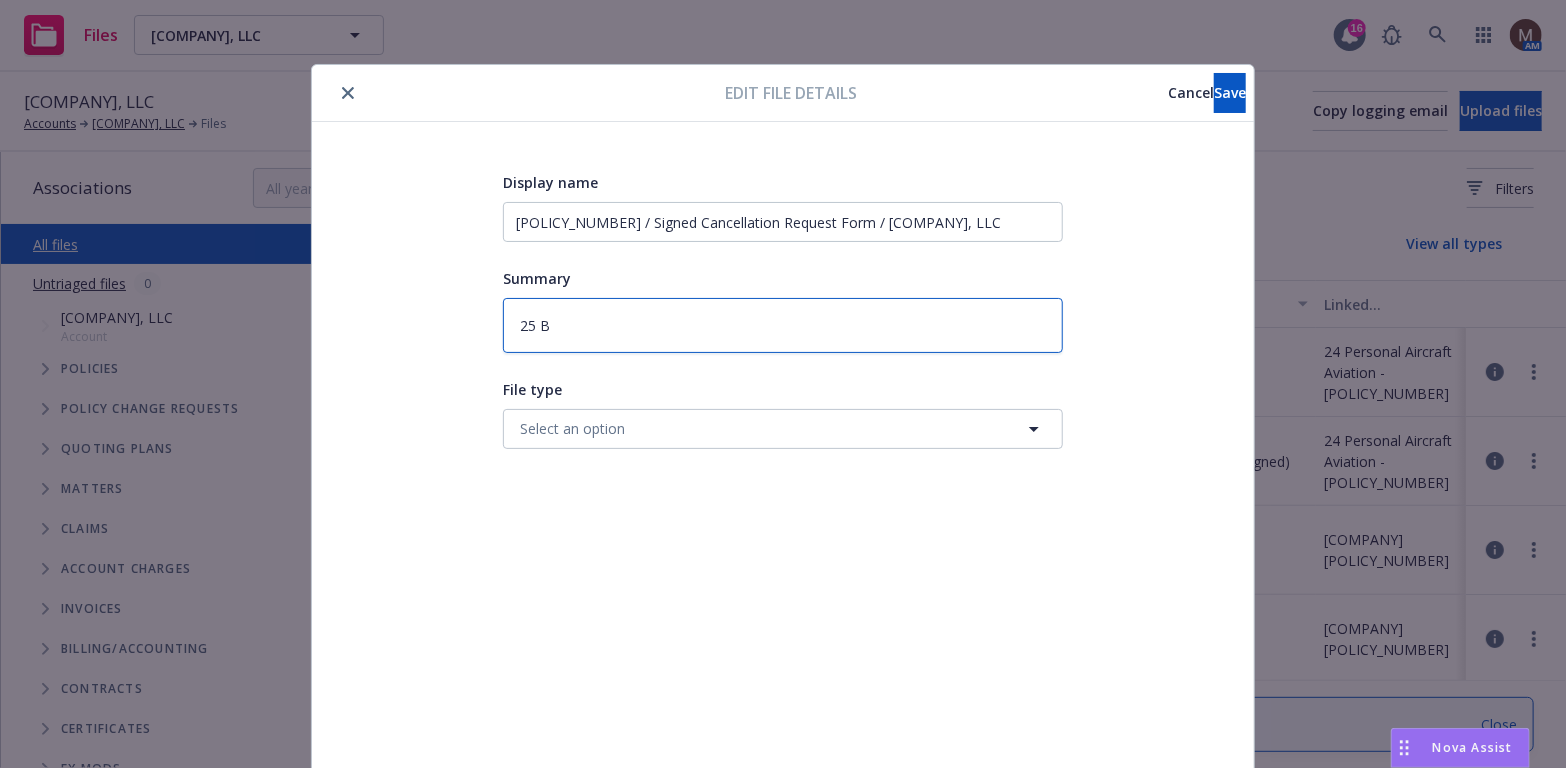 type on "x" 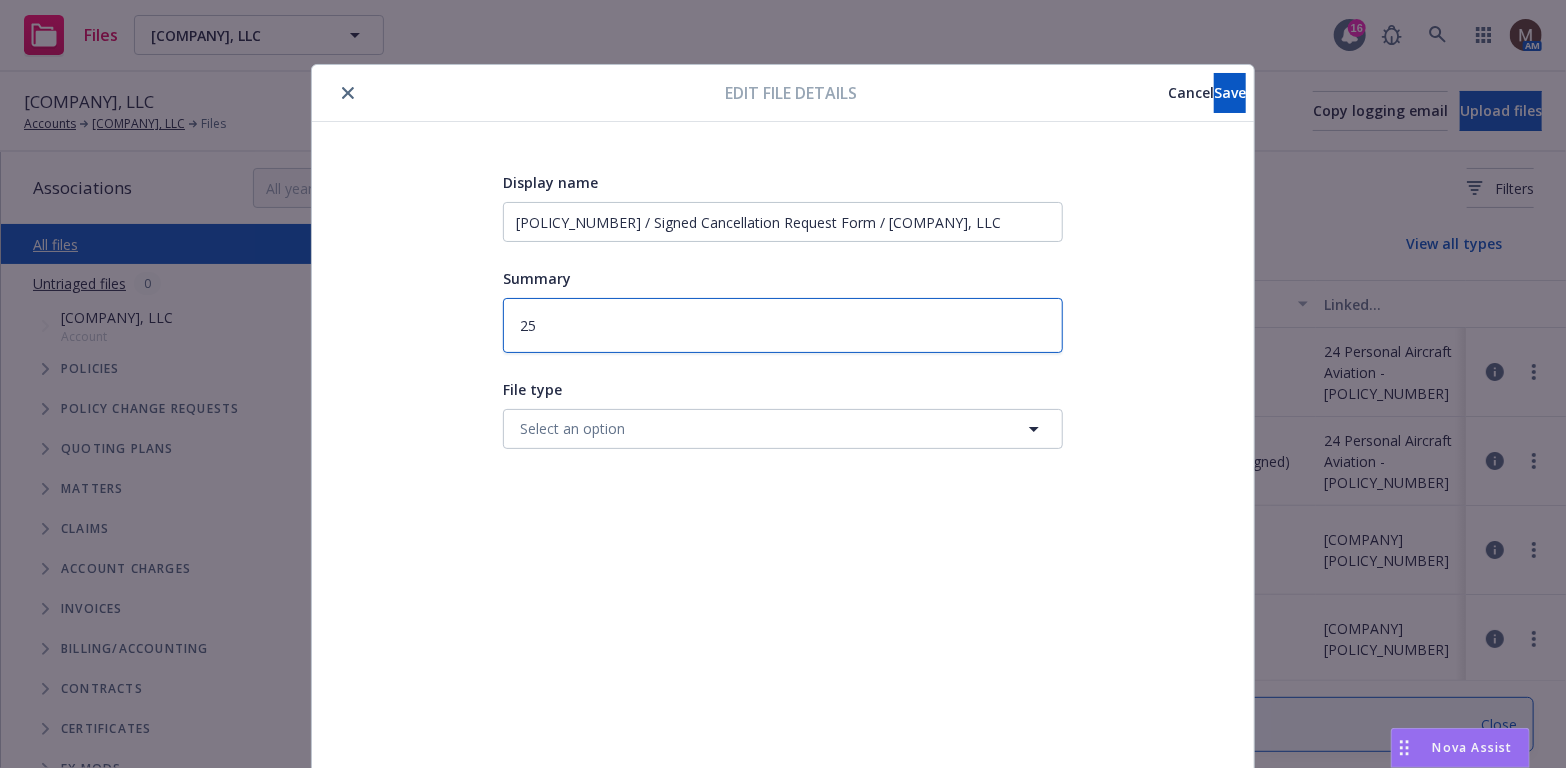 type on "x" 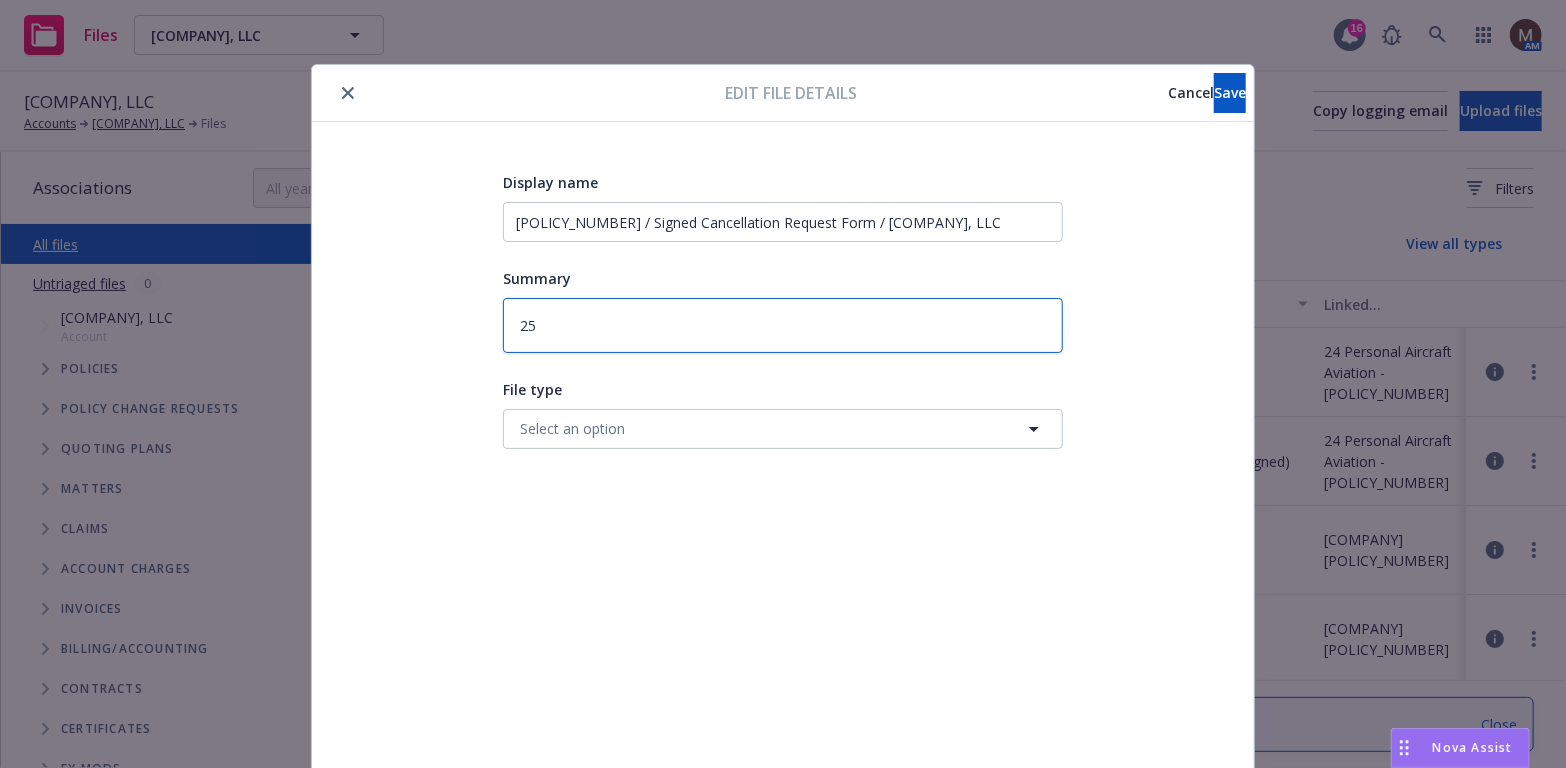 type on "x" 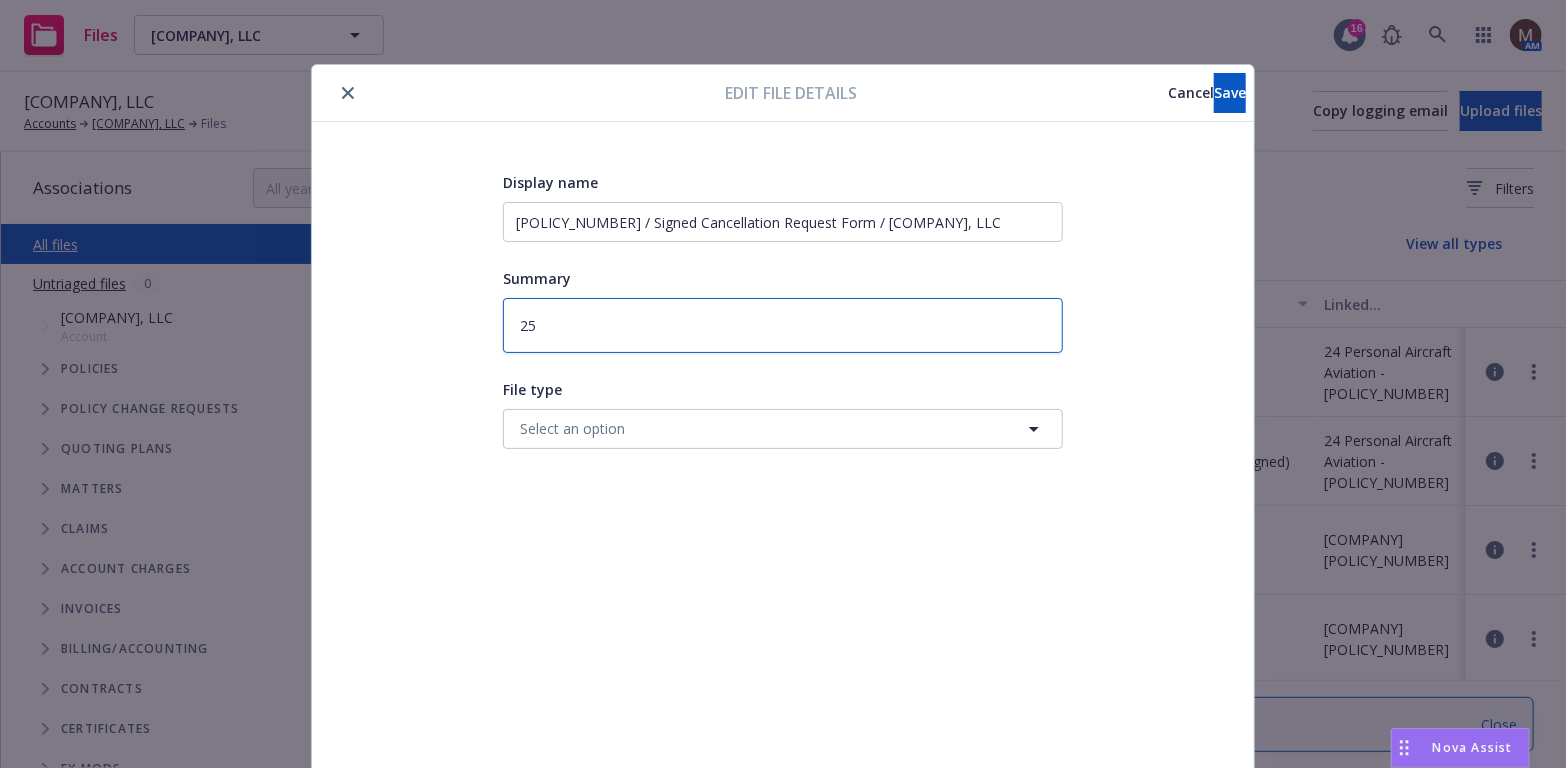 type on "2" 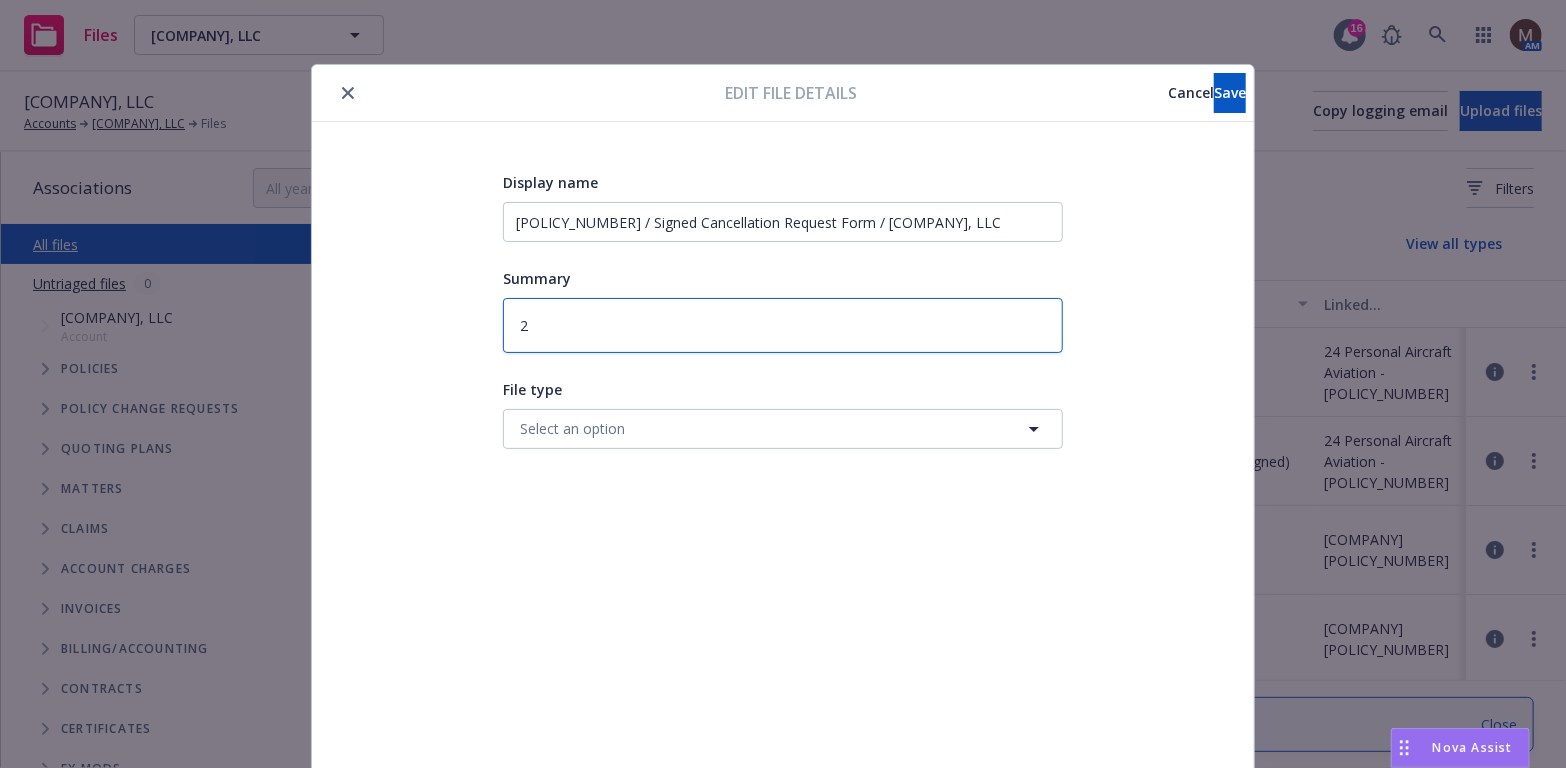 type on "x" 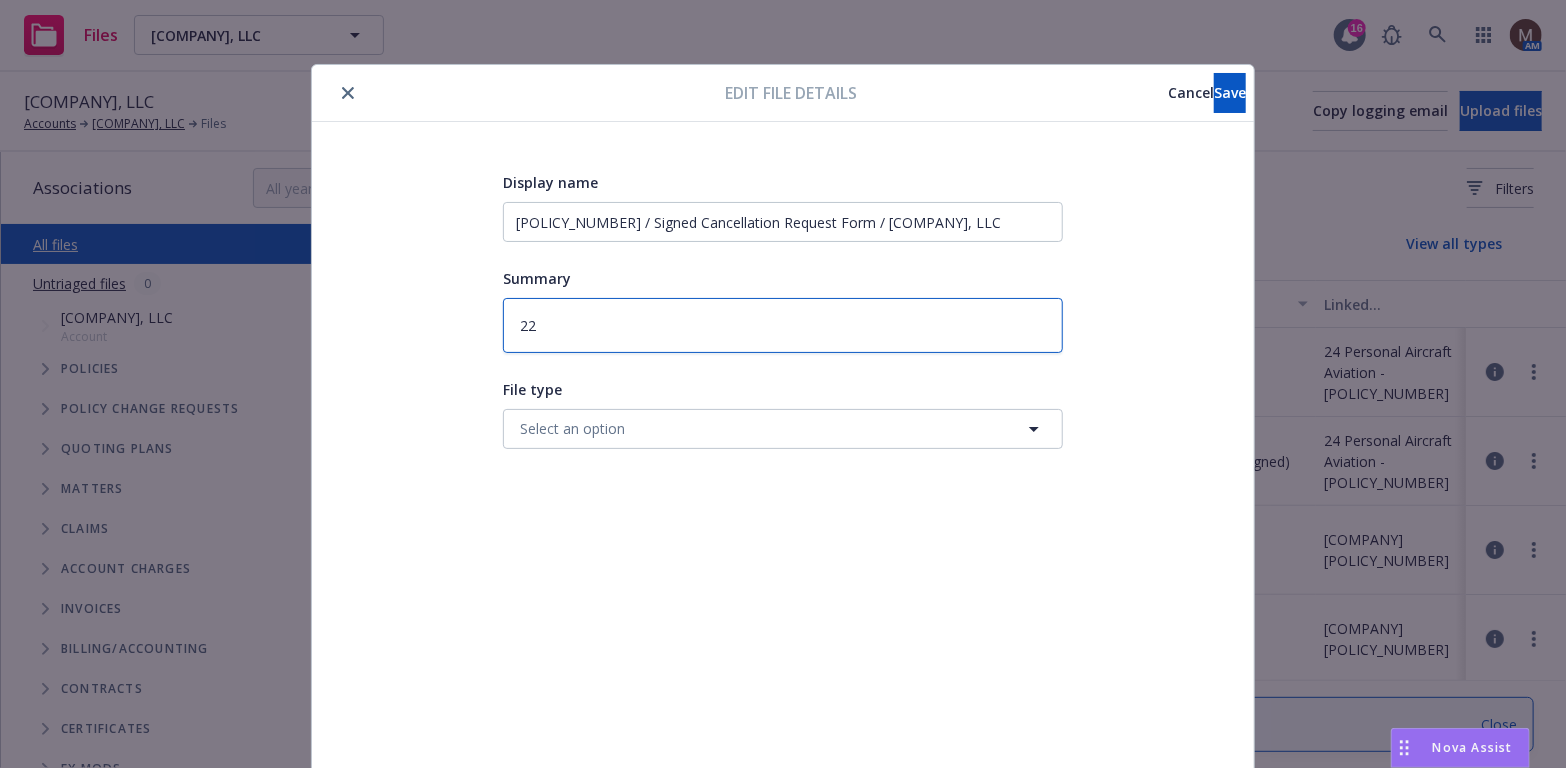 type on "x" 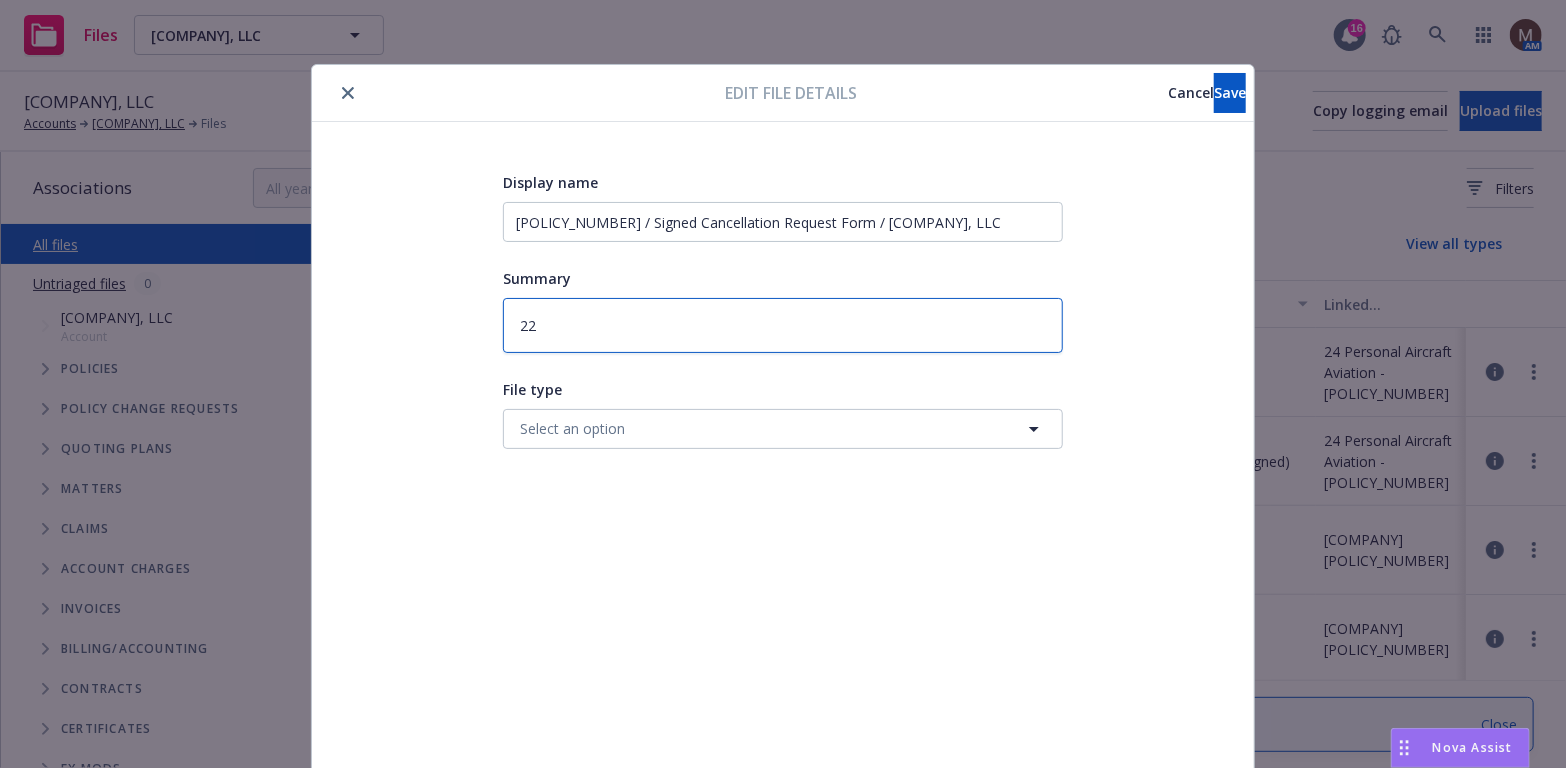 type on "2" 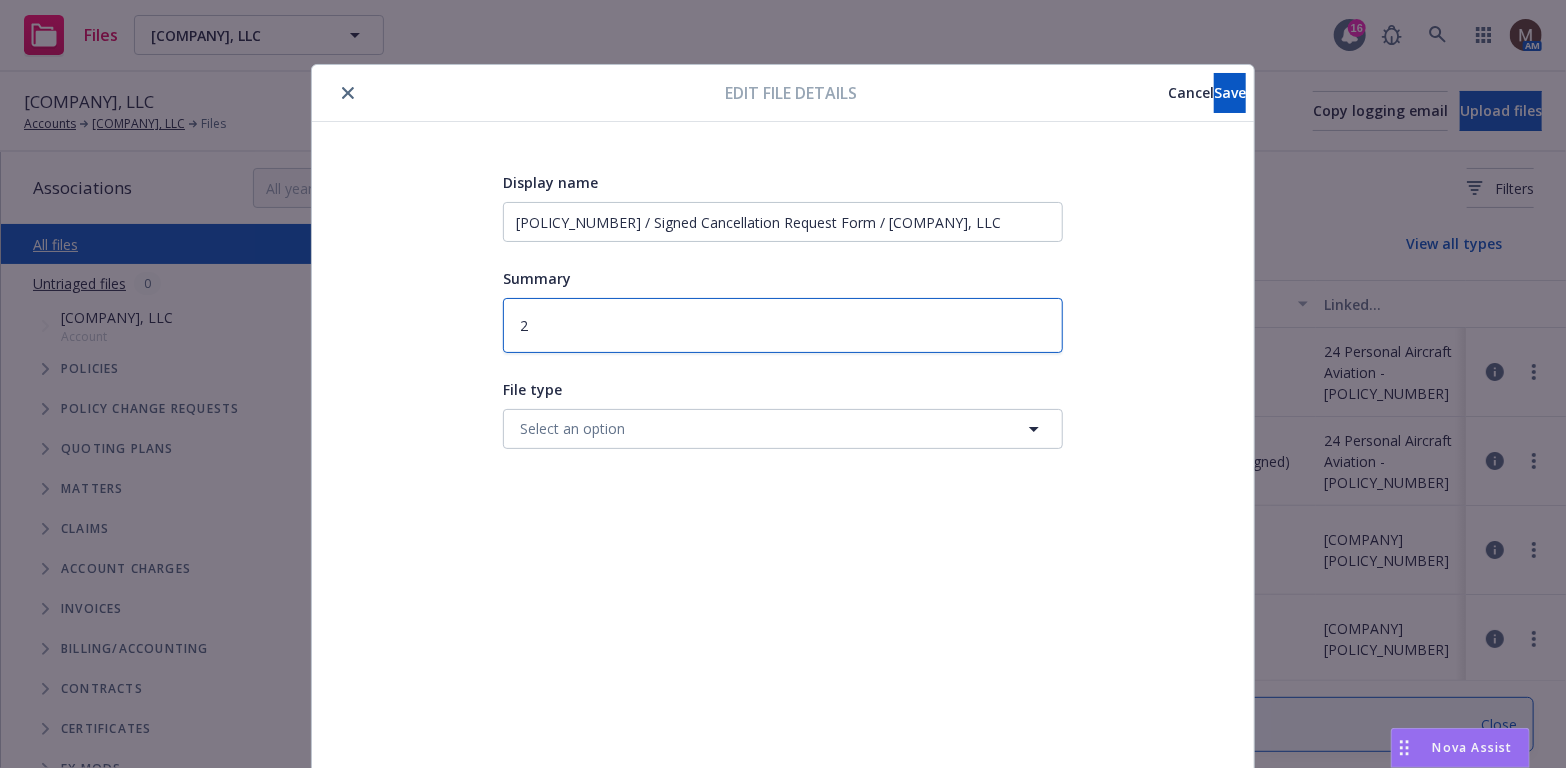 type on "x" 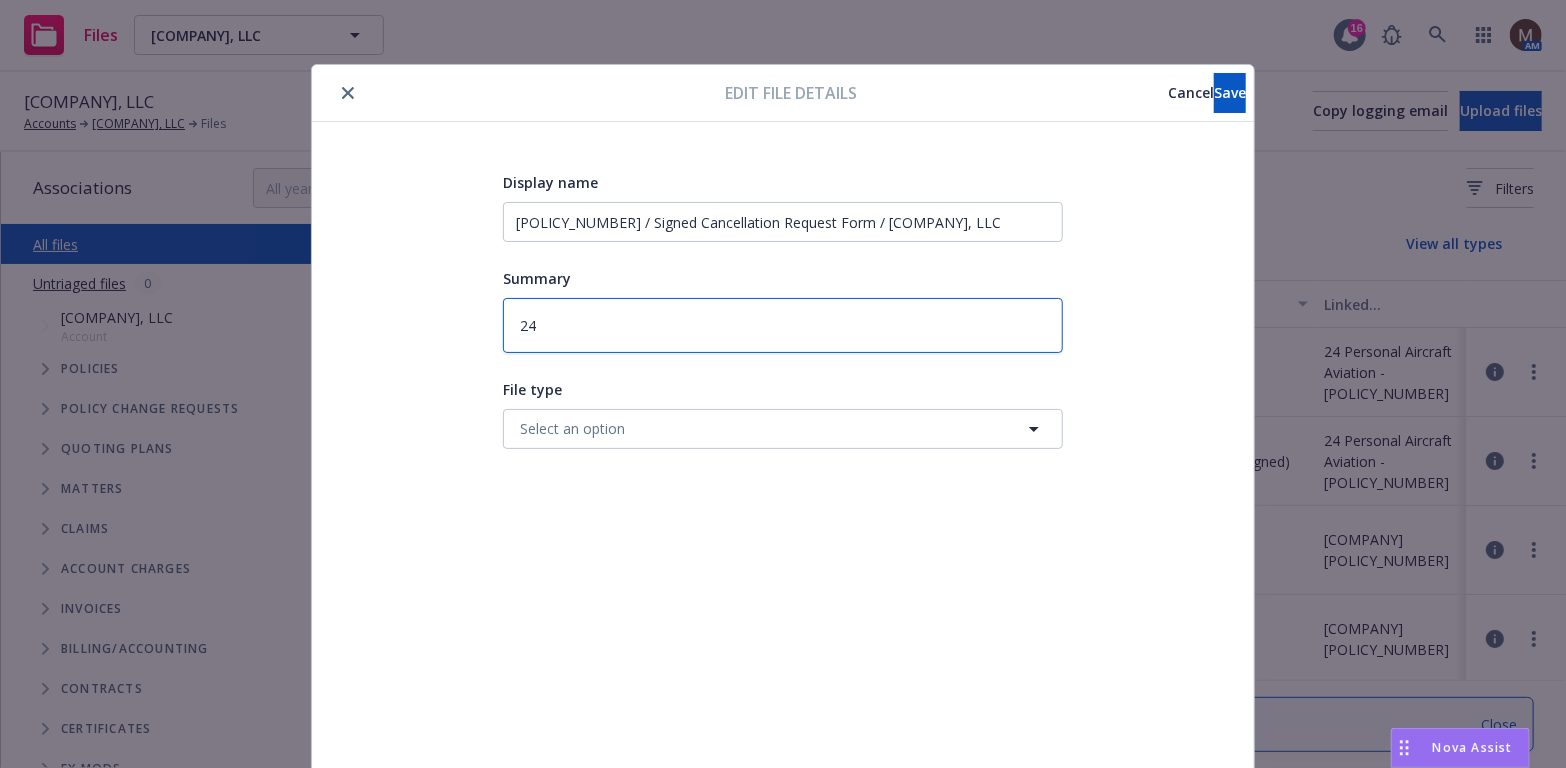 type on "x" 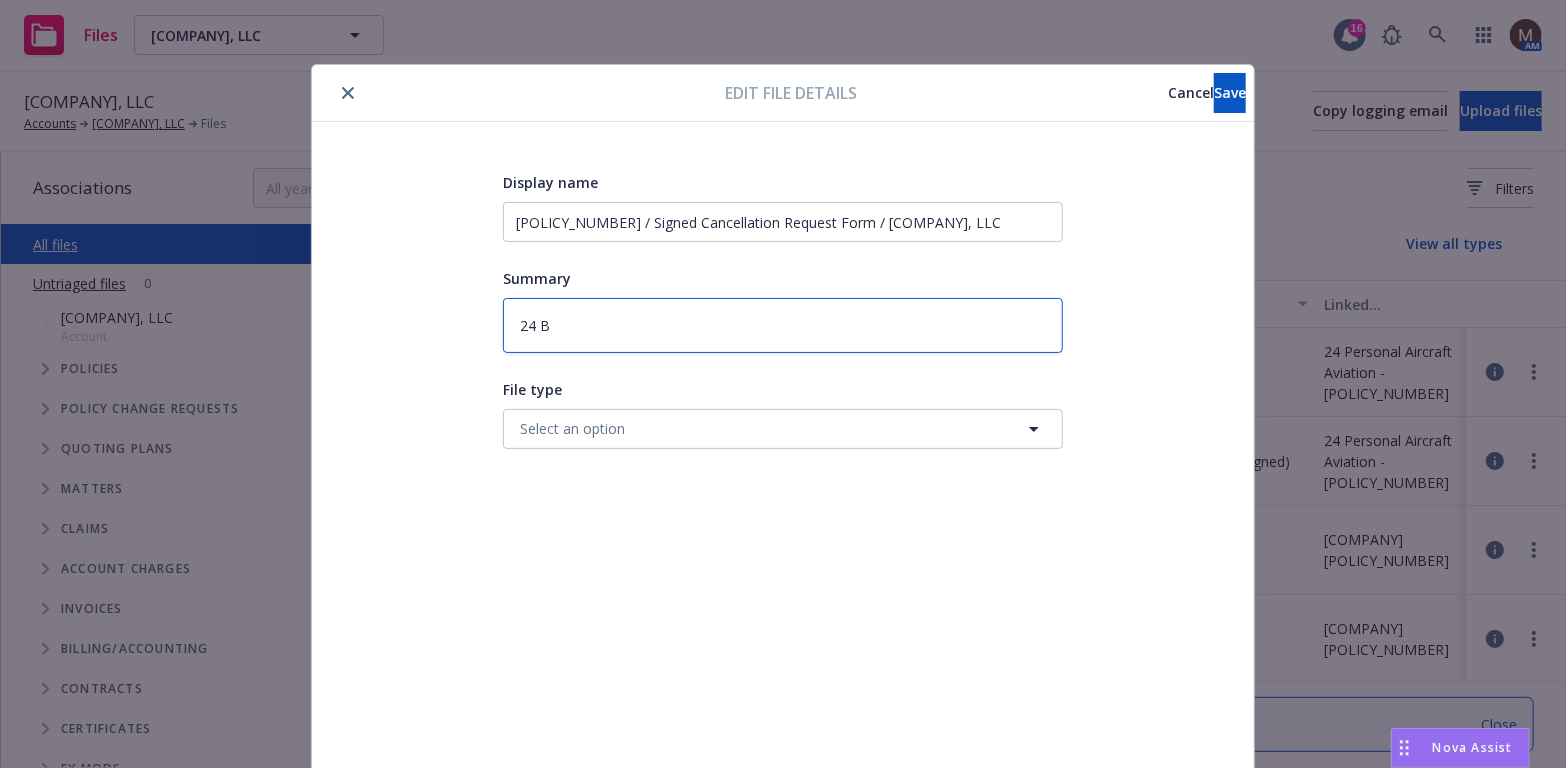 type on "x" 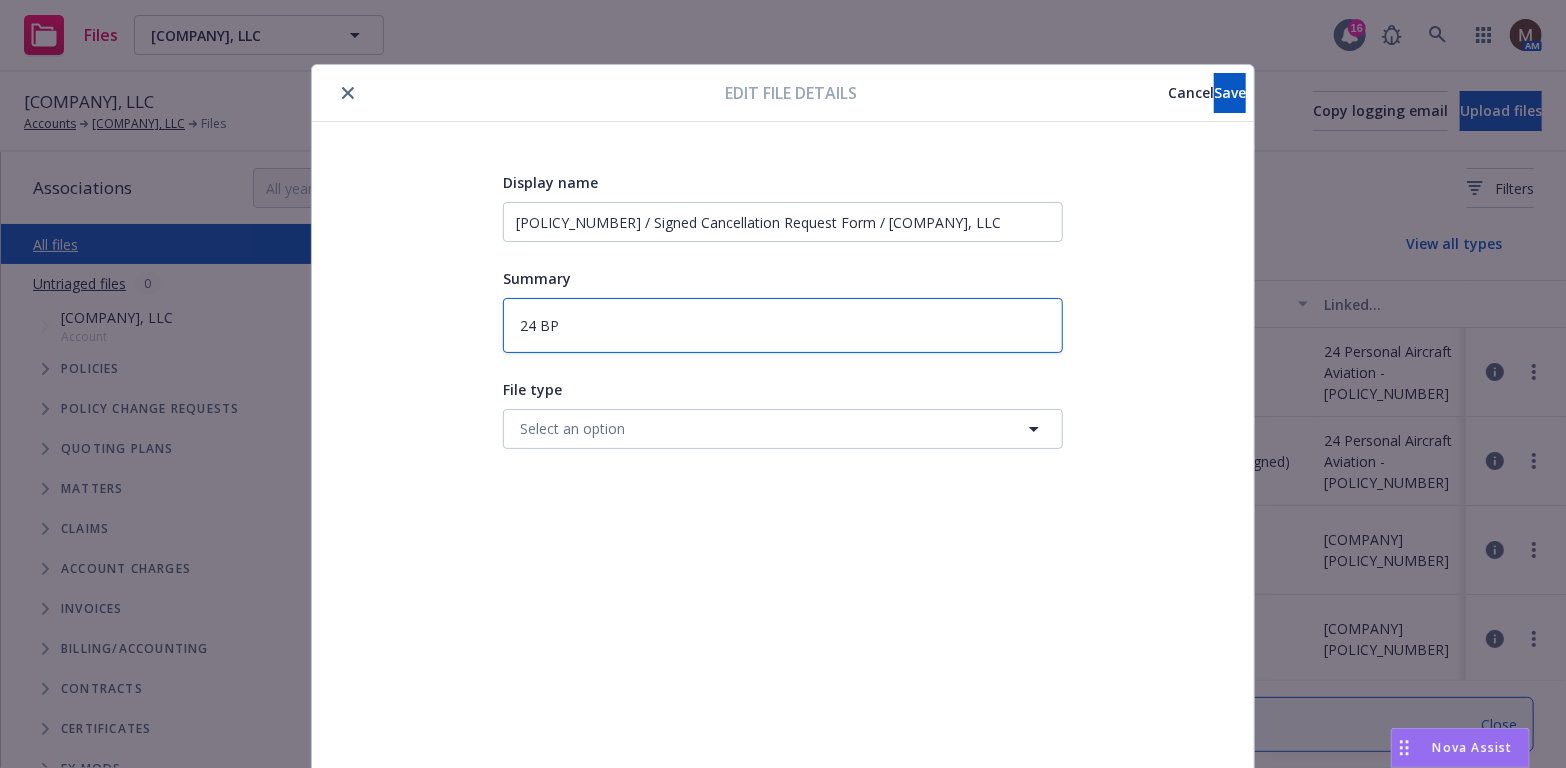 type on "x" 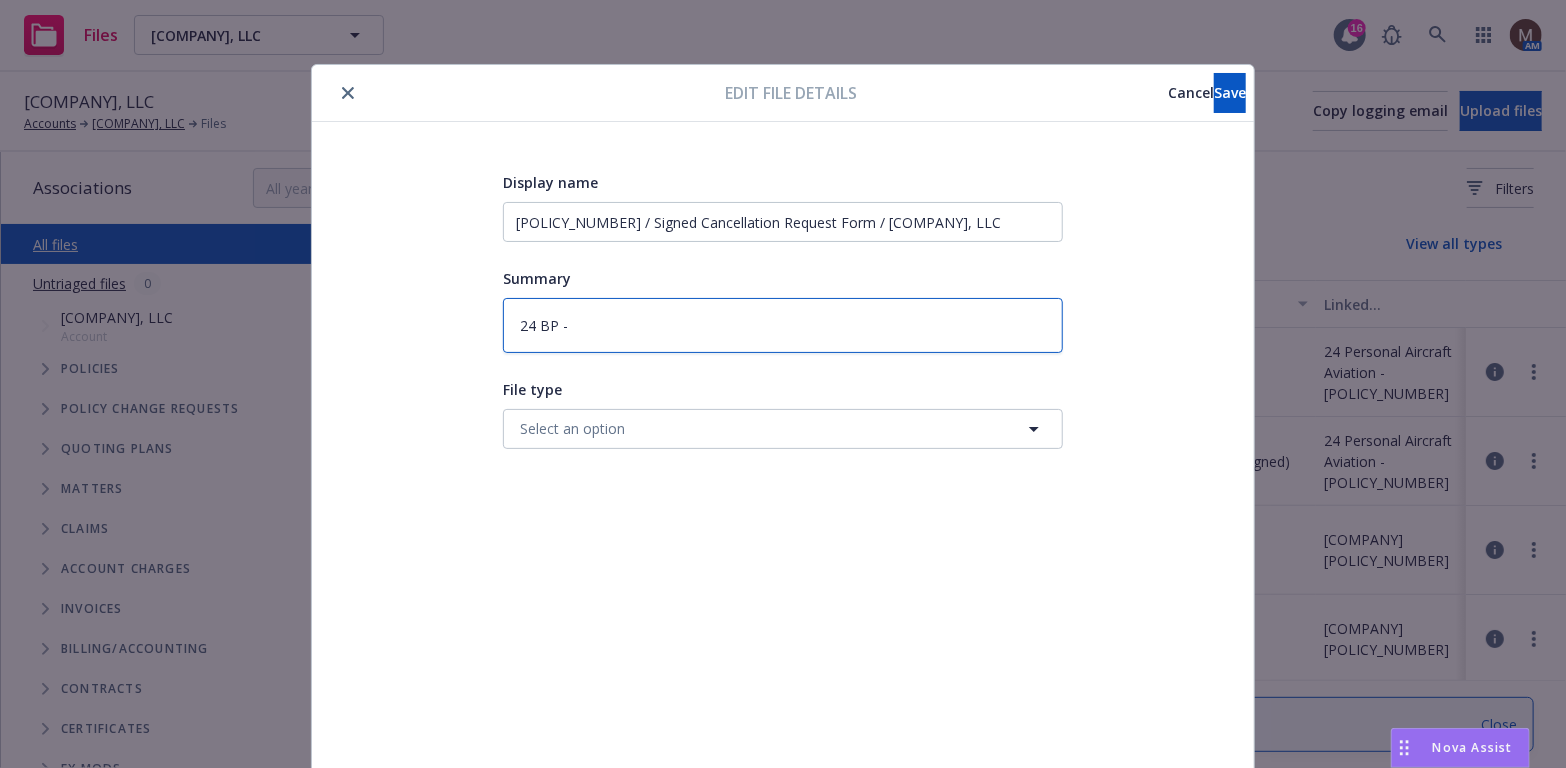 type on "x" 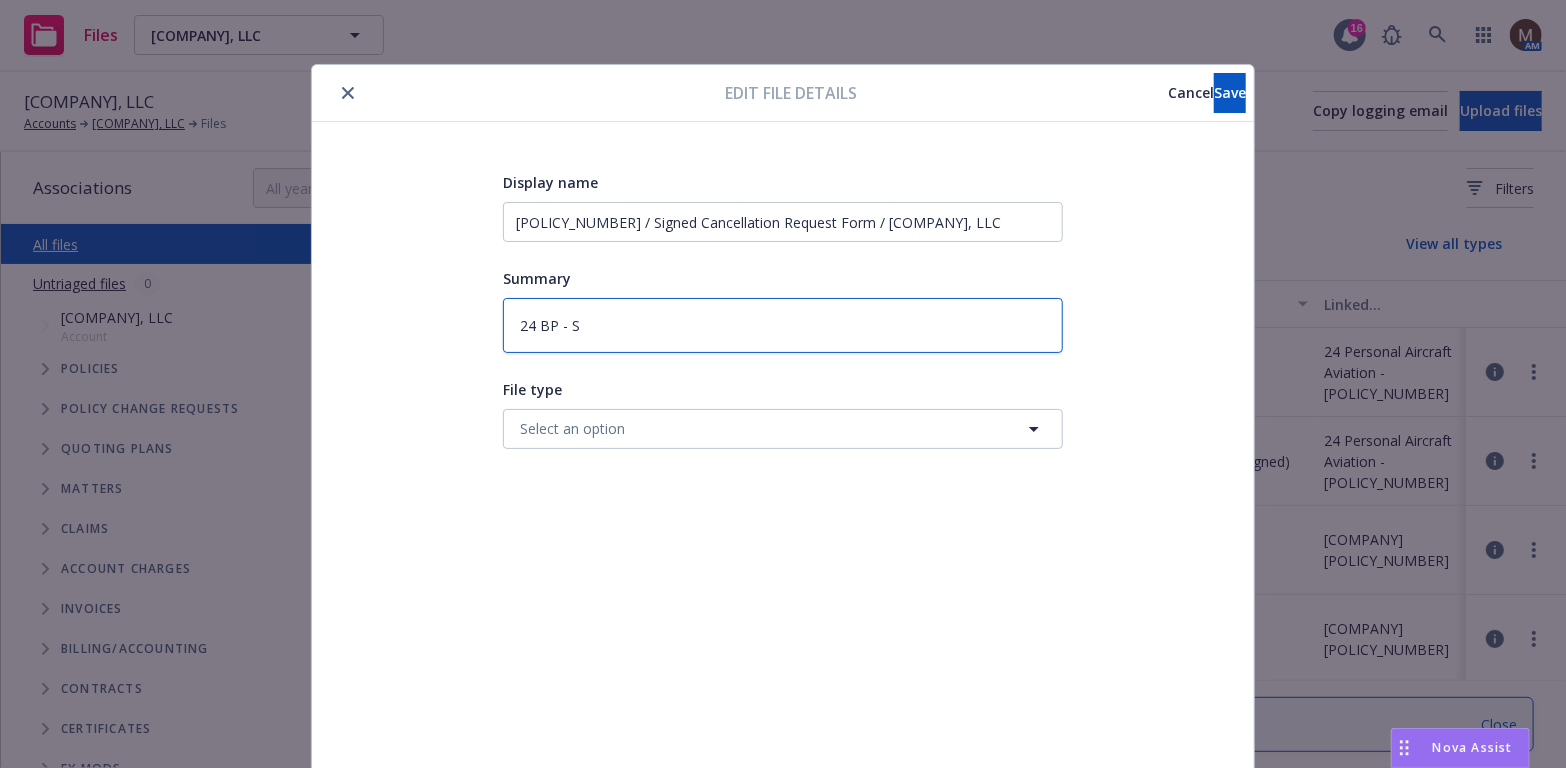 type on "x" 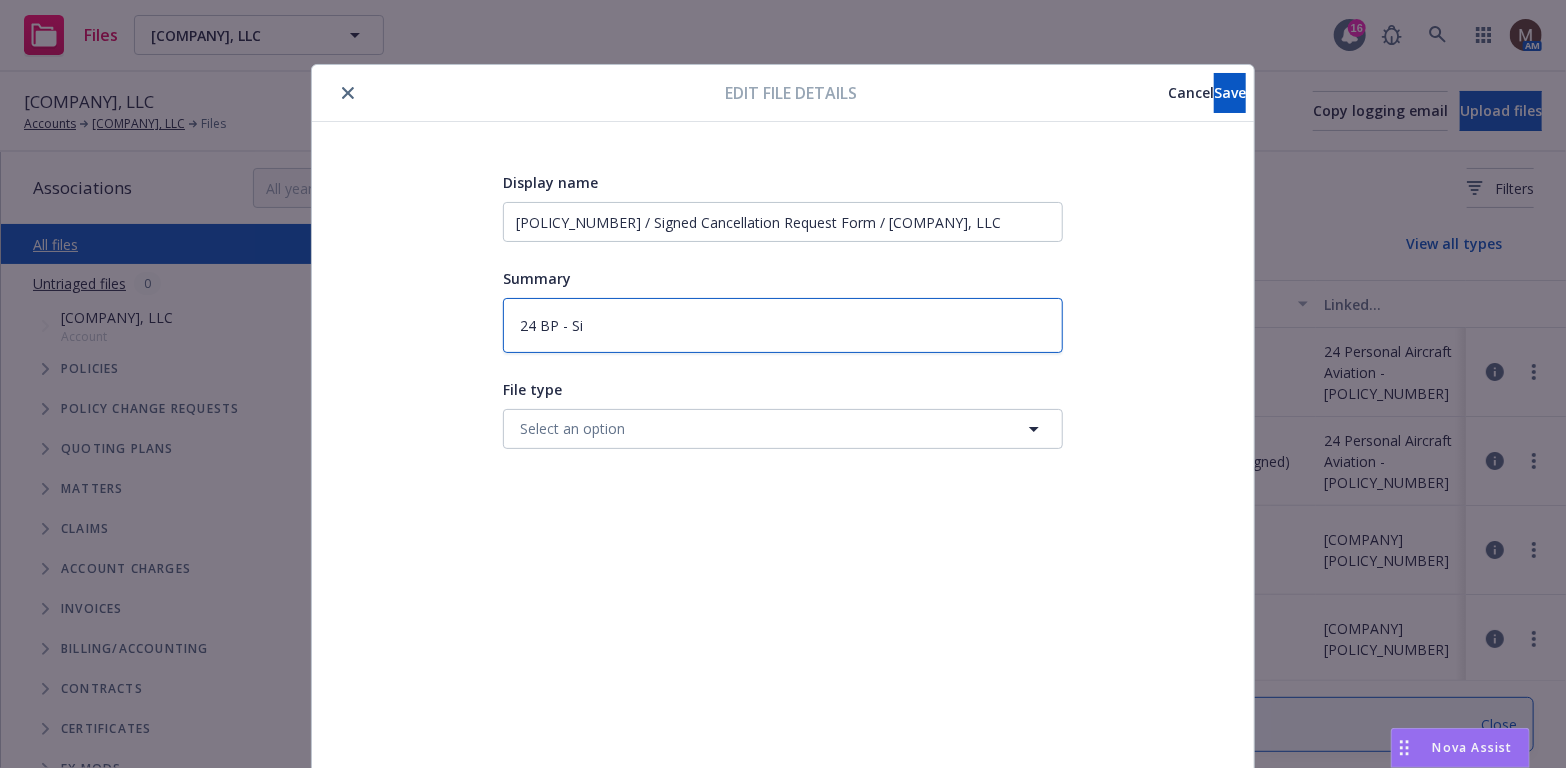 type on "x" 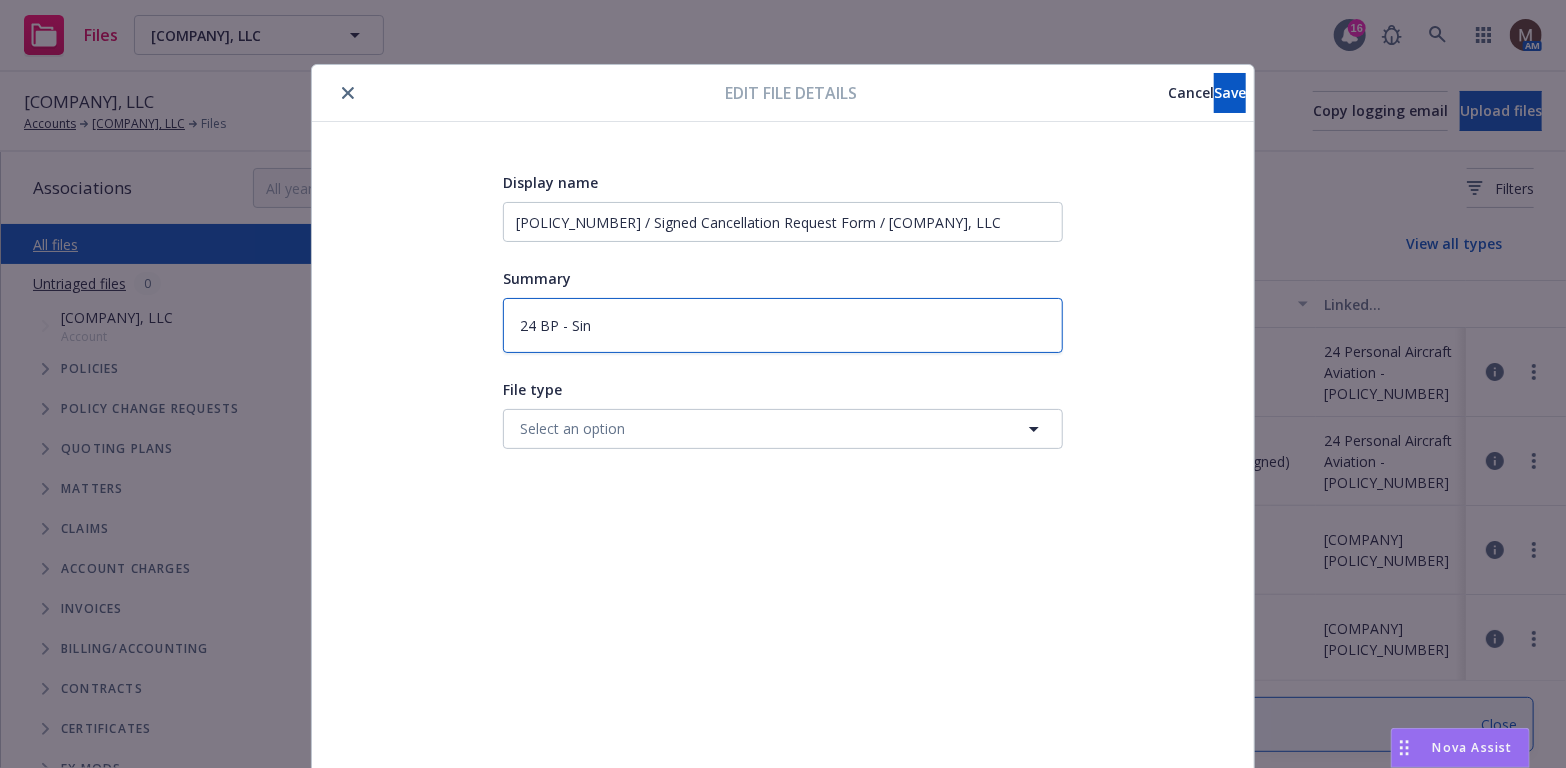 type on "x" 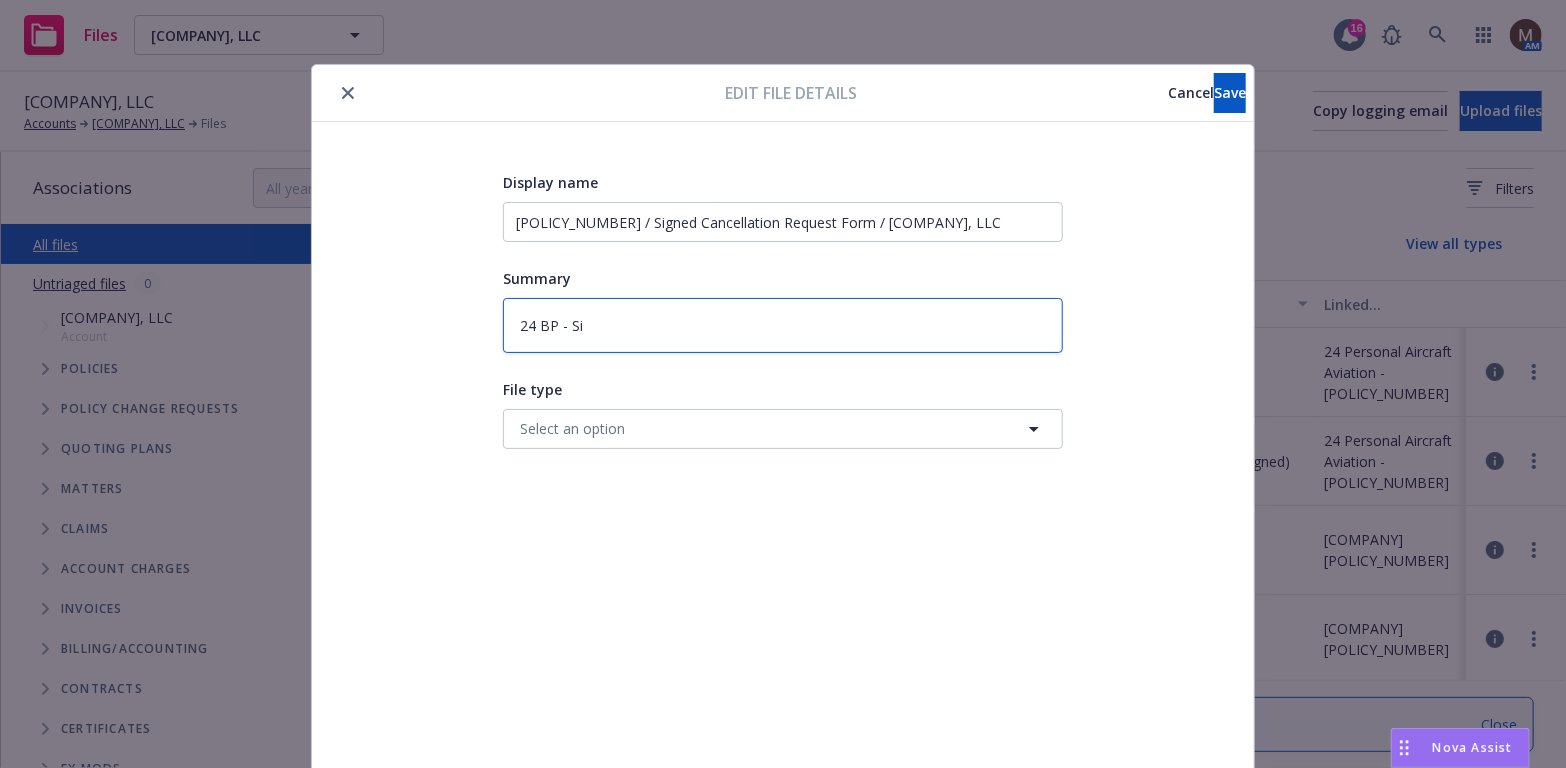 type on "x" 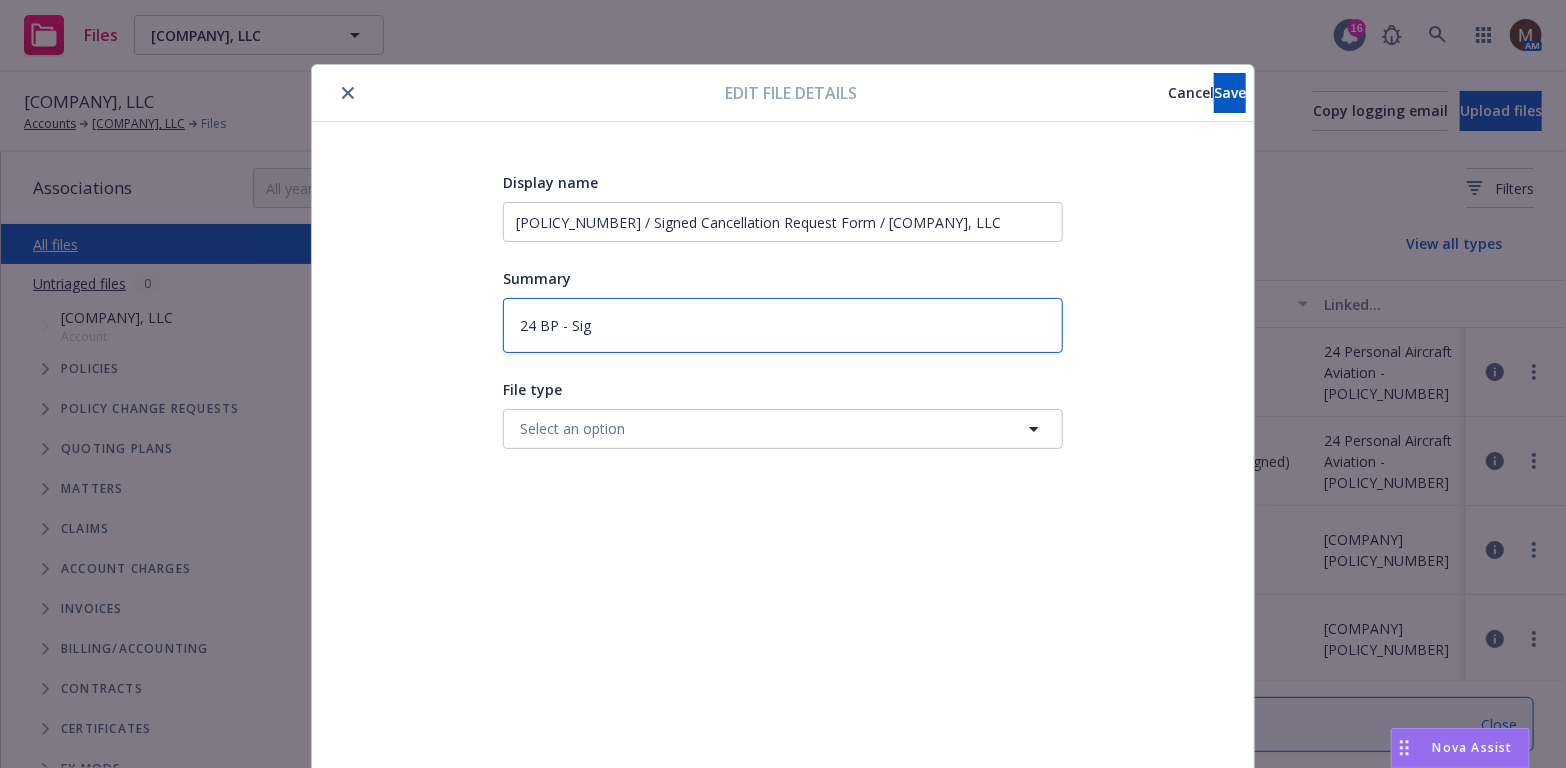 type on "x" 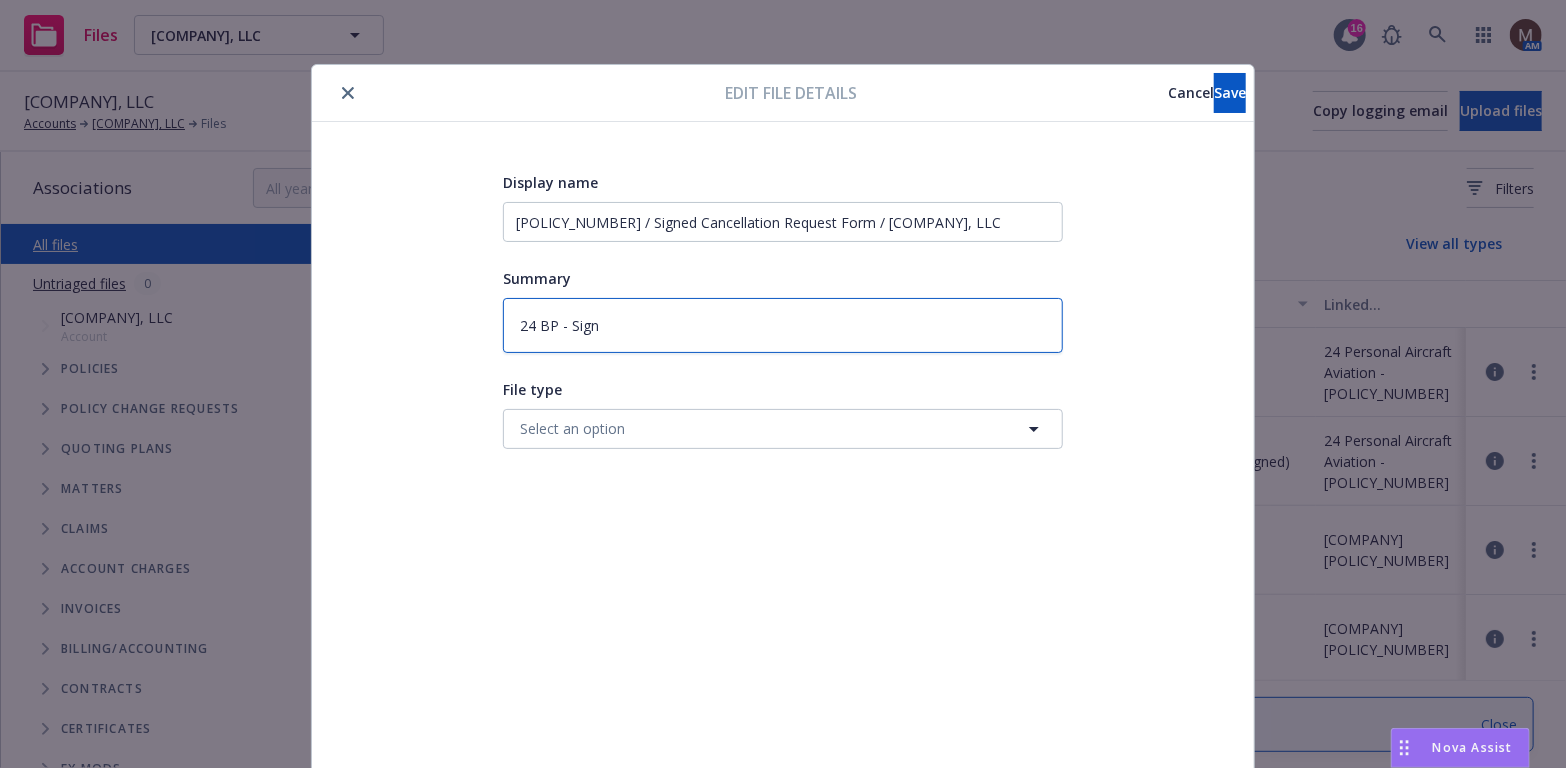 type on "x" 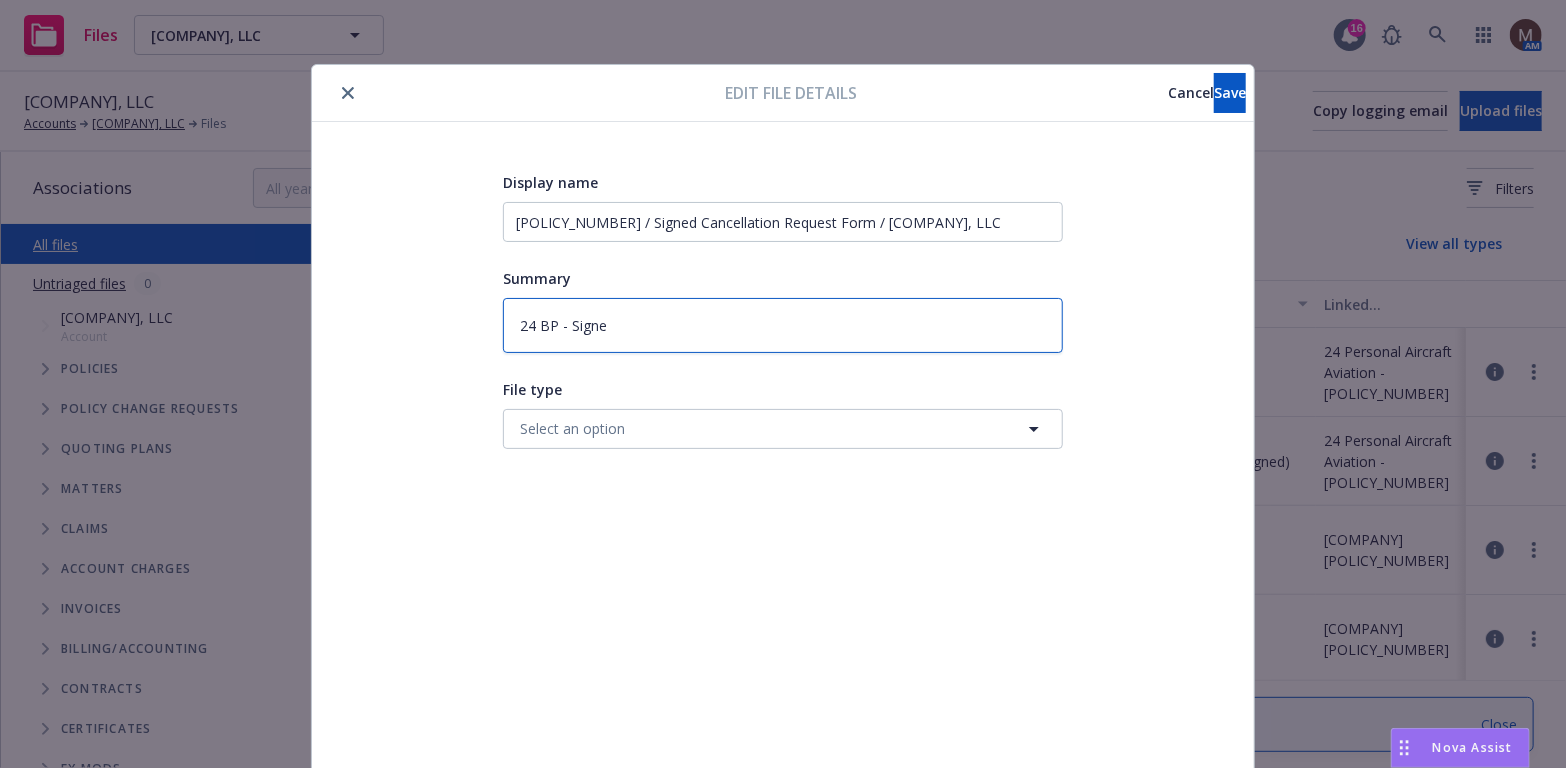 type on "x" 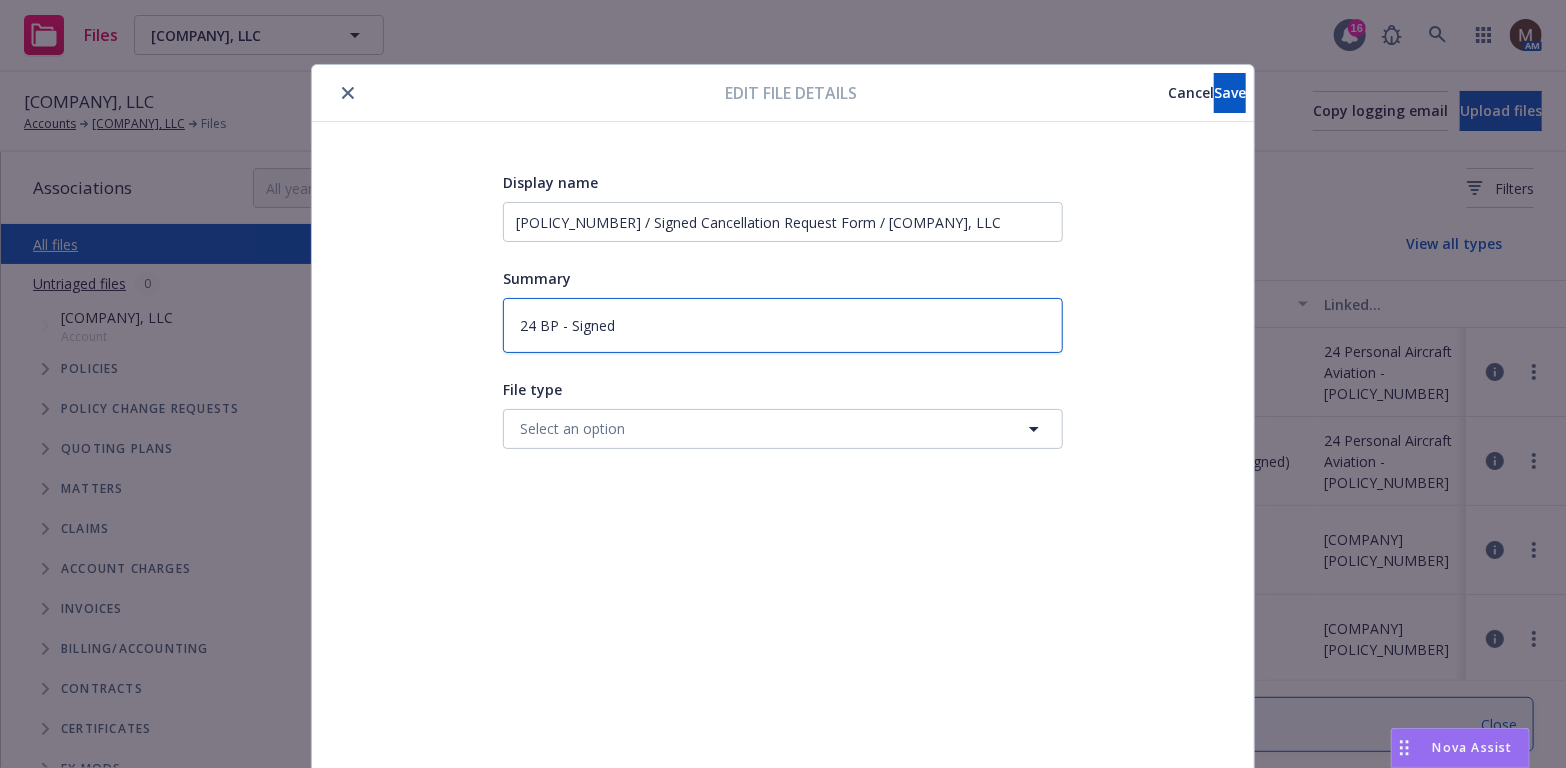 type on "x" 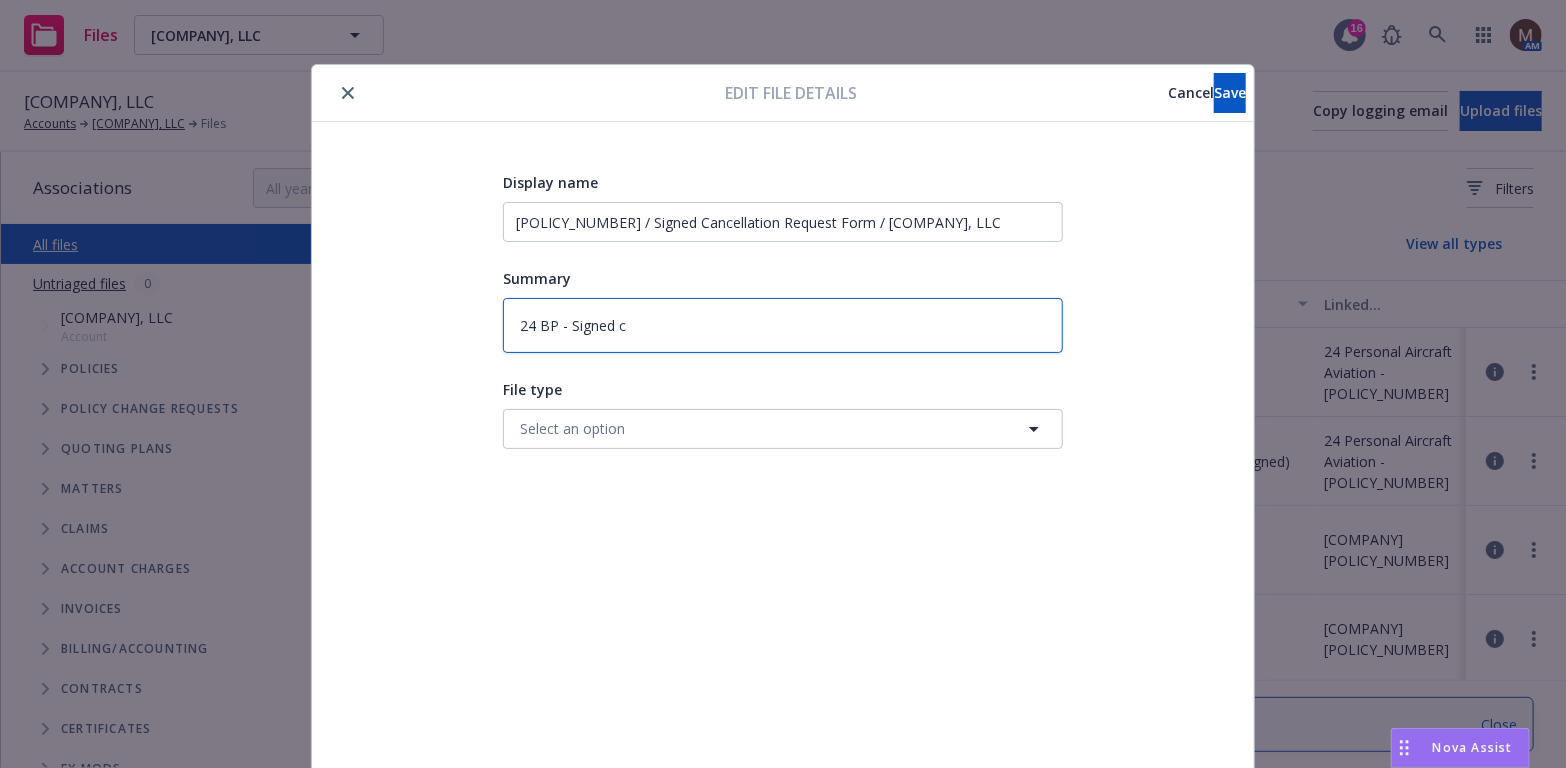 type on "x" 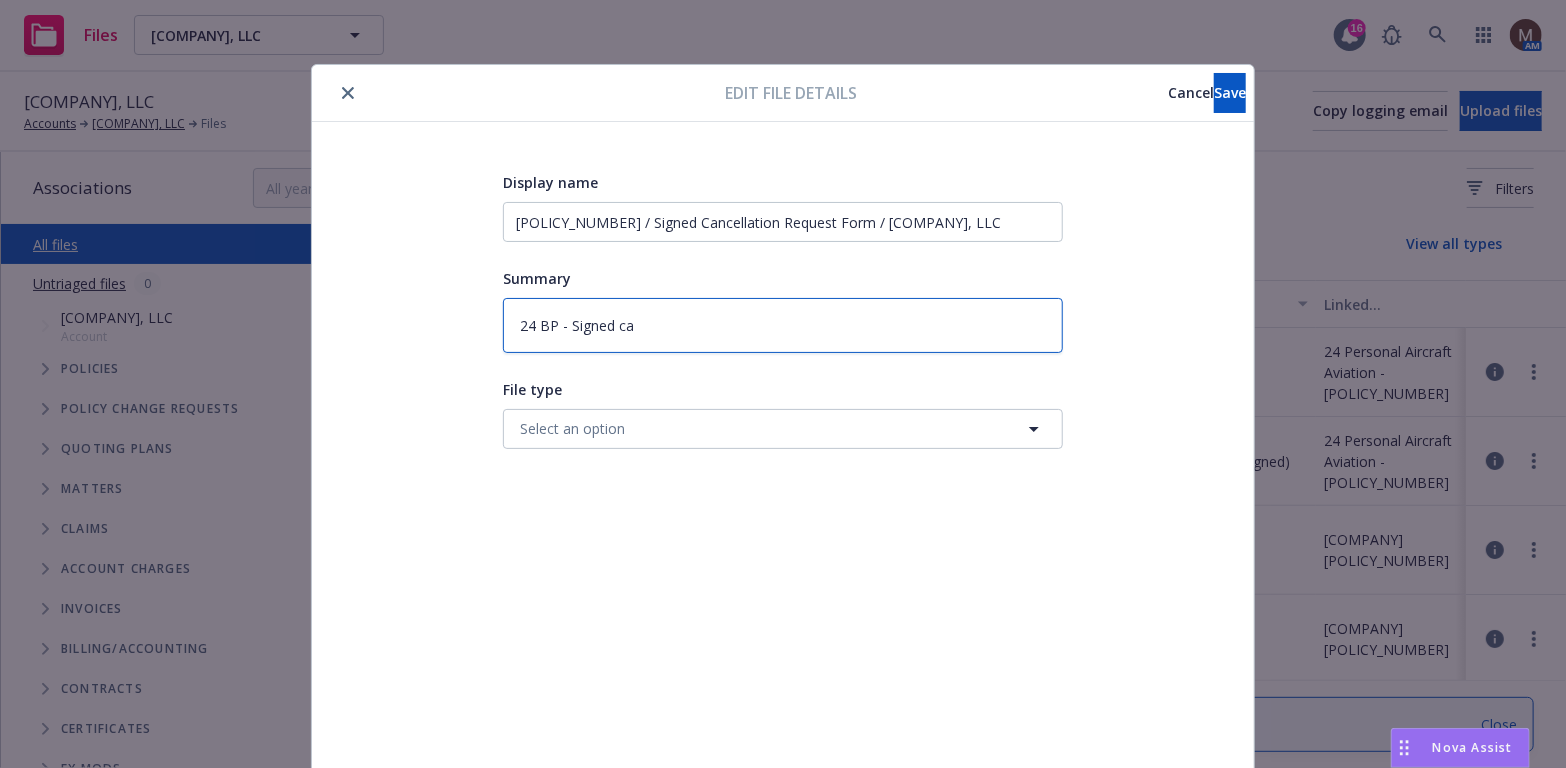 type on "x" 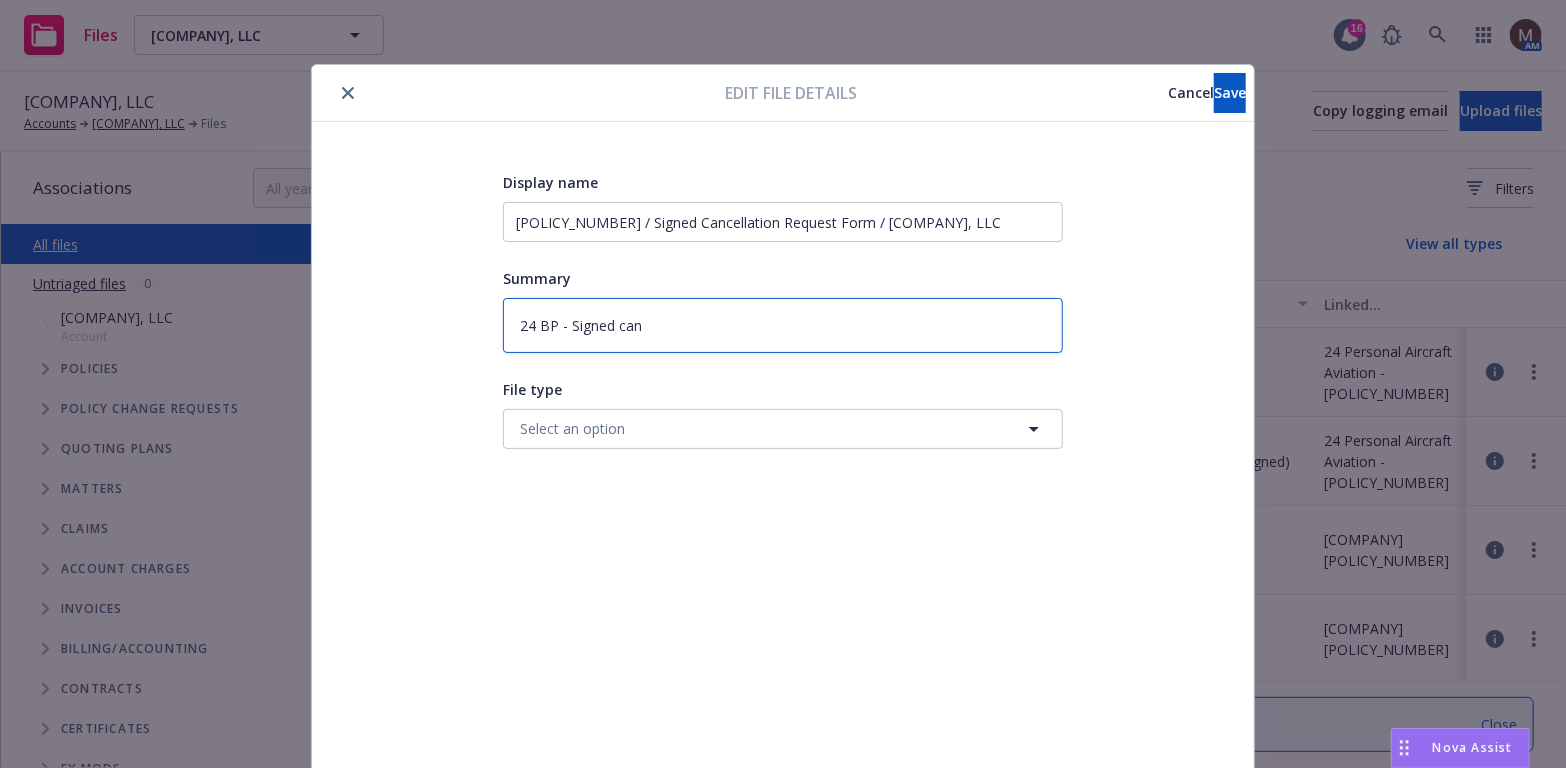 type on "x" 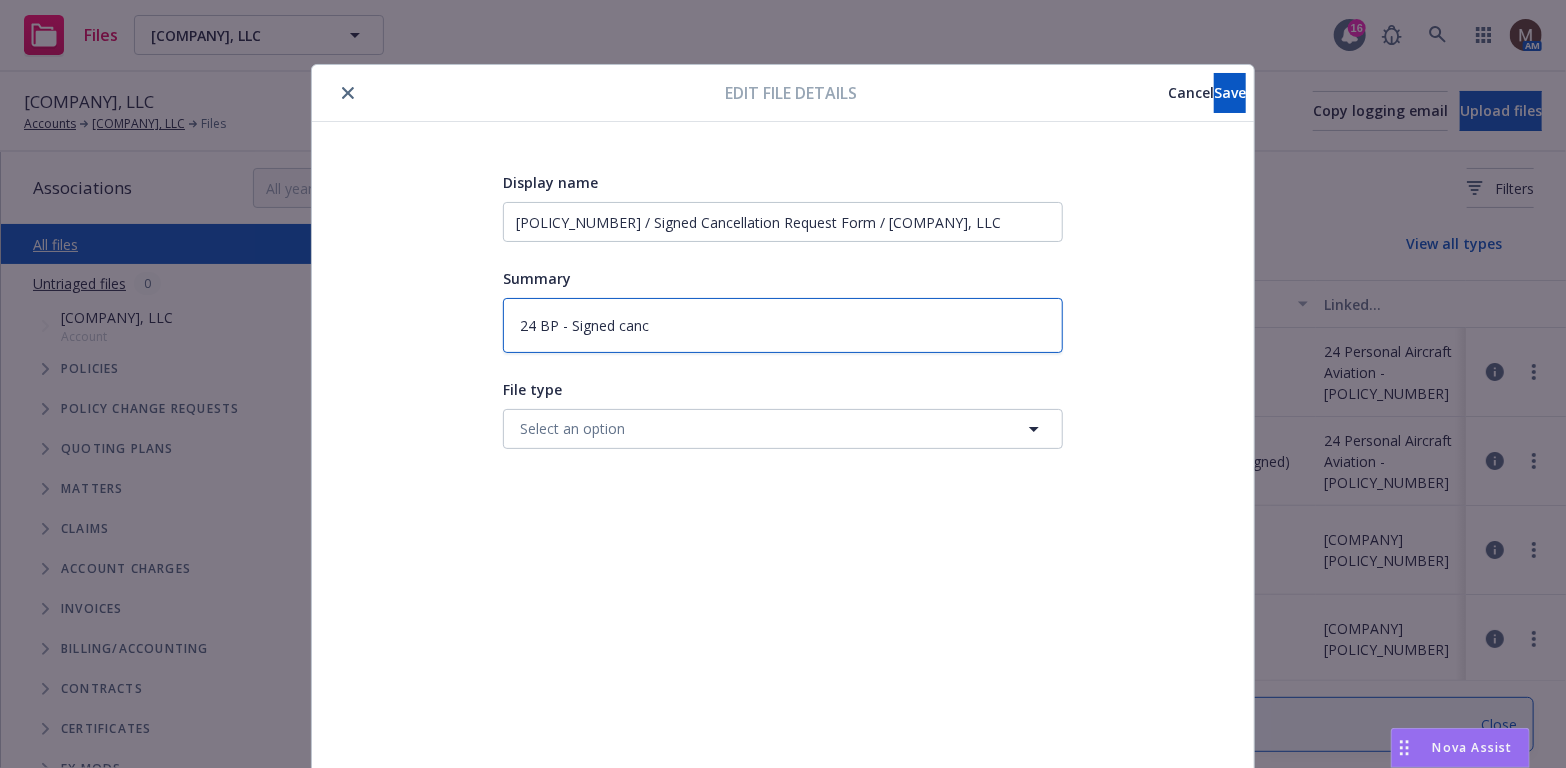 type on "x" 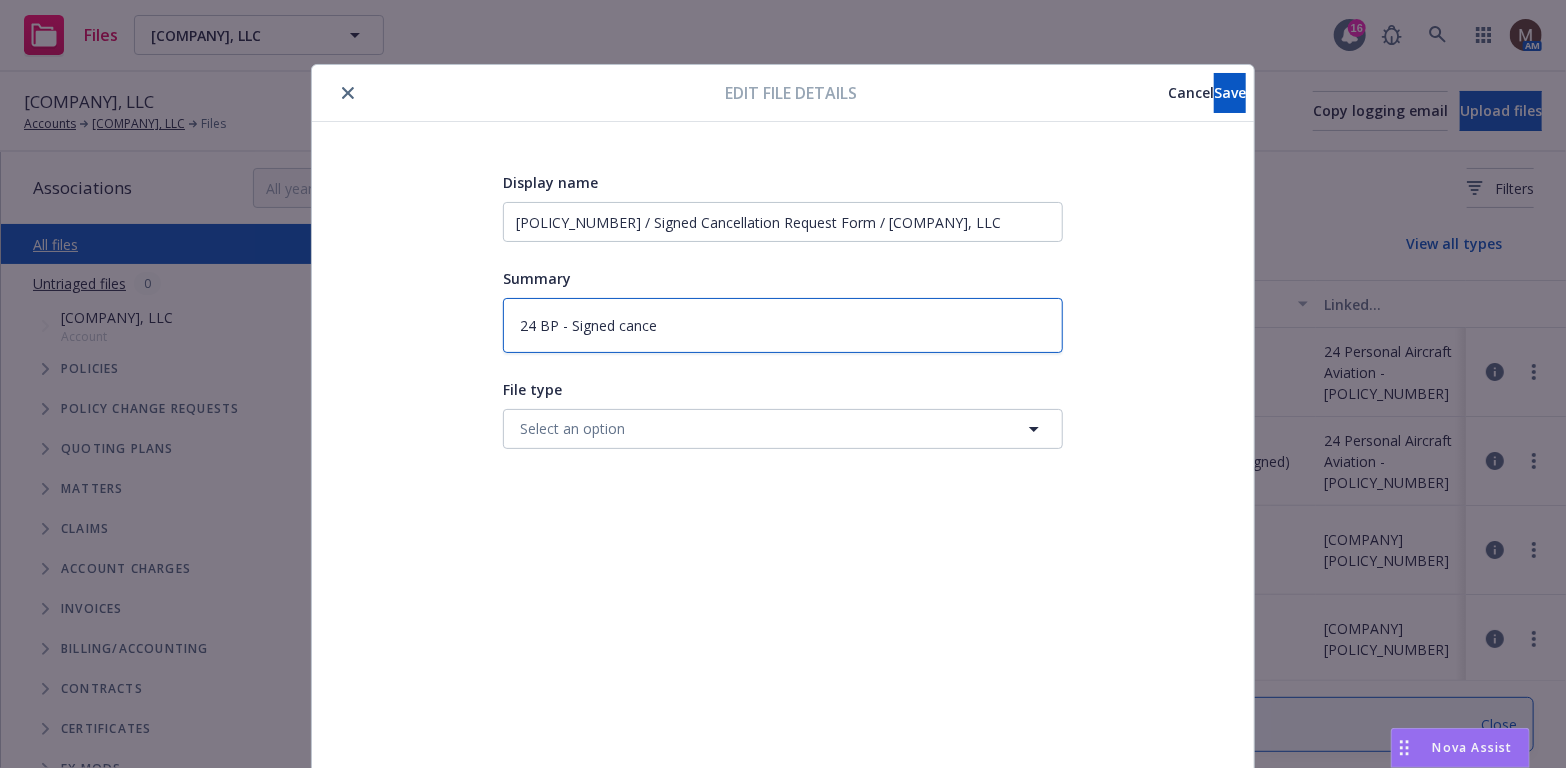 type on "x" 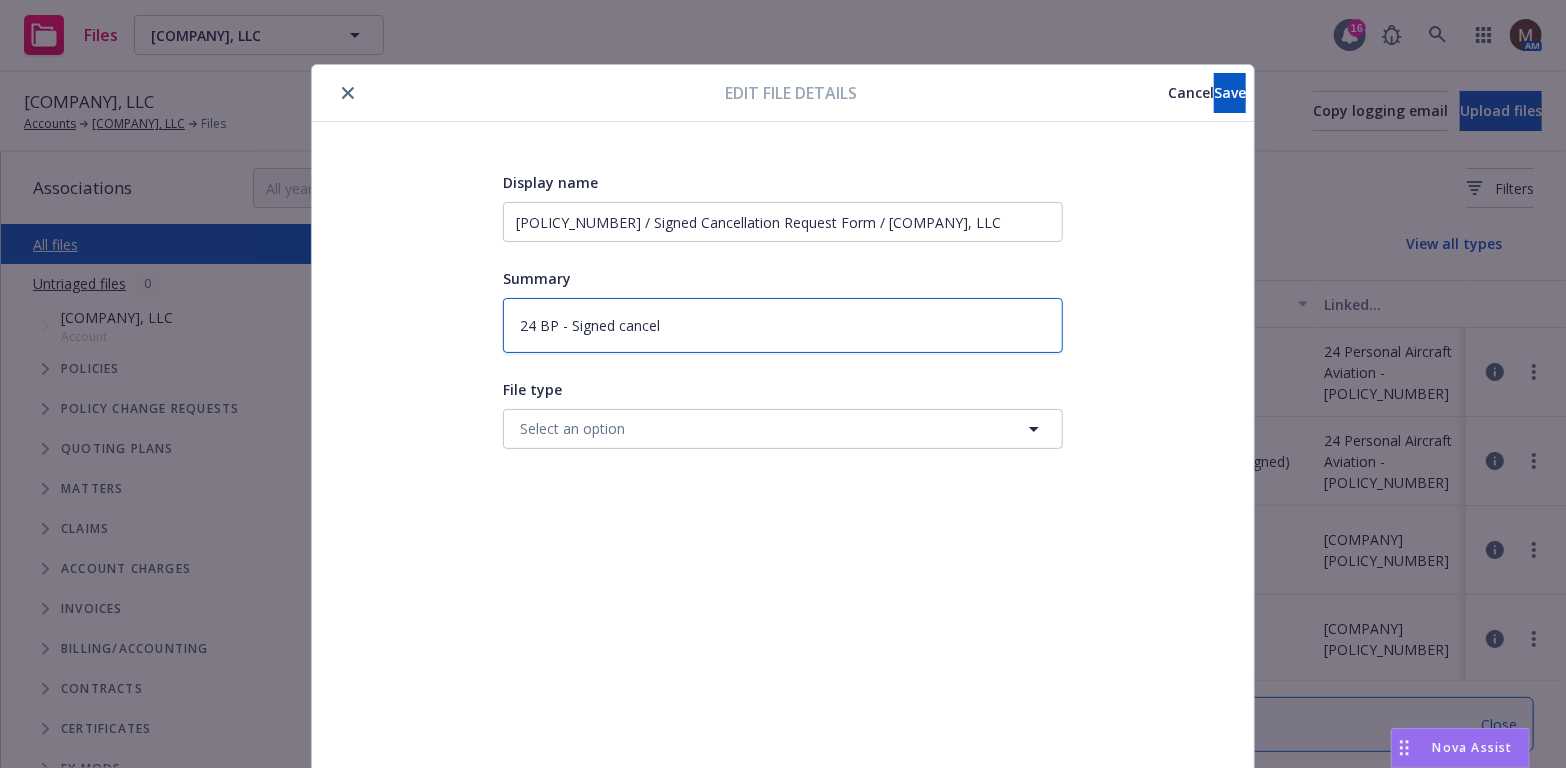 type on "x" 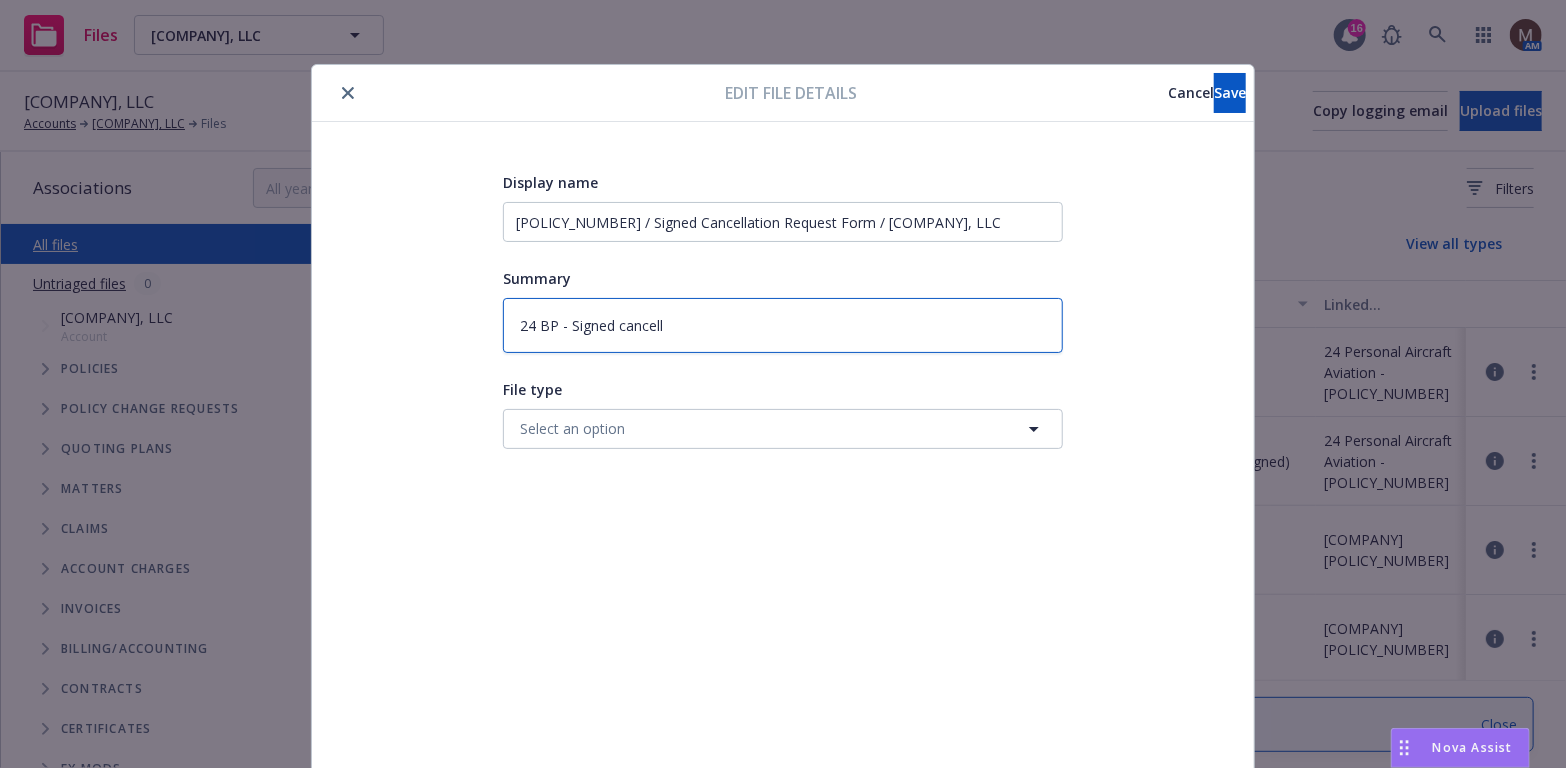 type on "x" 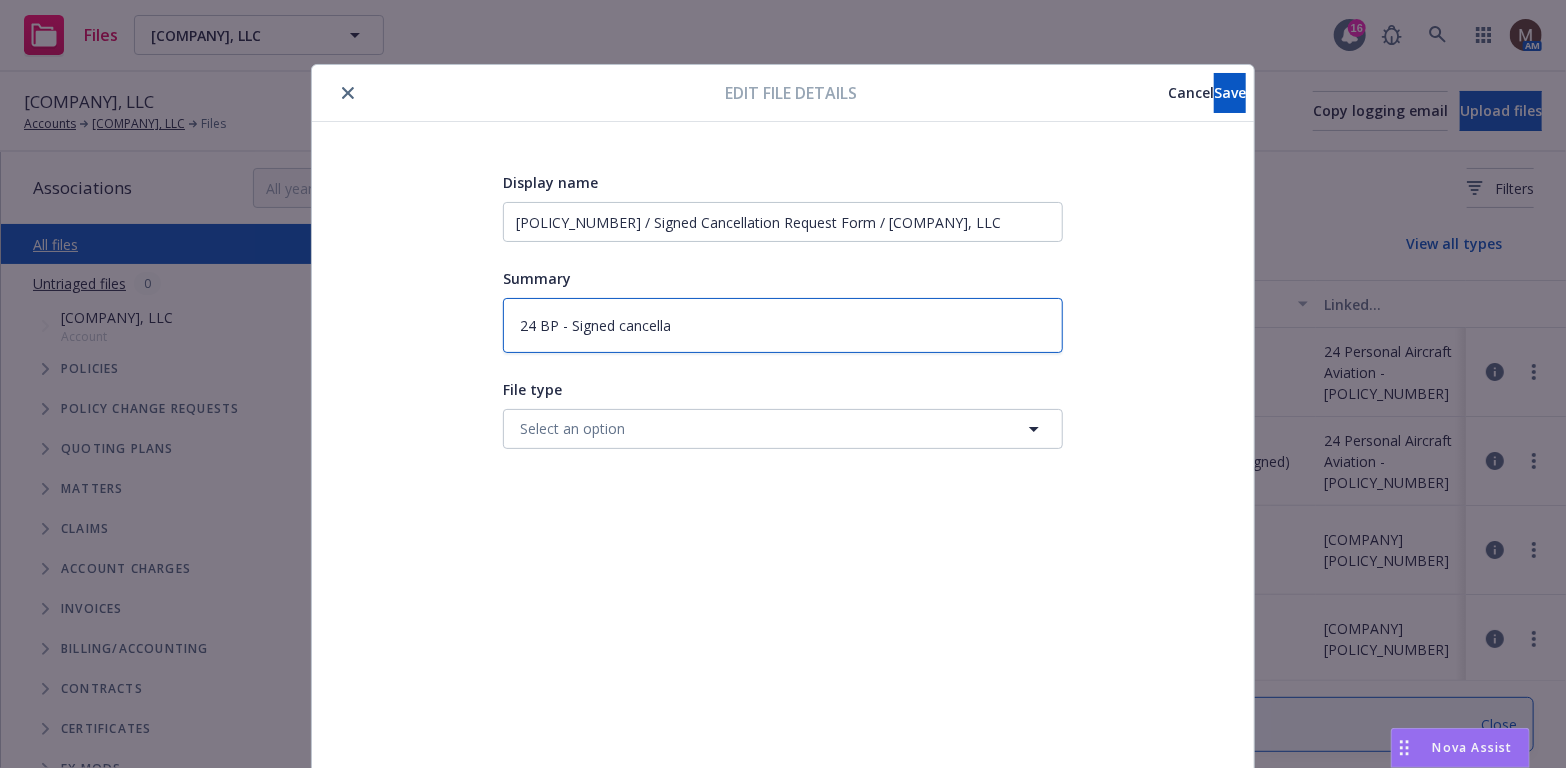type on "x" 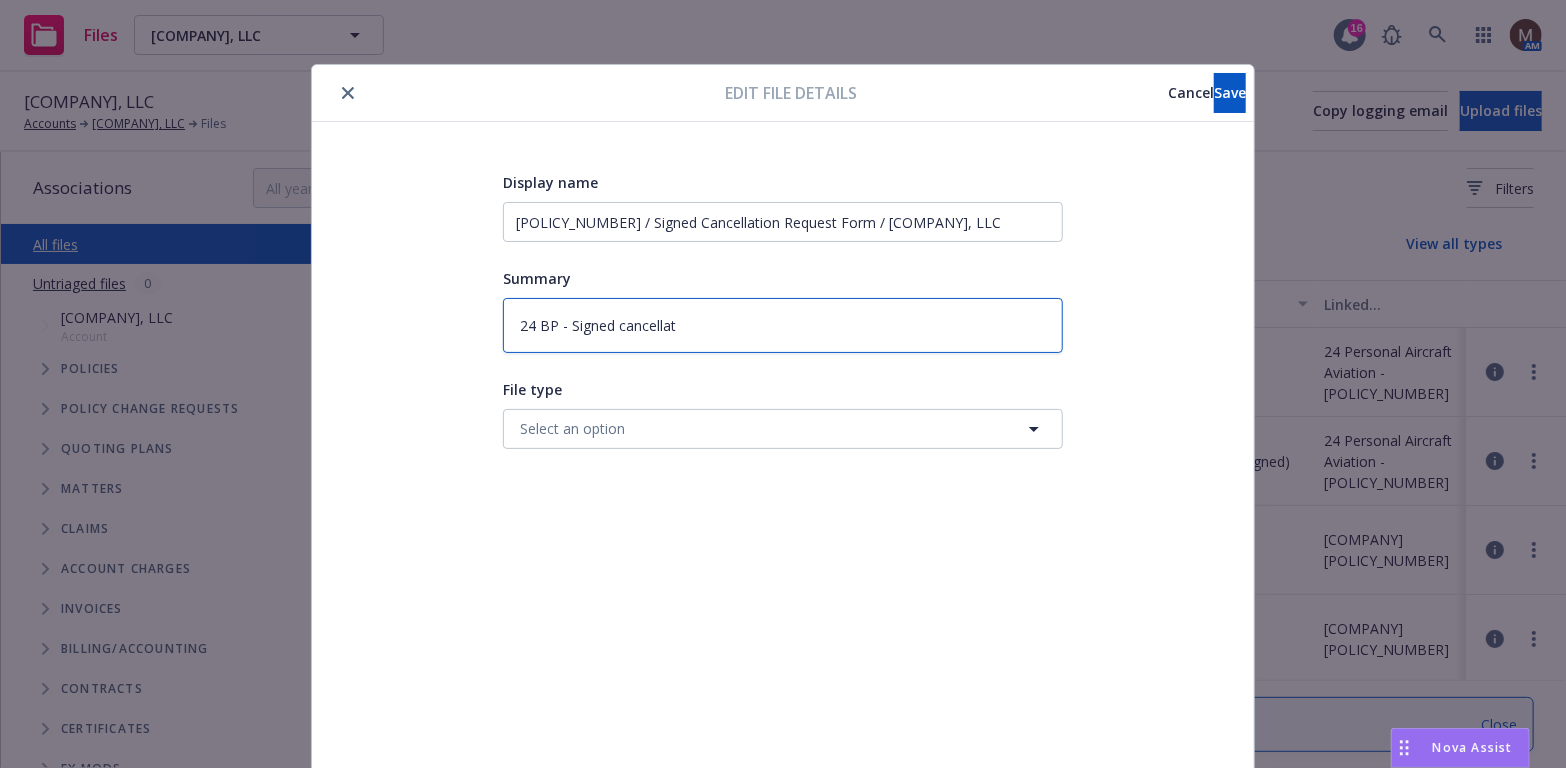 type on "x" 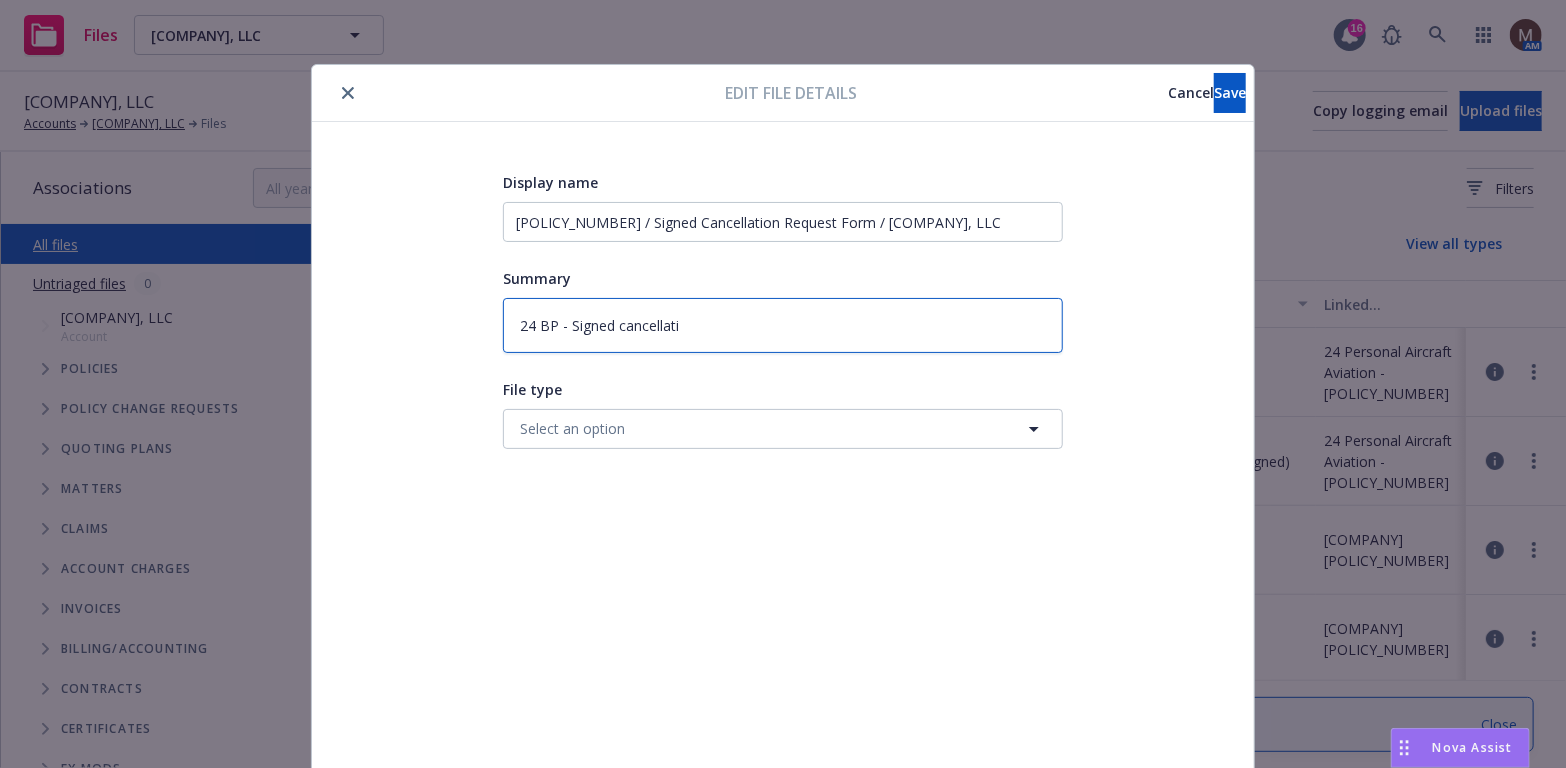 type on "x" 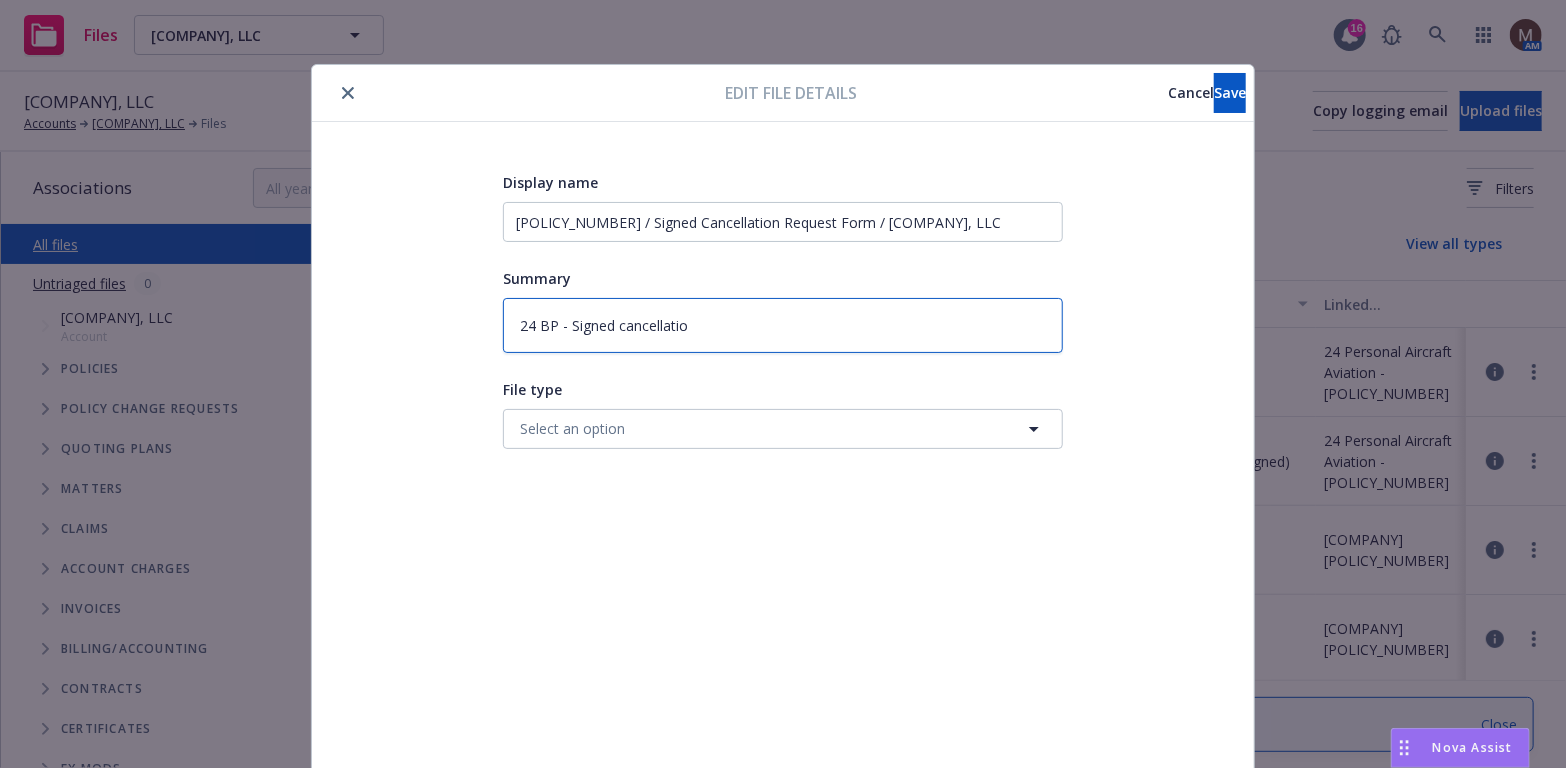 type on "x" 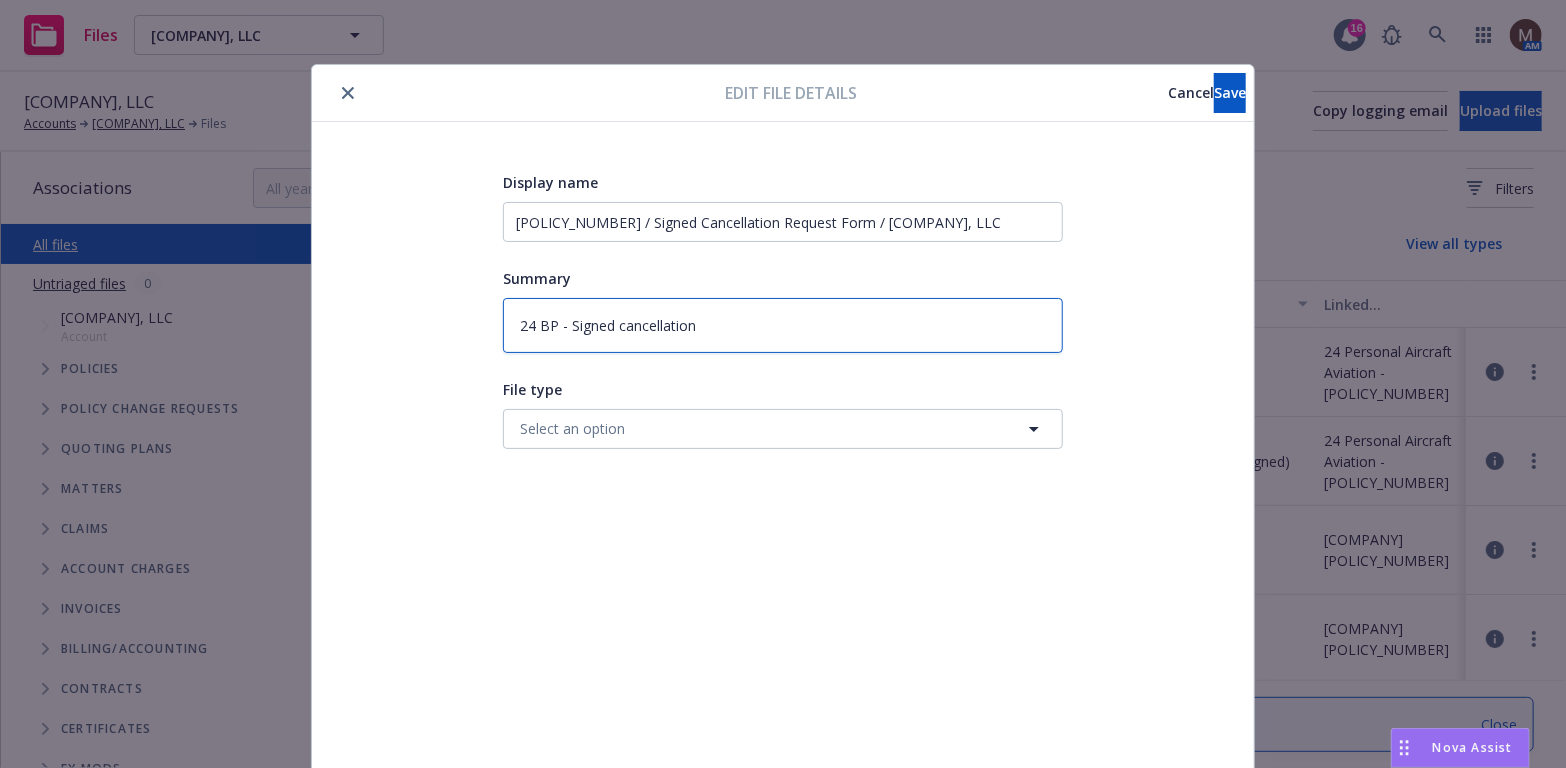type on "x" 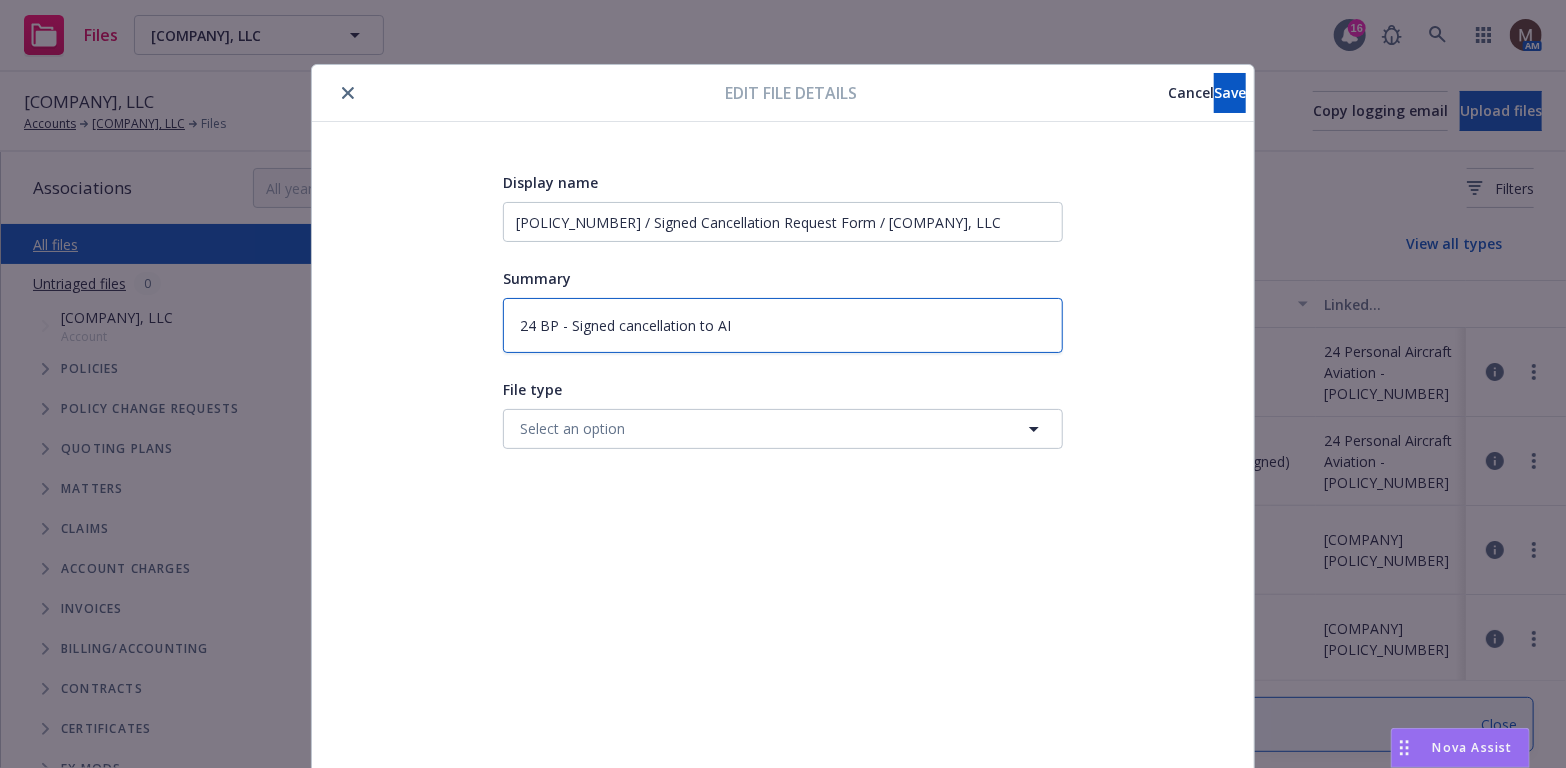 type on "x" 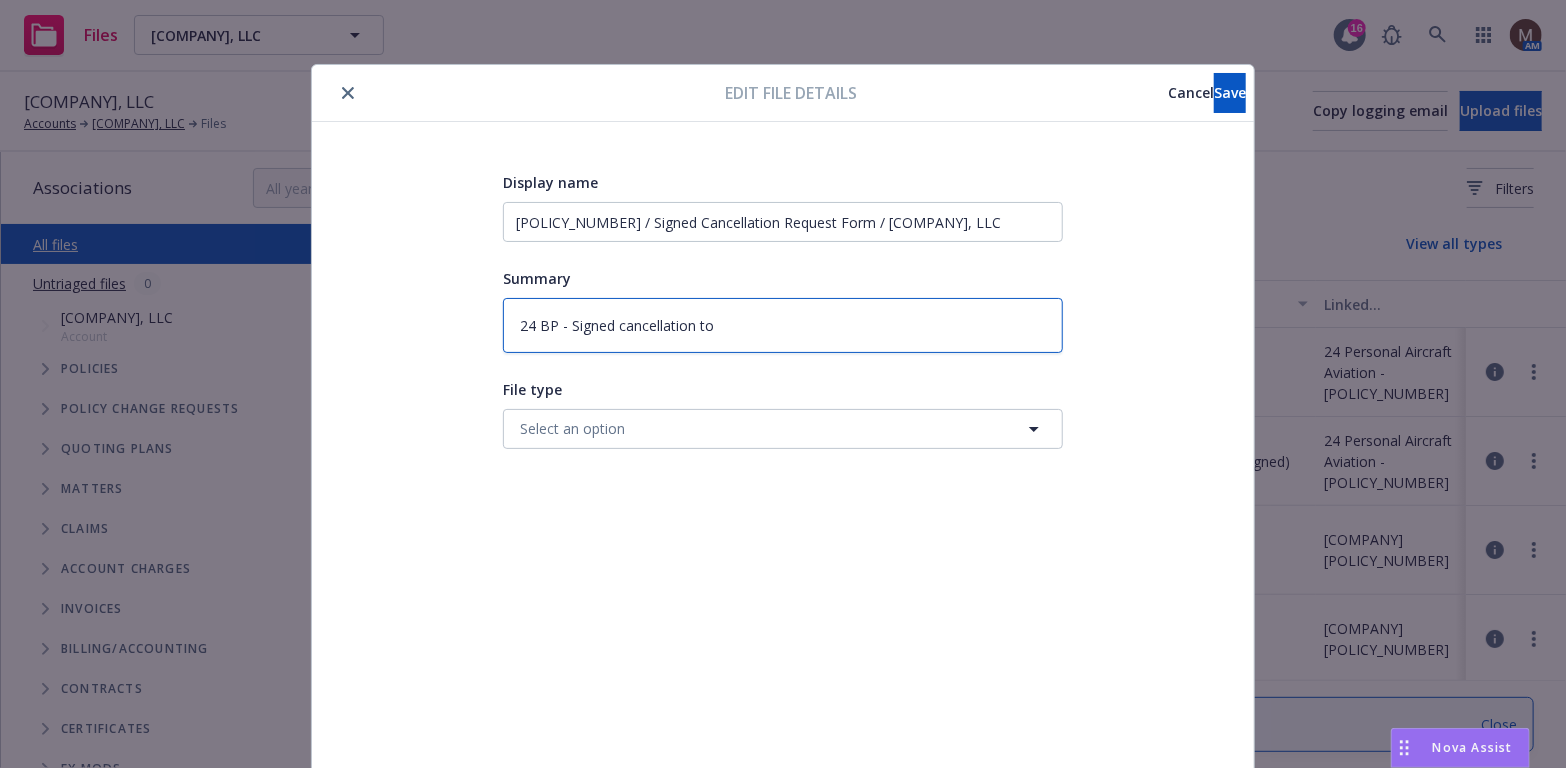 type on "x" 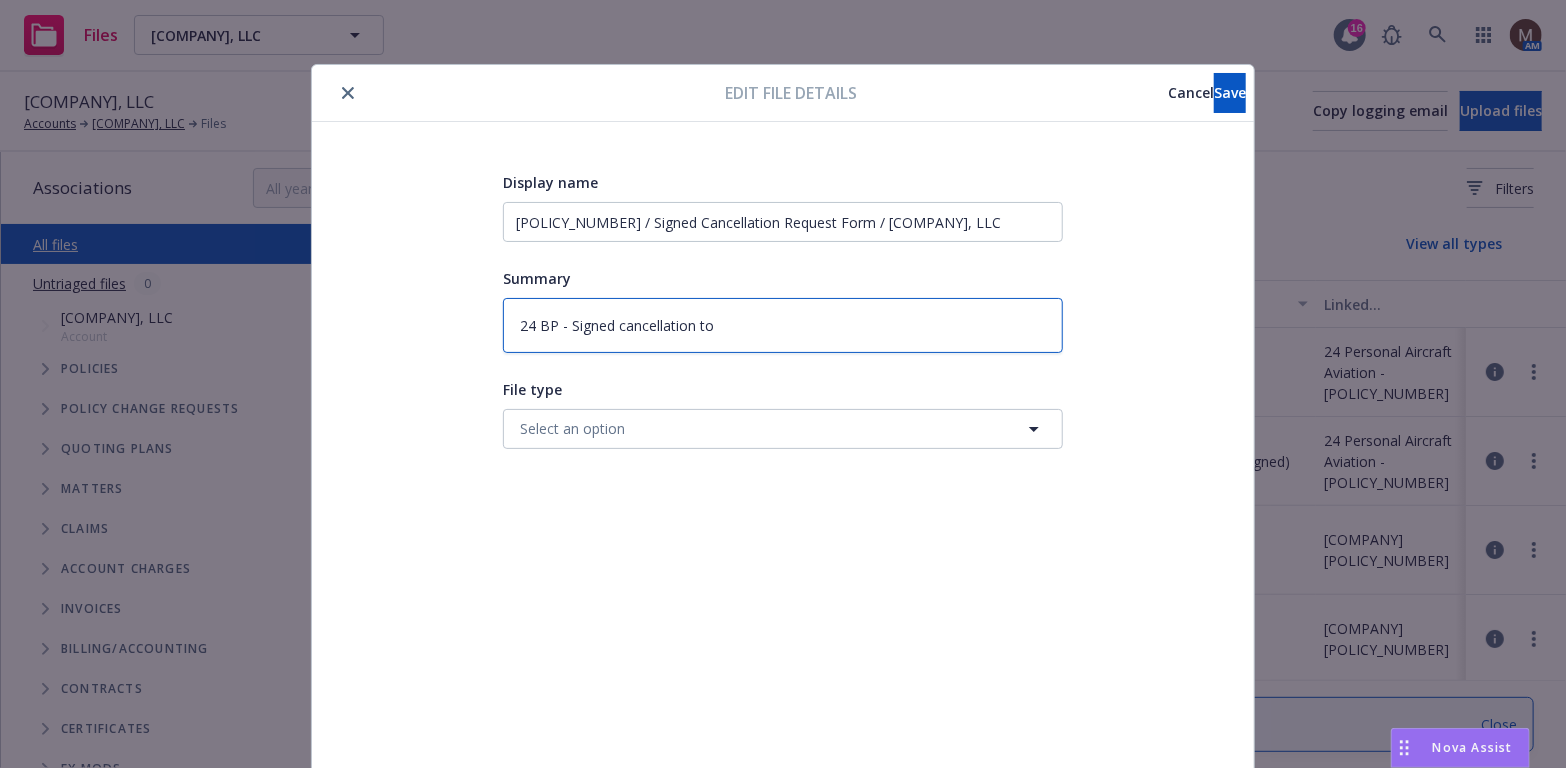 type on "x" 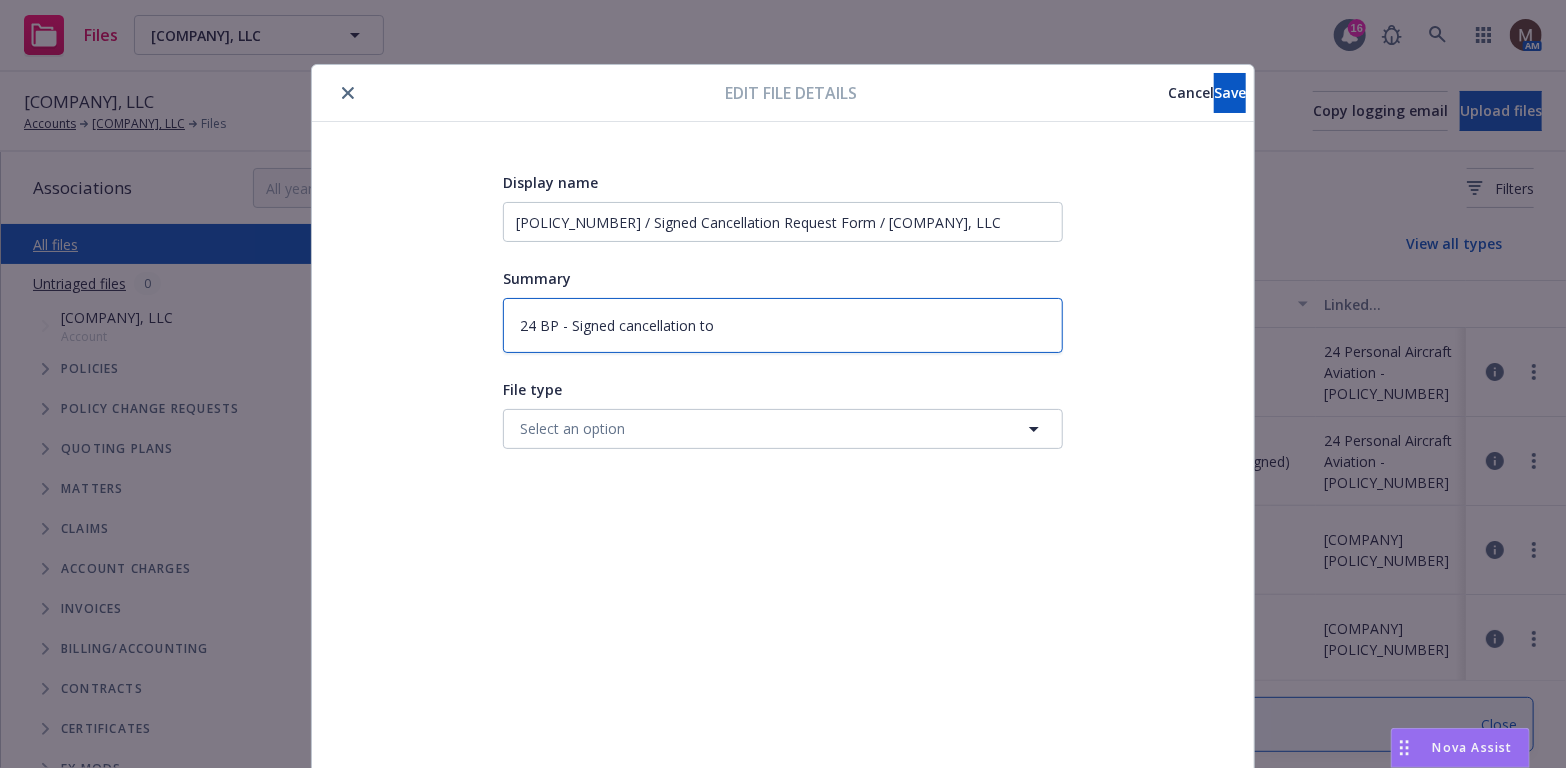 type on "24 BP - Signed cancellation to A" 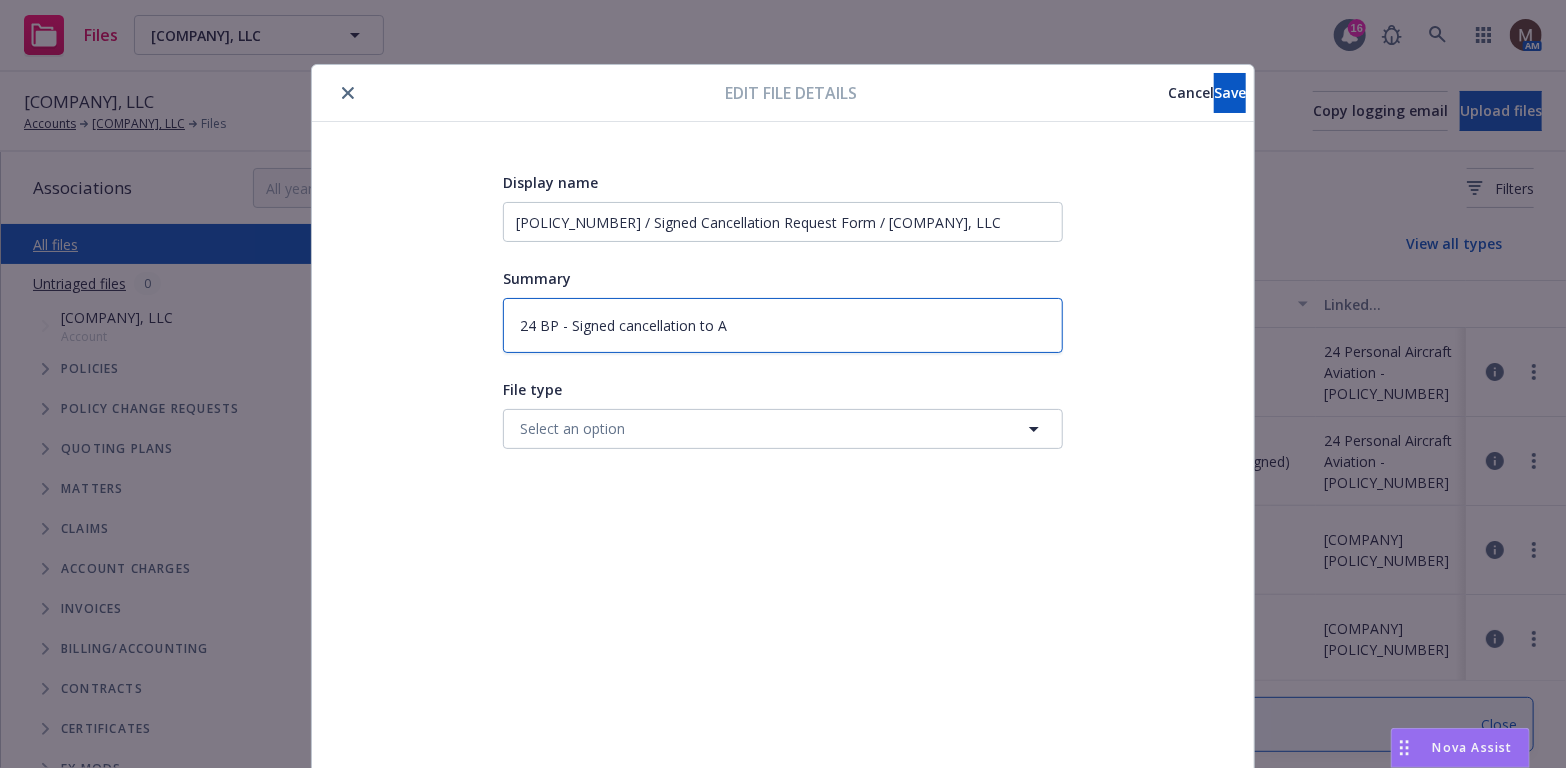 type on "x" 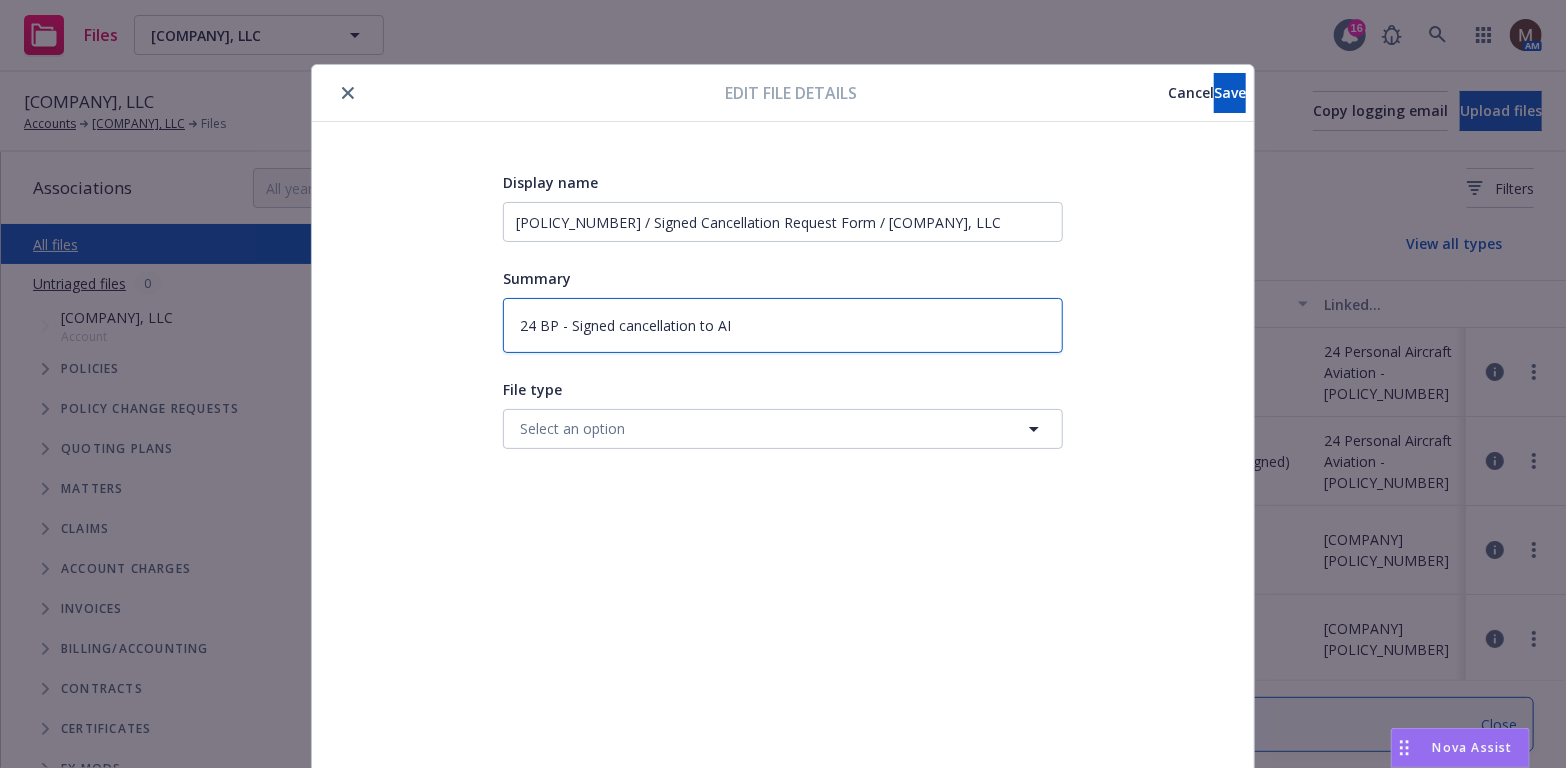 type on "x" 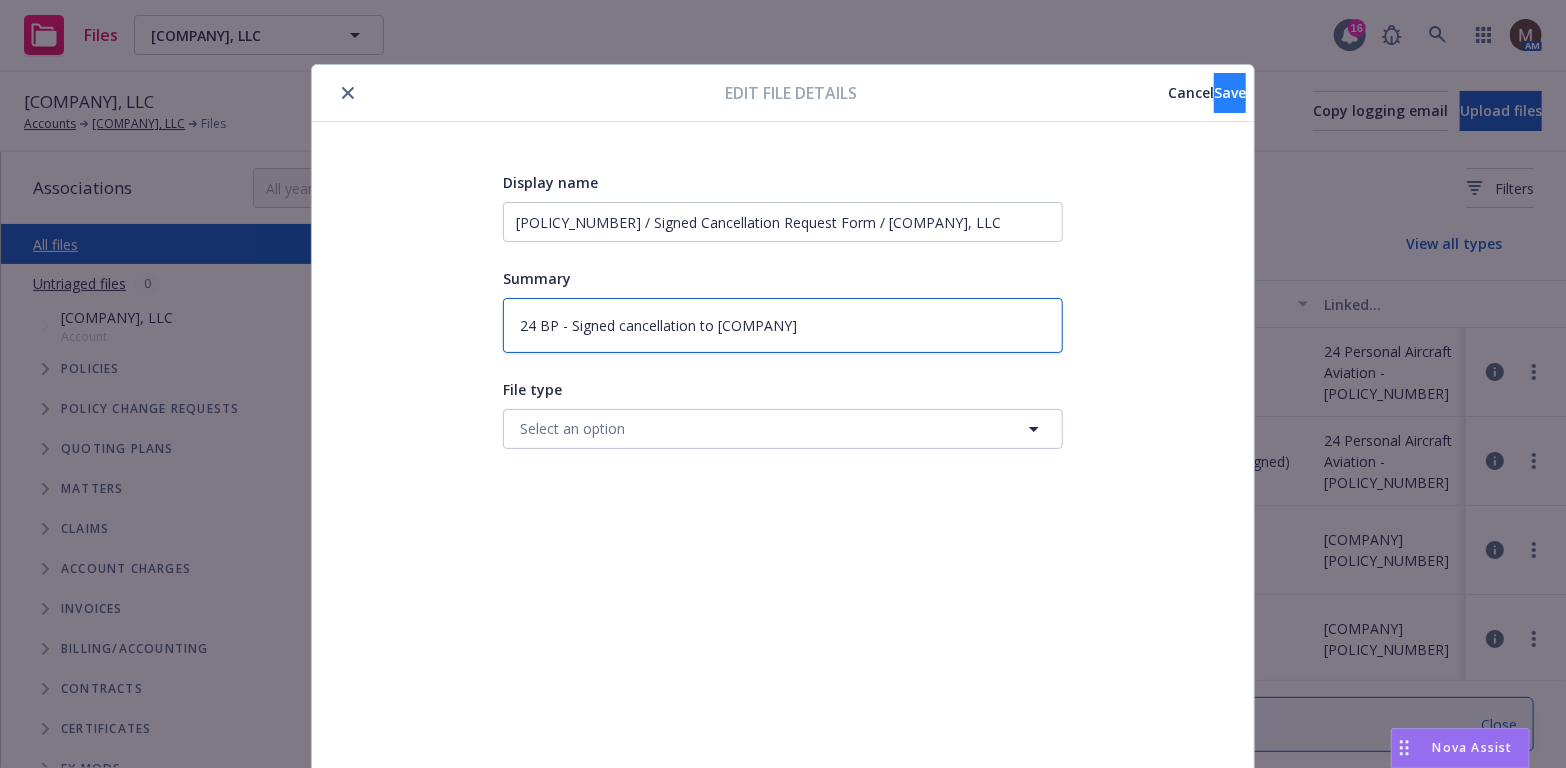 type on "24 BP - Signed cancellation to AIG" 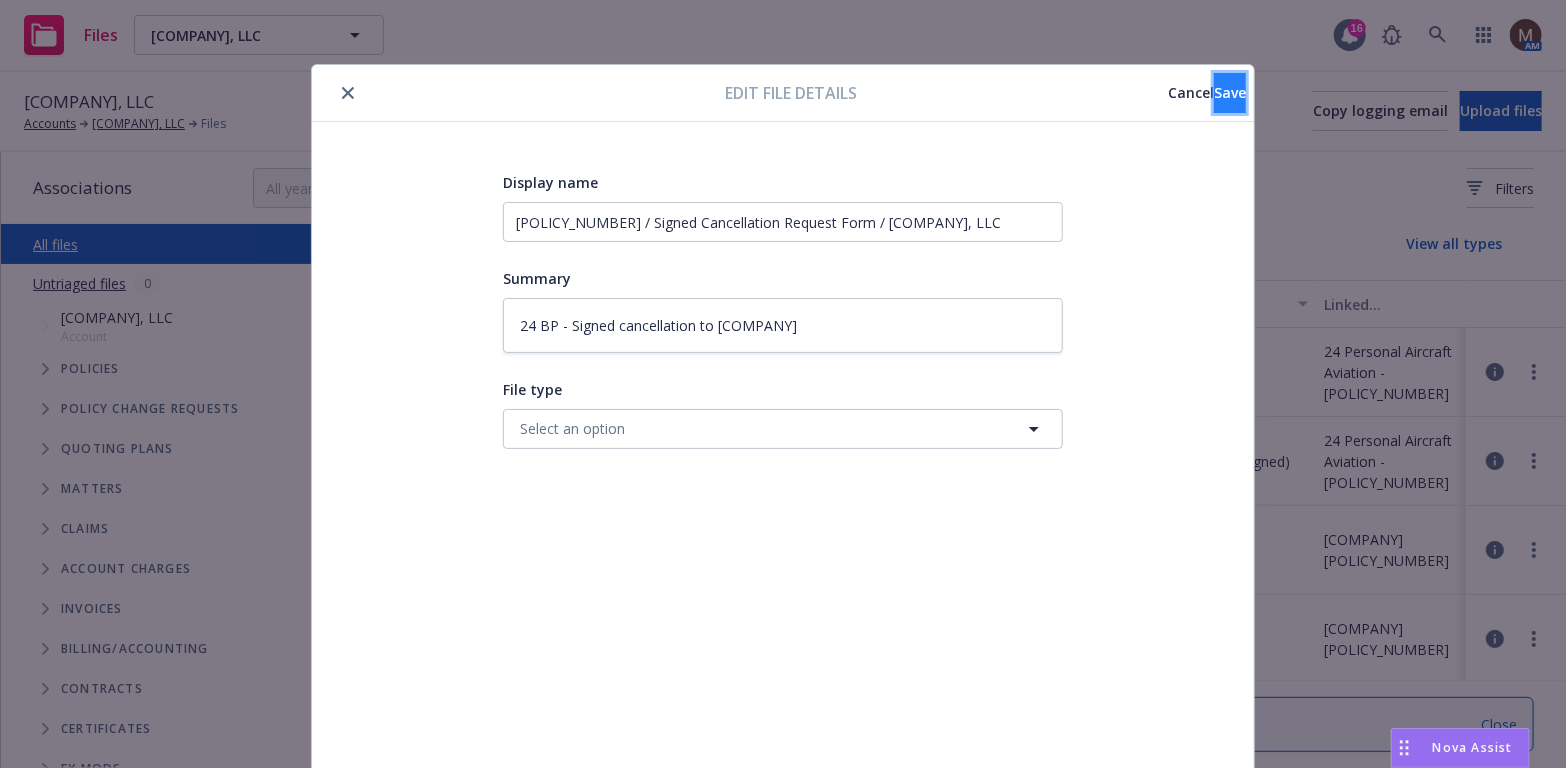click on "Save" at bounding box center (1230, 92) 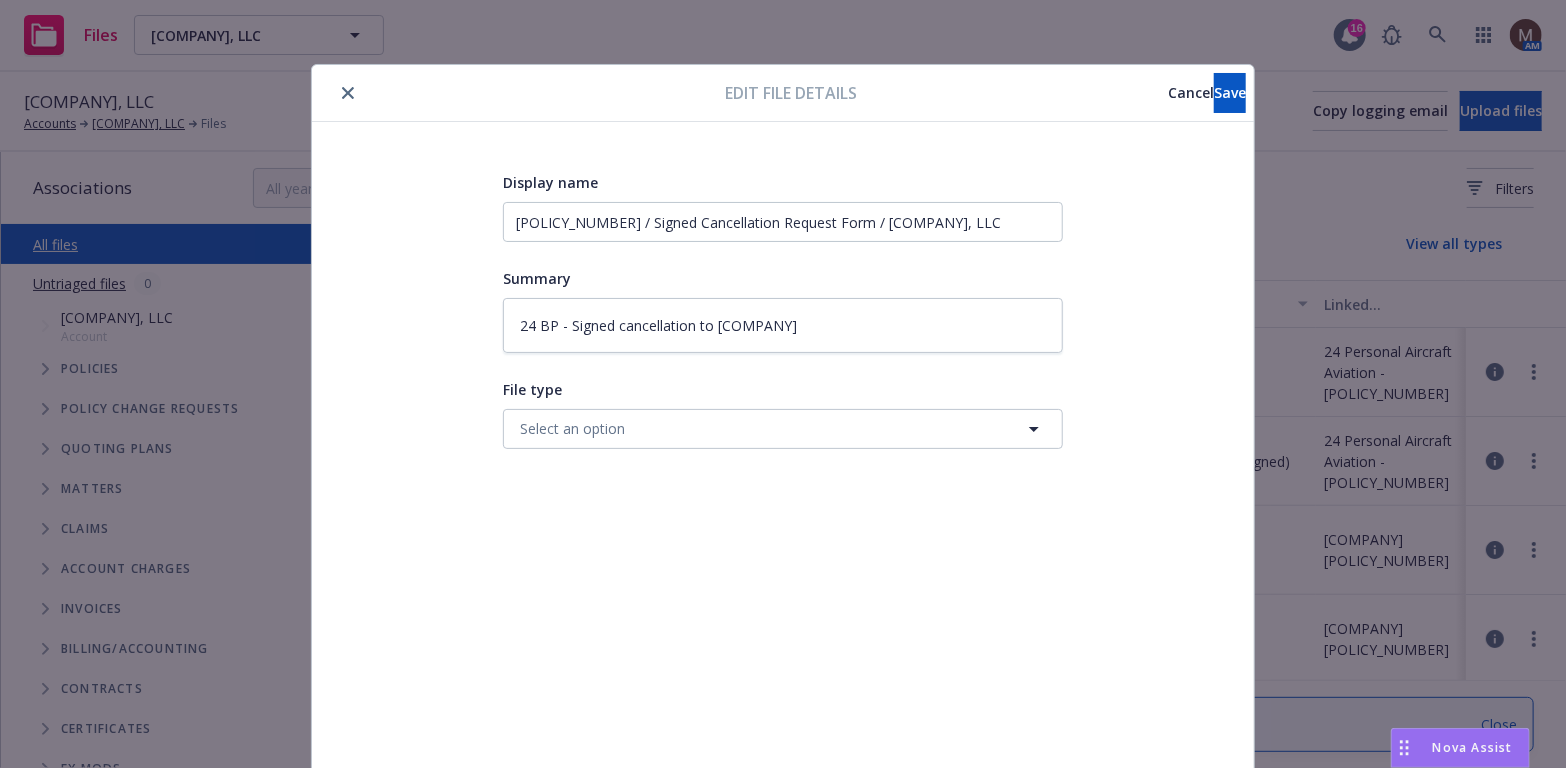 type on "x" 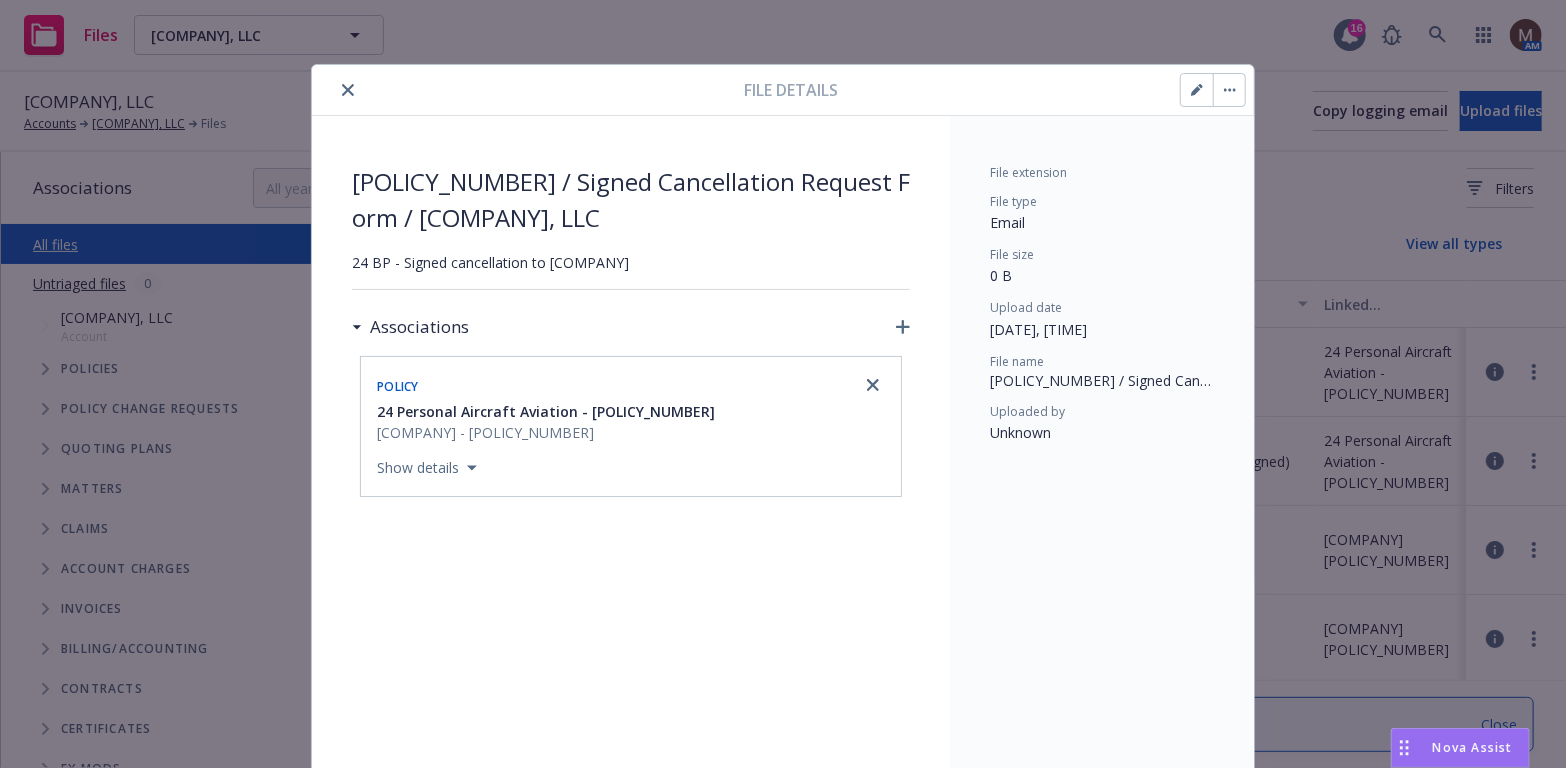 click 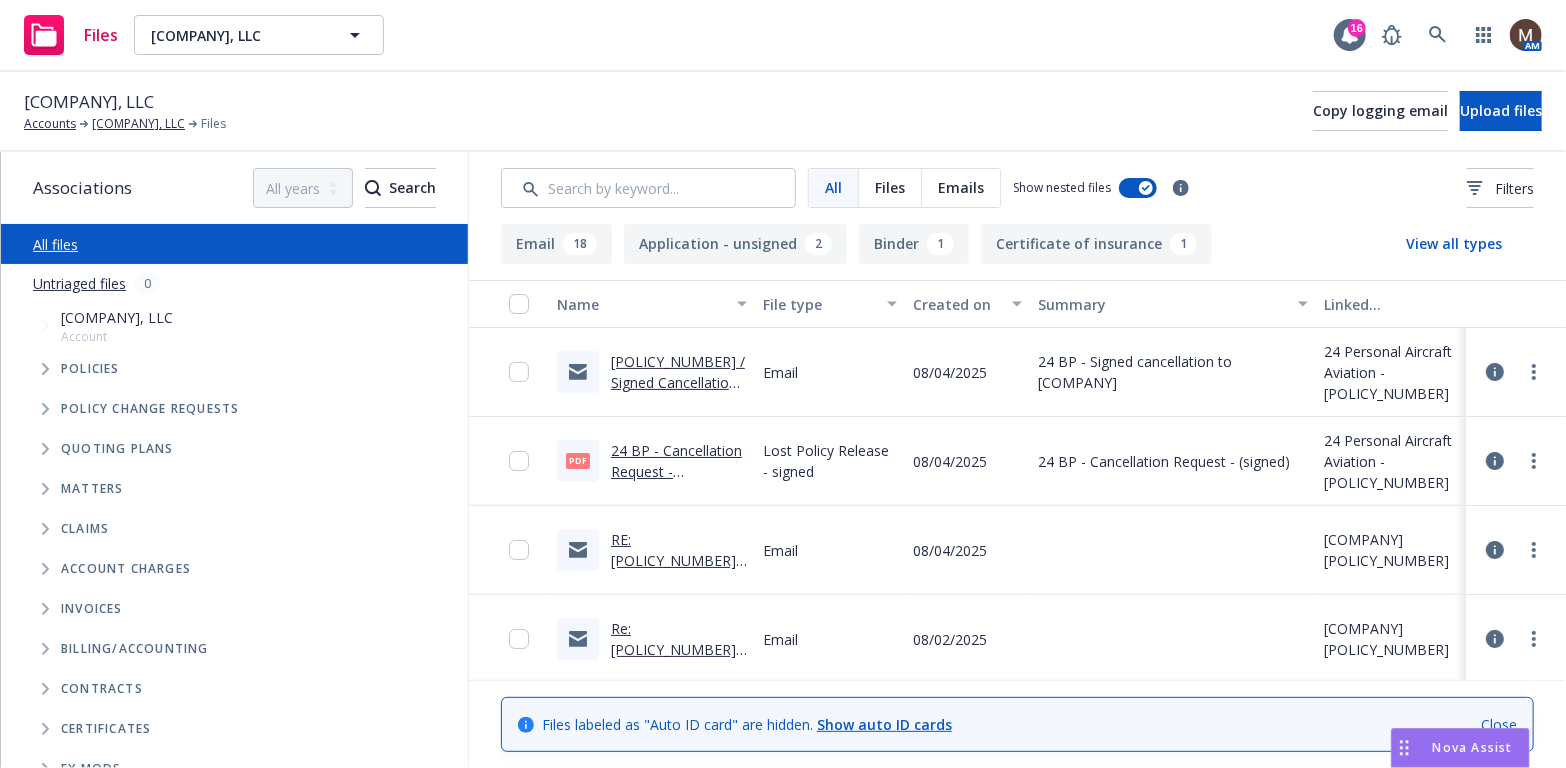 click on "RE: N35206 / Move Aircraft to Full Flight / Sheeptick, LLC" at bounding box center (678, 581) 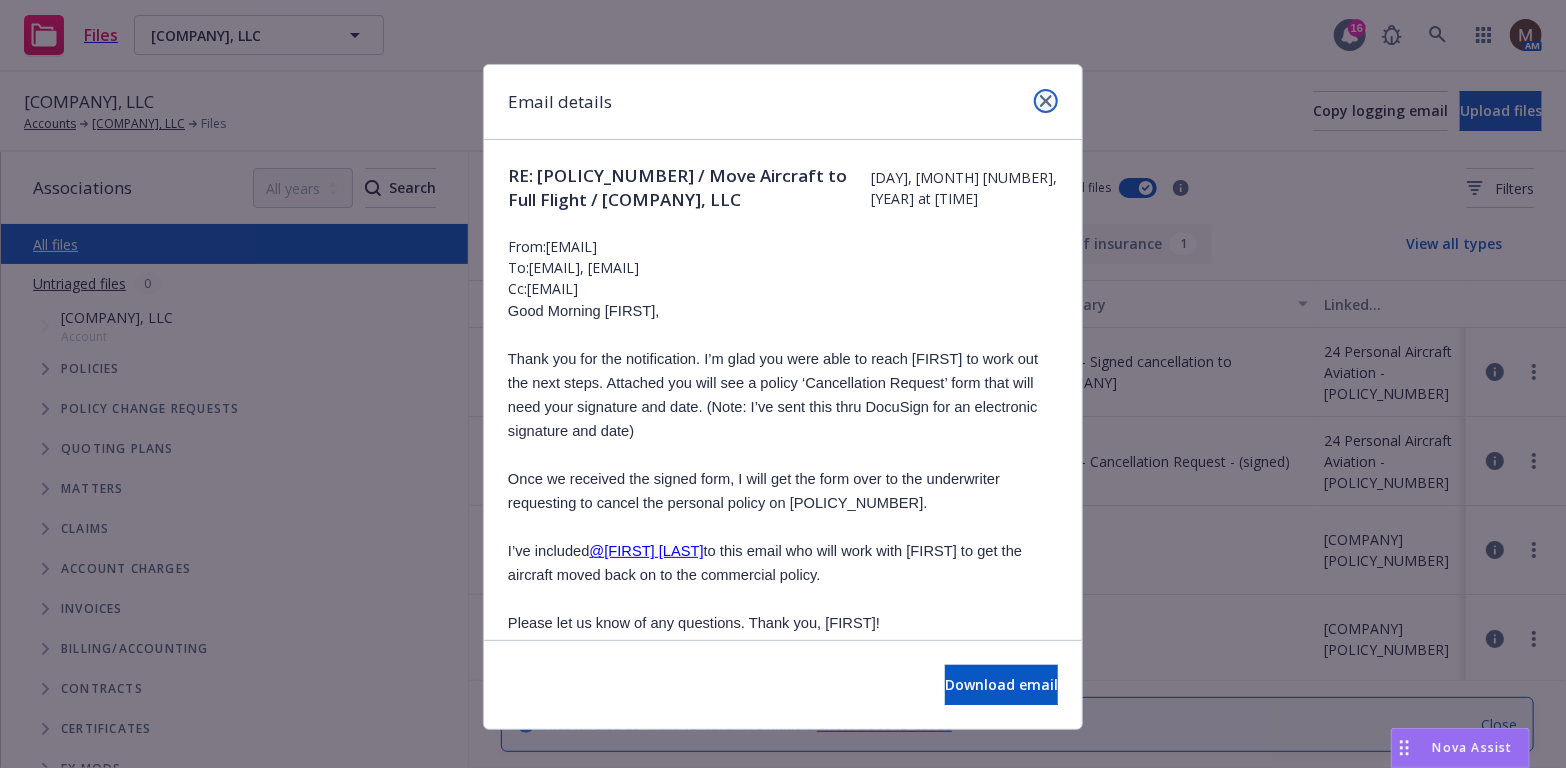 click 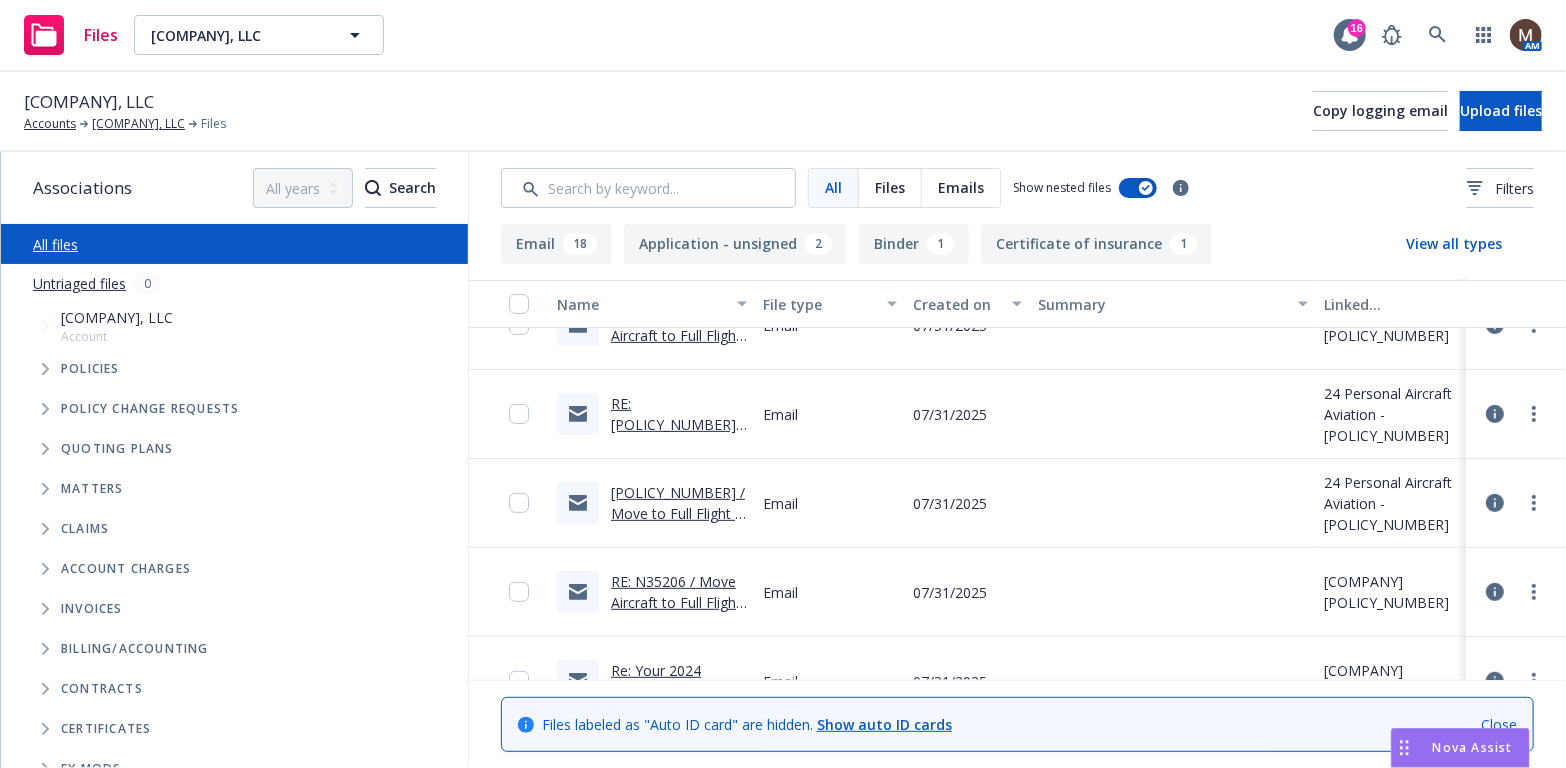 scroll, scrollTop: 500, scrollLeft: 0, axis: vertical 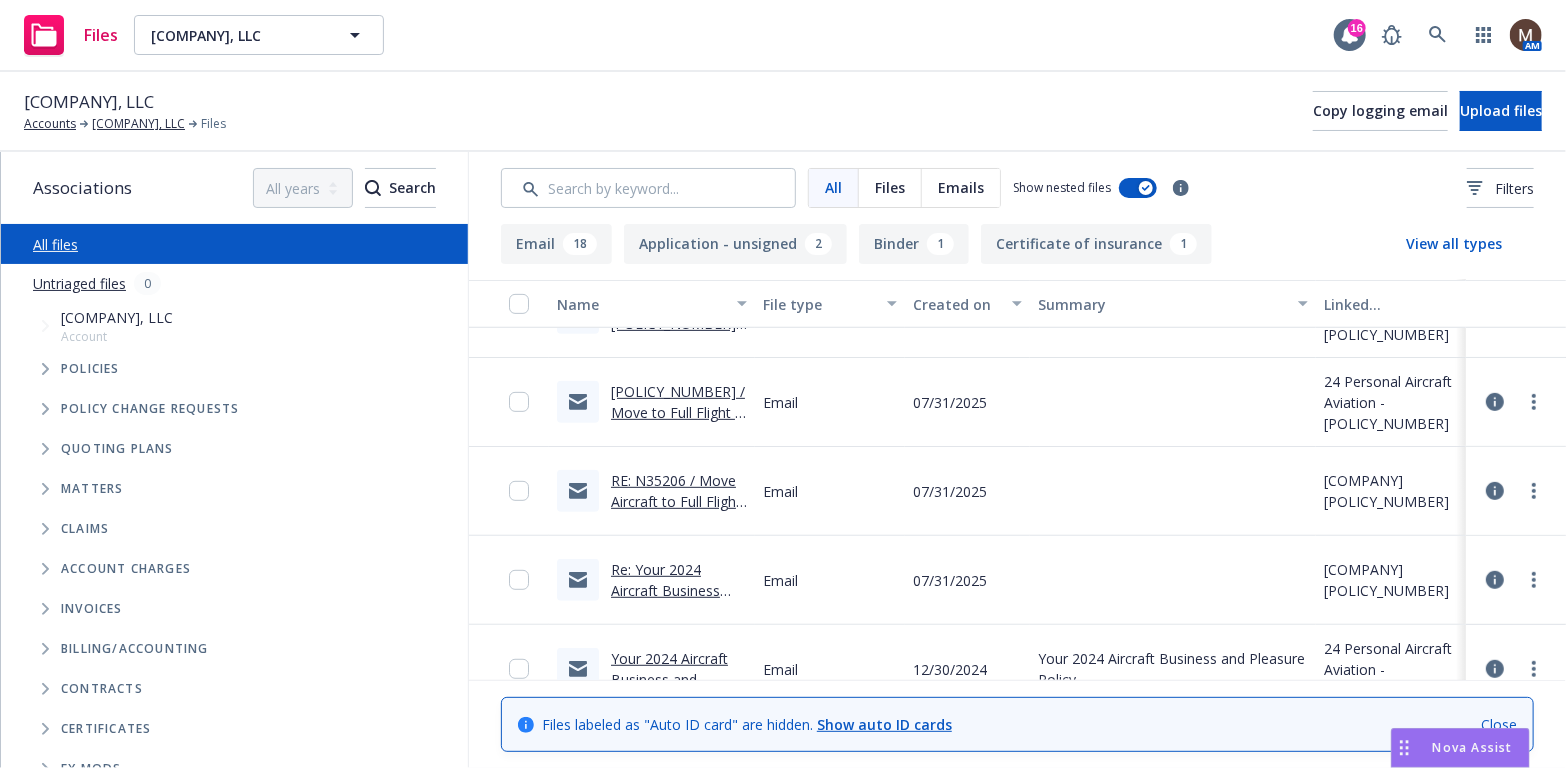 click on "Re: Your 2024 Aircraft Business and Pleasure Policy" at bounding box center [674, 590] 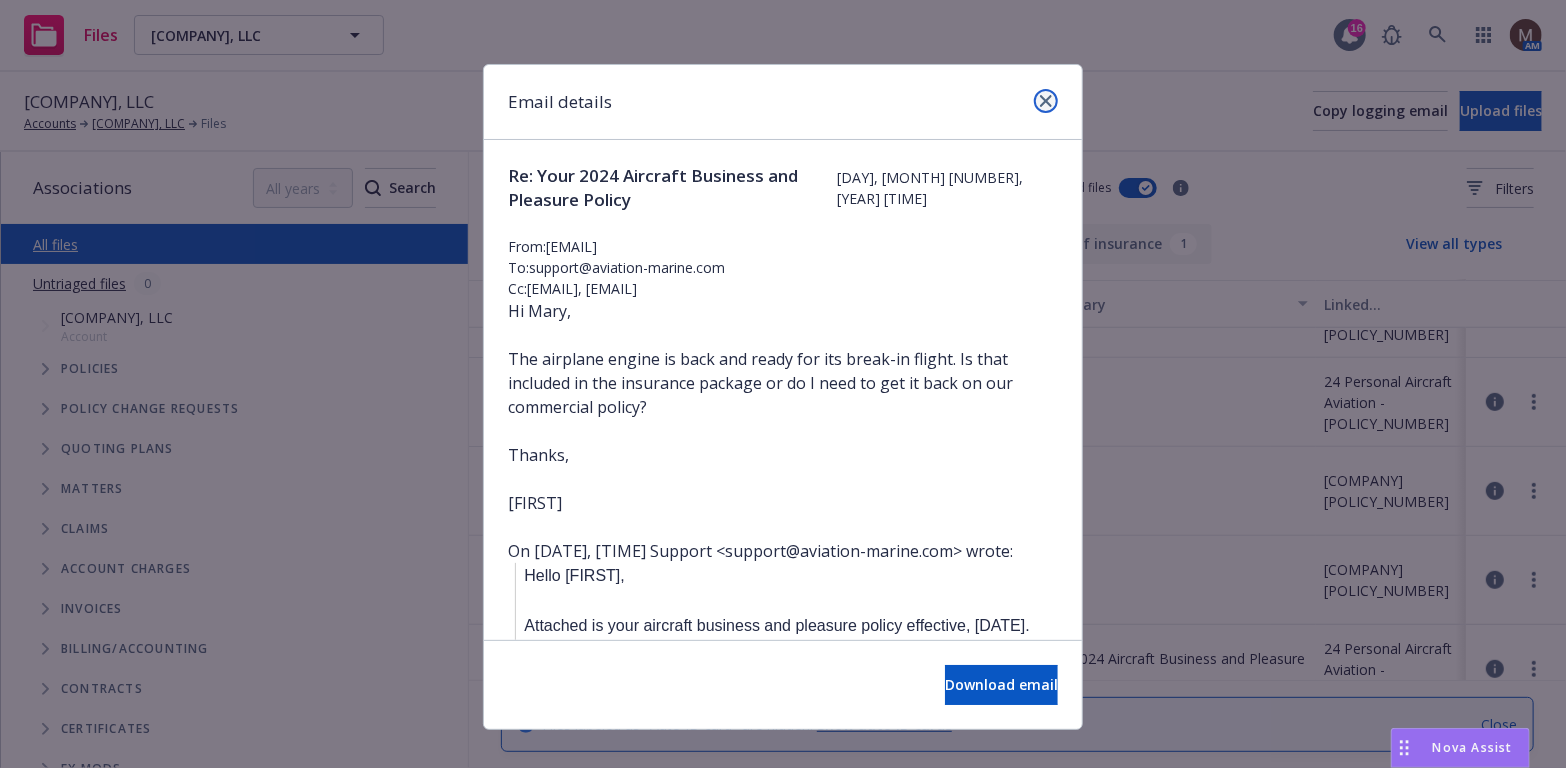 click 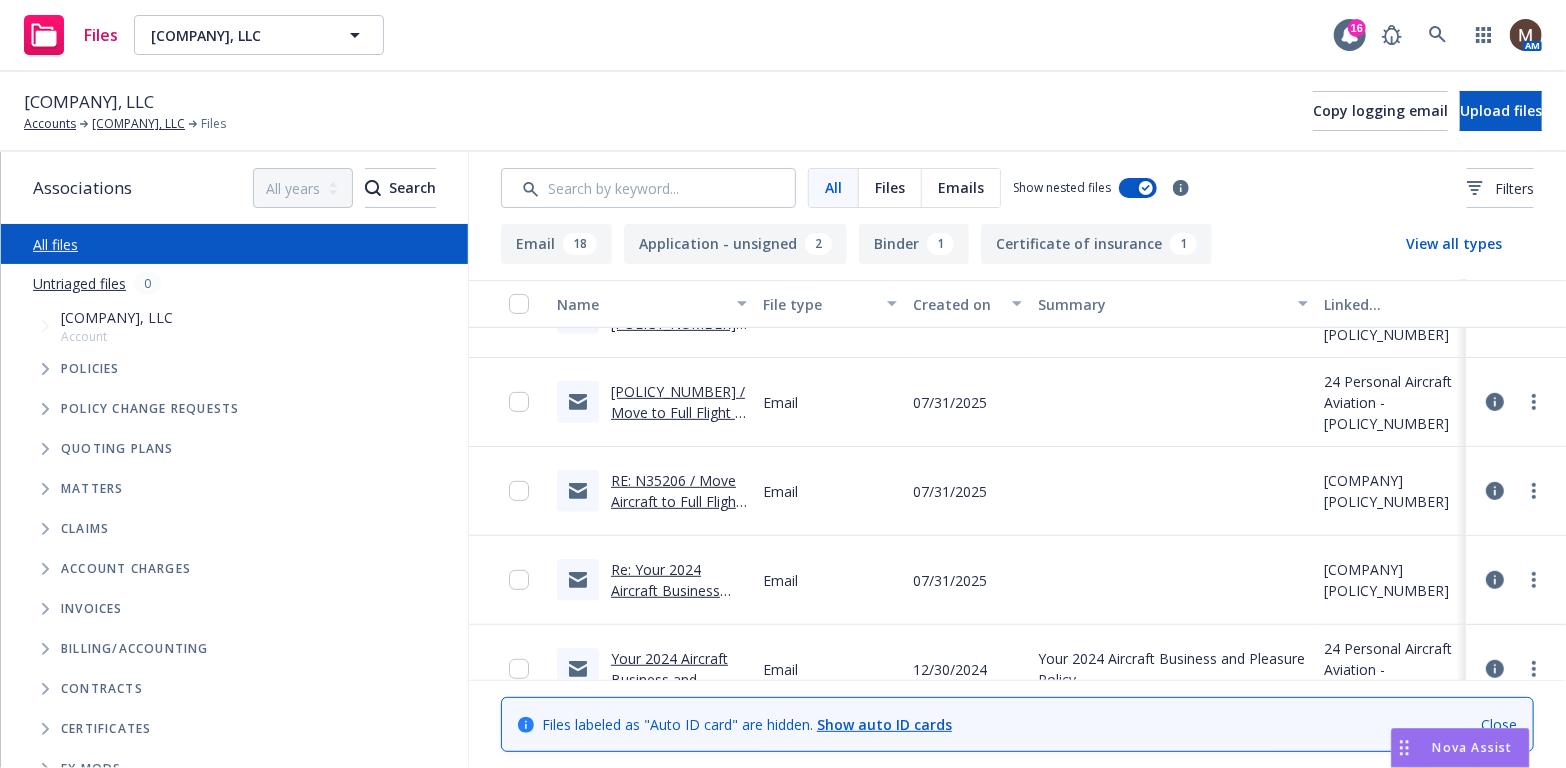 click on "RE:  N35206 / Move Aircraft to Full Flight / Sheeptick, LLC" at bounding box center (676, 501) 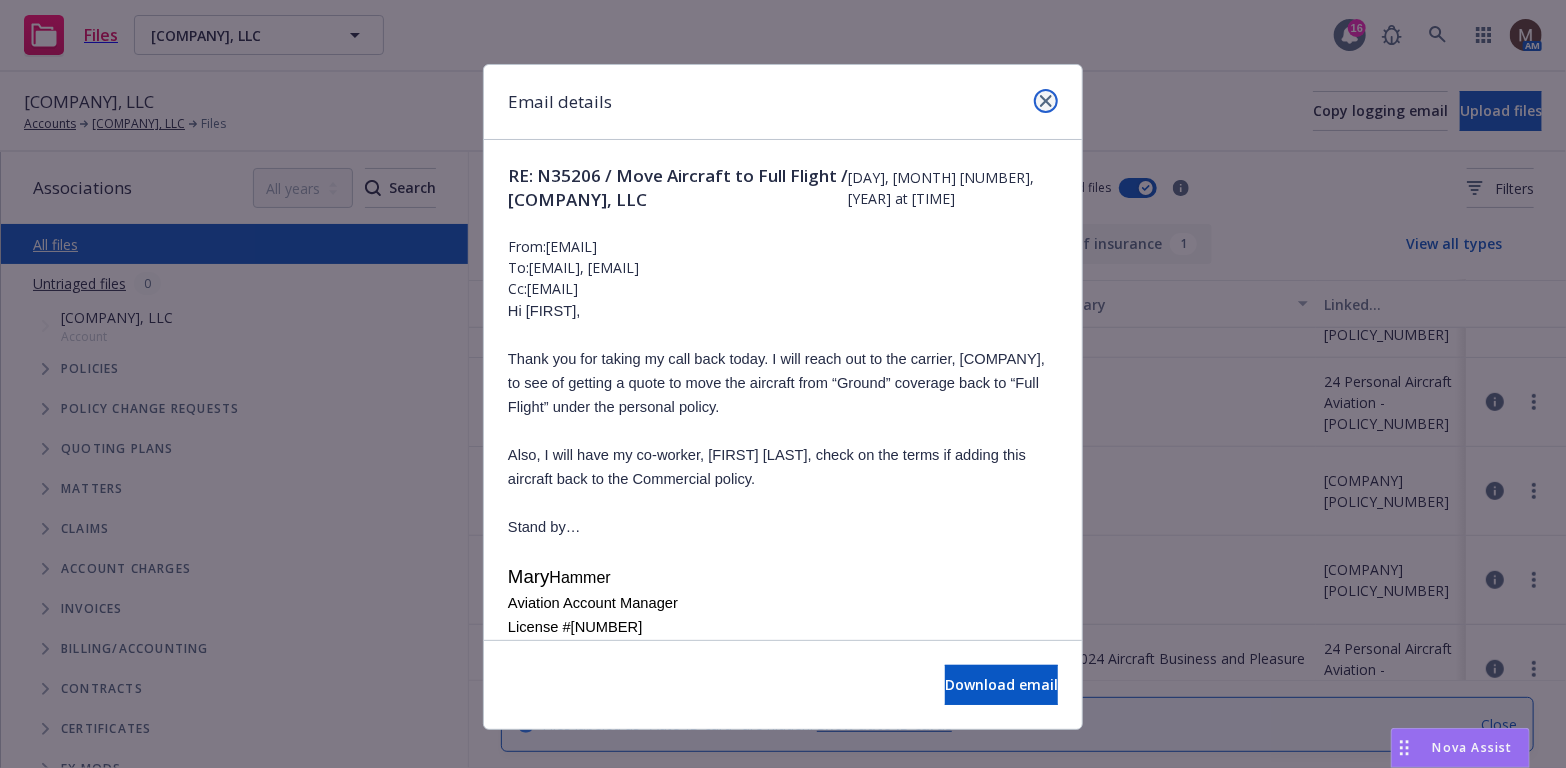 click at bounding box center [1046, 101] 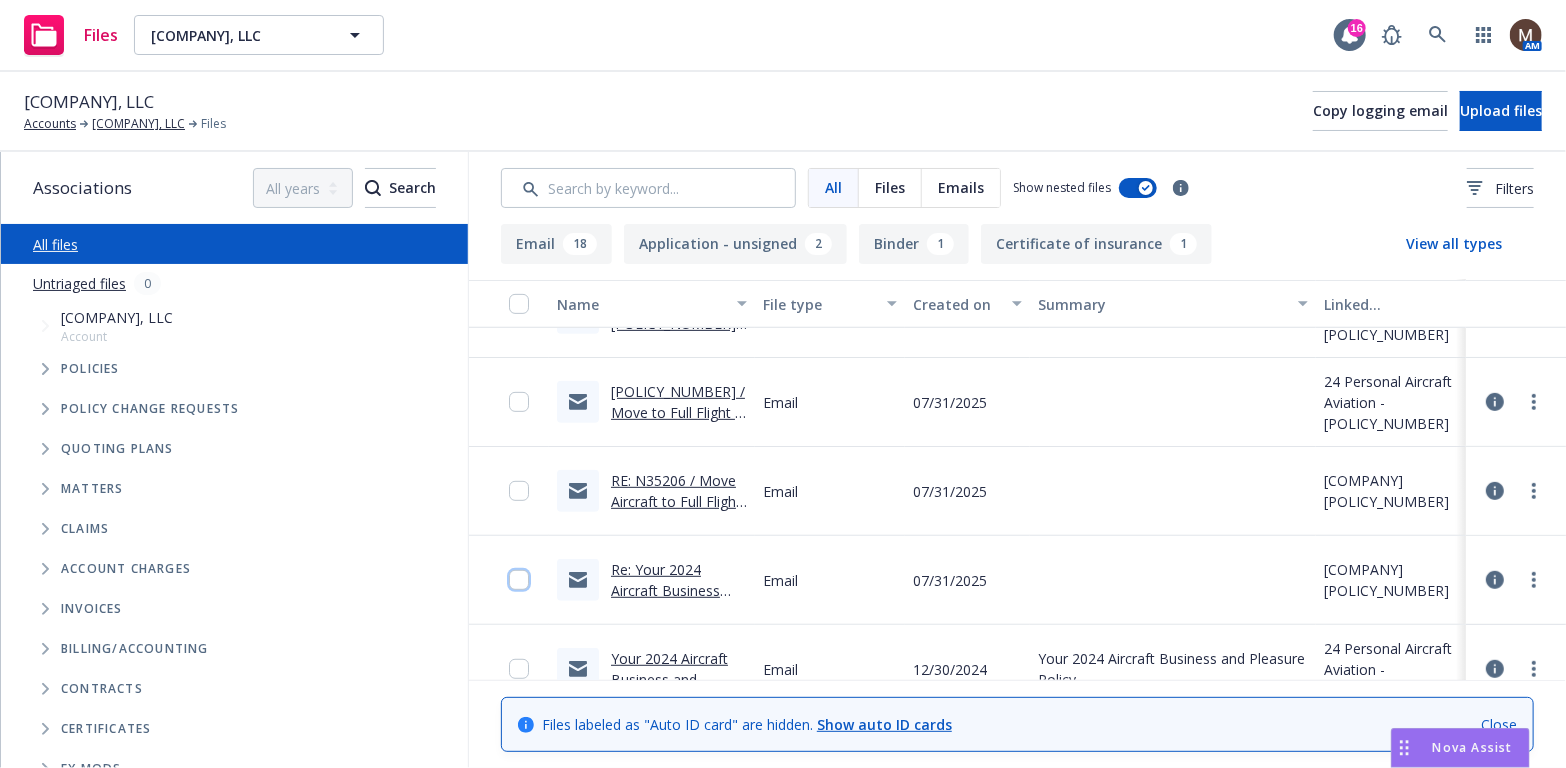 click at bounding box center (519, 580) 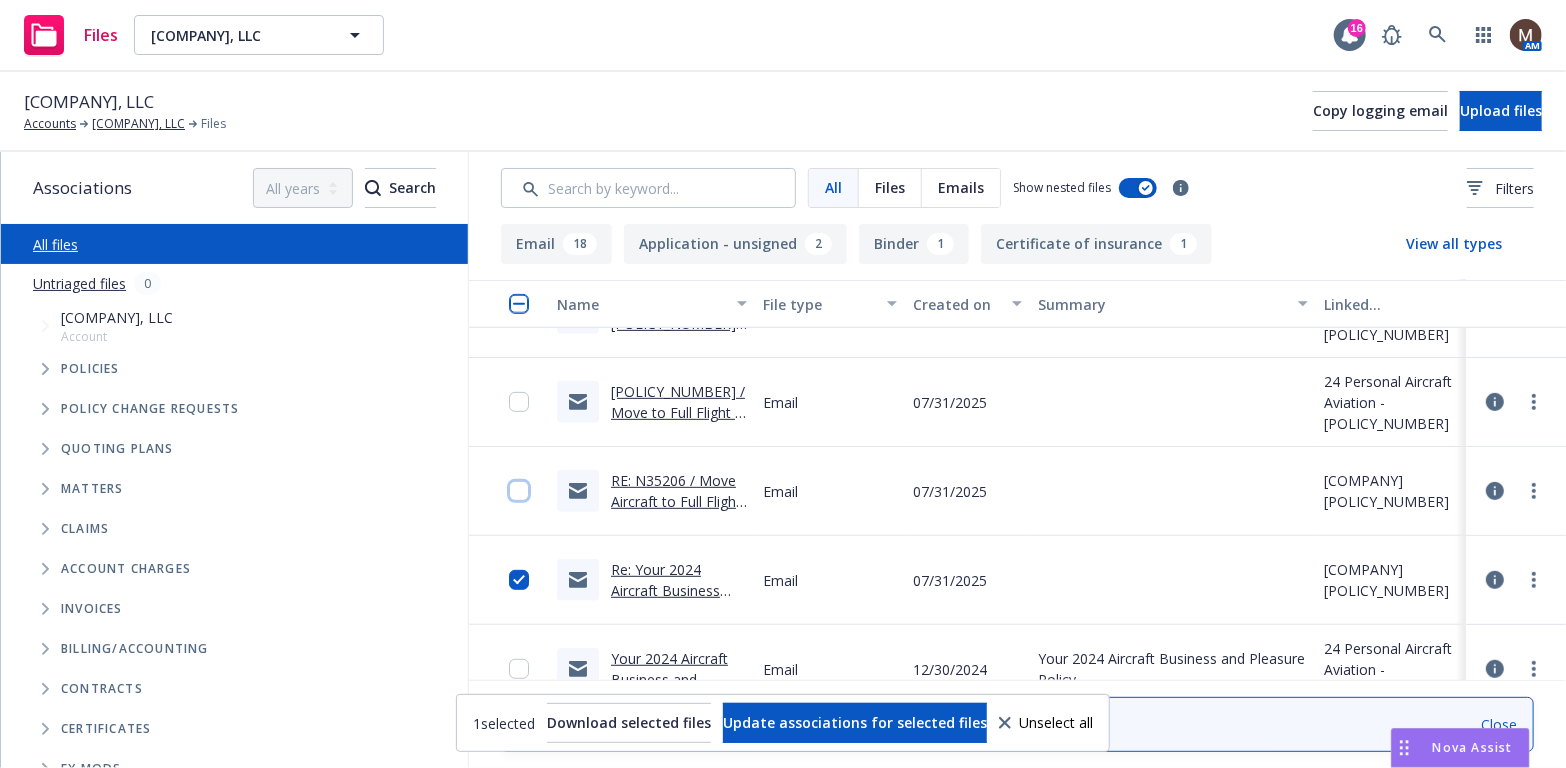 click at bounding box center [519, 491] 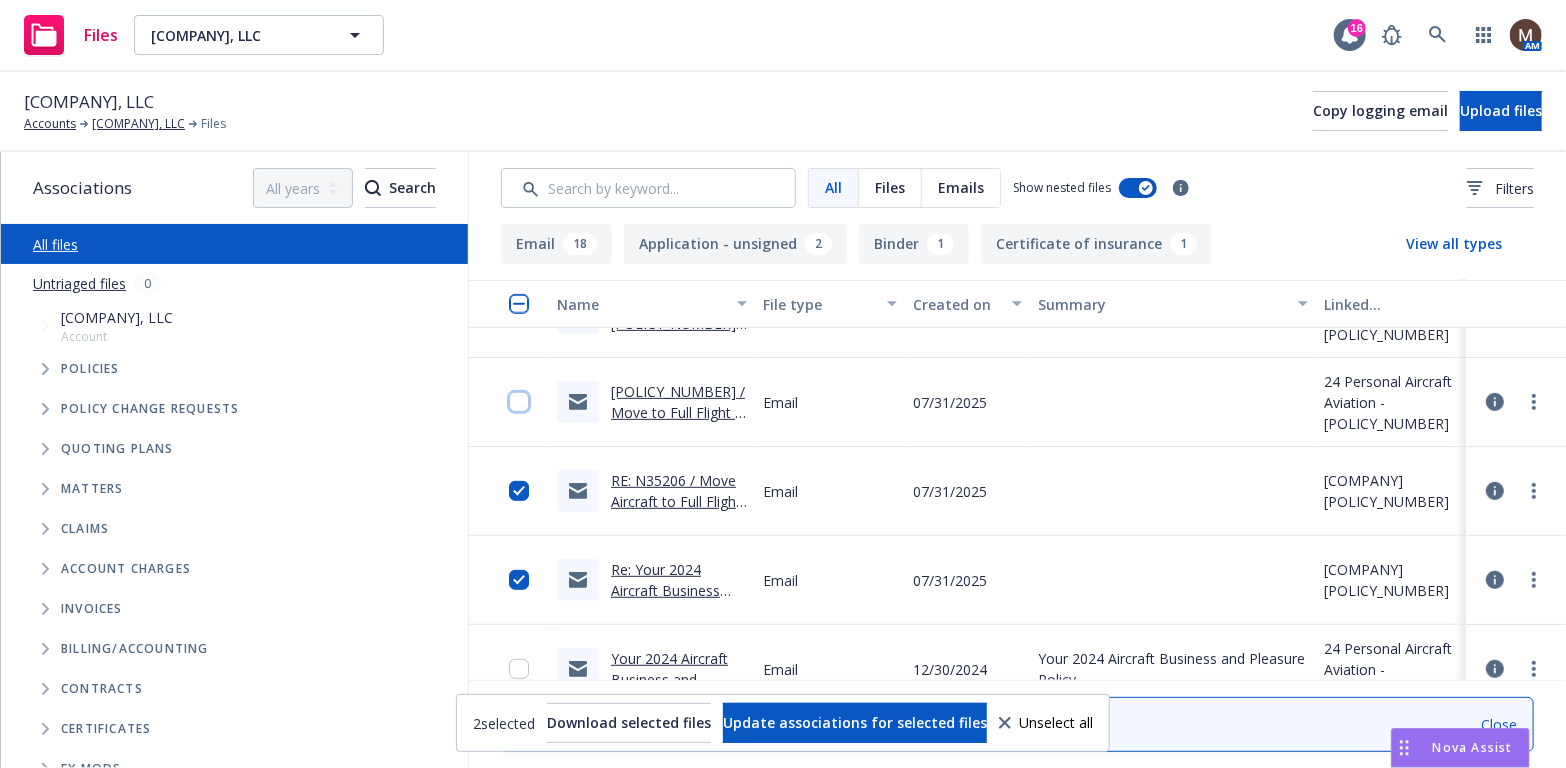 click at bounding box center (519, 402) 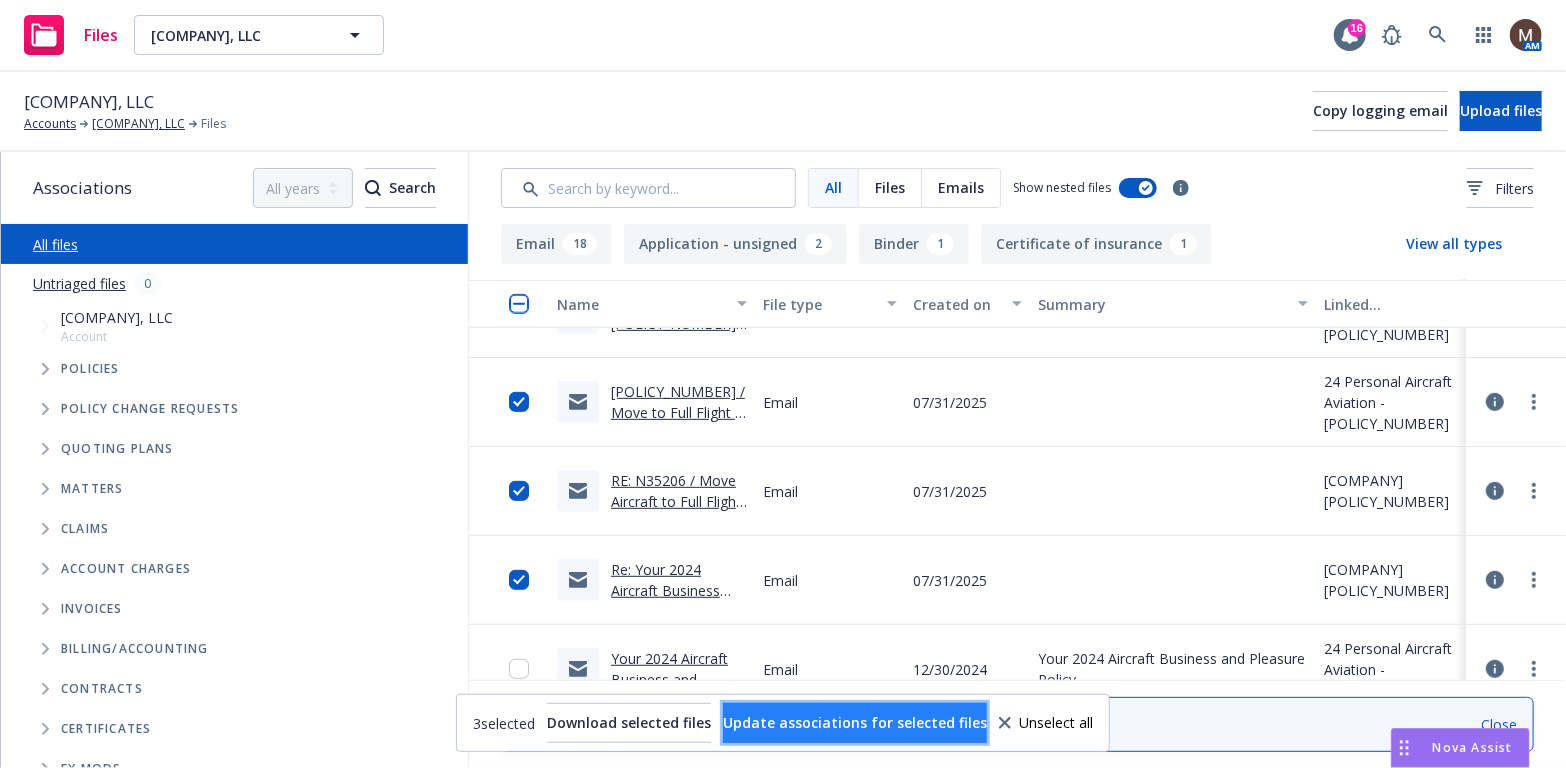 click on "Update associations for selected files" at bounding box center (855, 722) 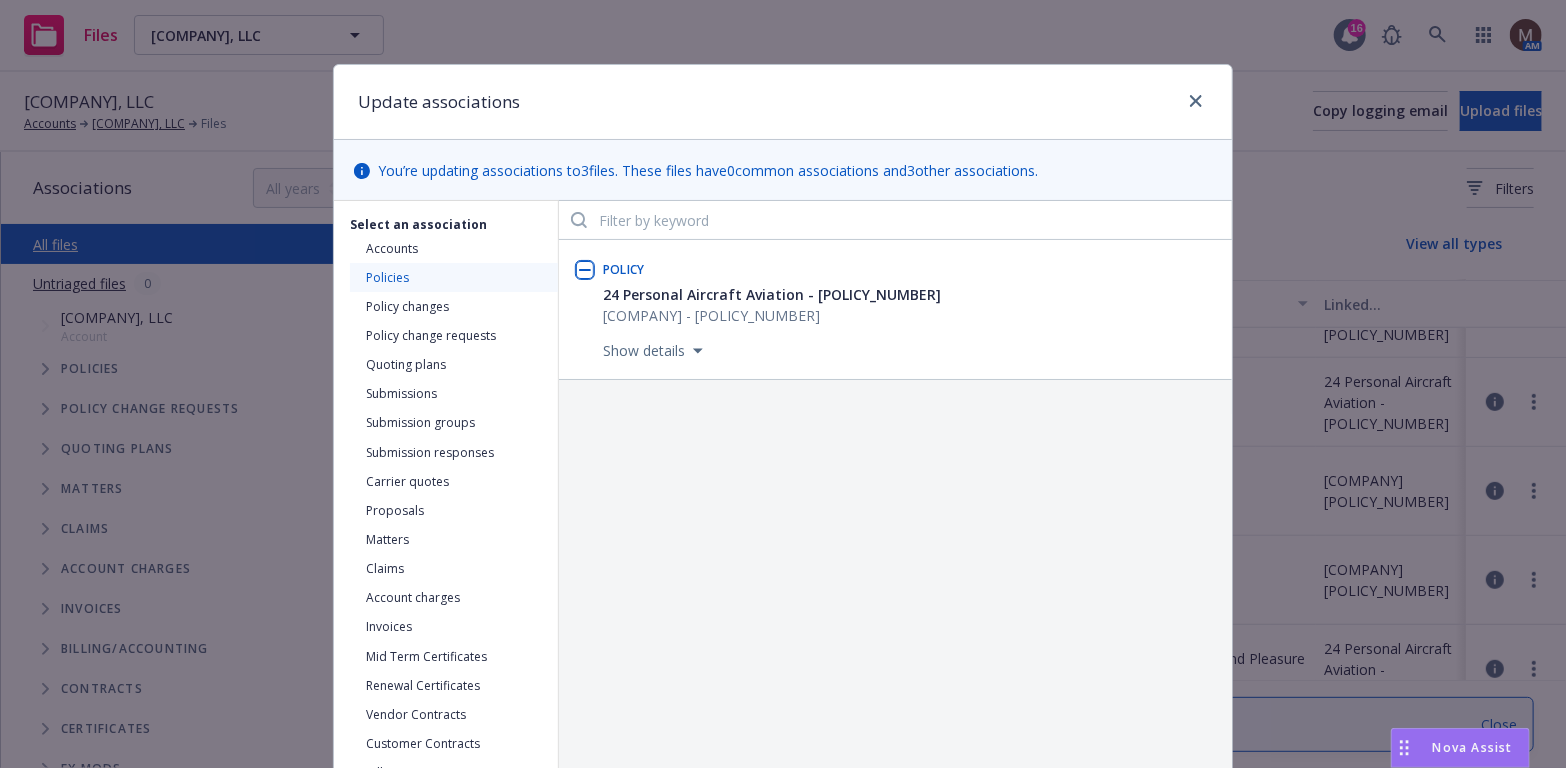 click at bounding box center (585, 270) 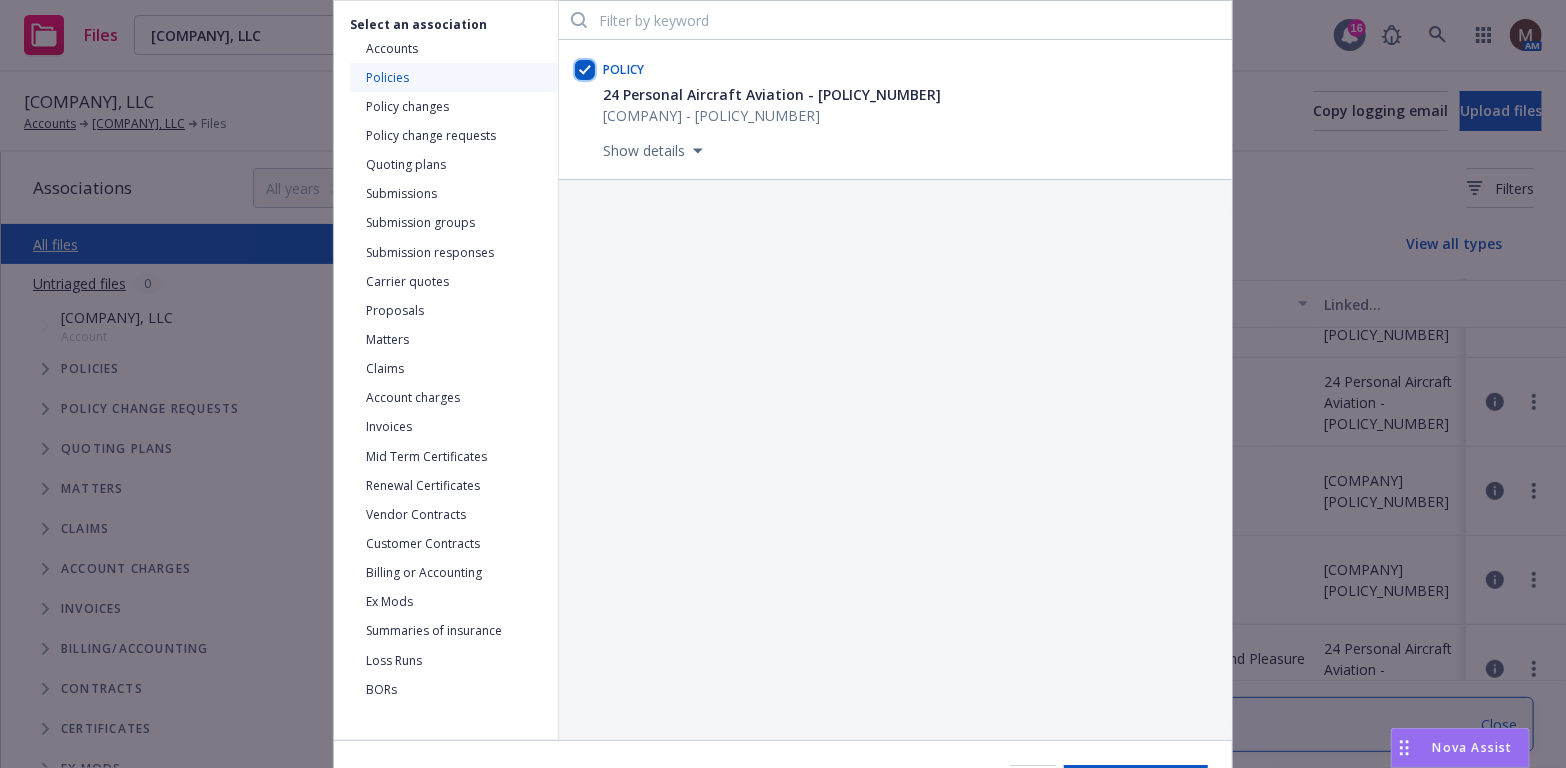 scroll, scrollTop: 300, scrollLeft: 0, axis: vertical 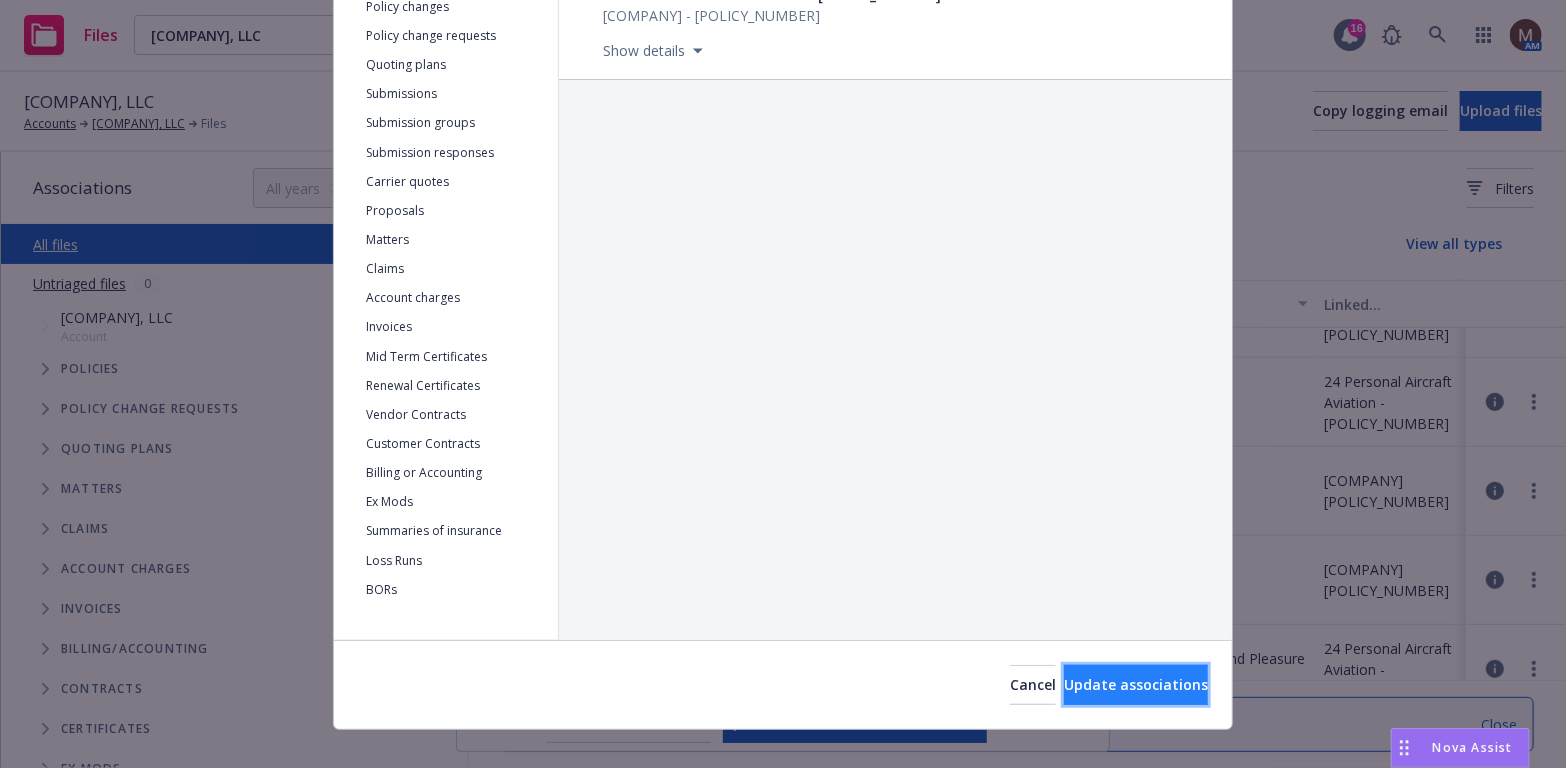 click on "Update associations" at bounding box center (1136, 684) 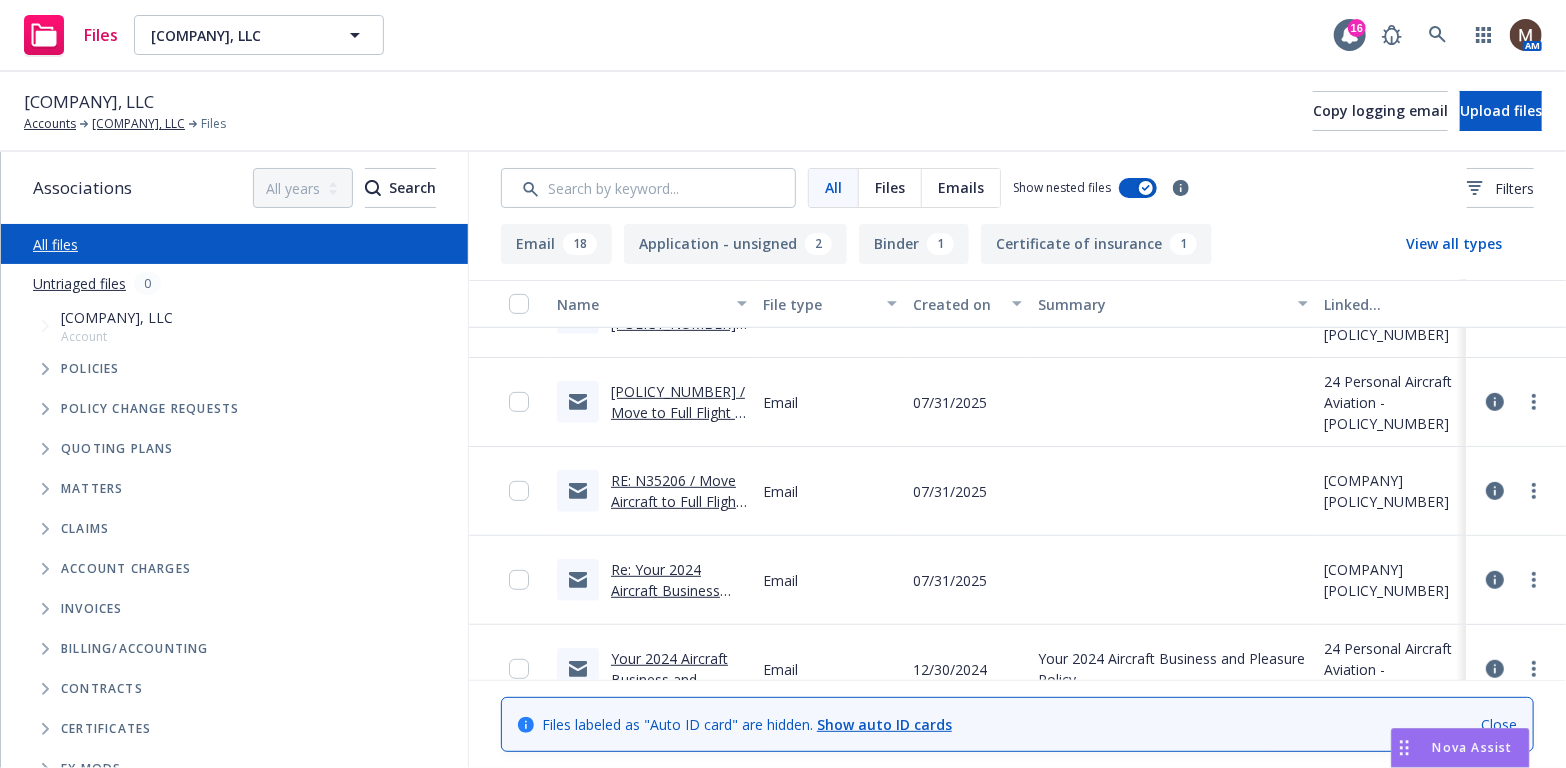 click on "Re: Your 2024 Aircraft Business and Pleasure Policy" at bounding box center (674, 590) 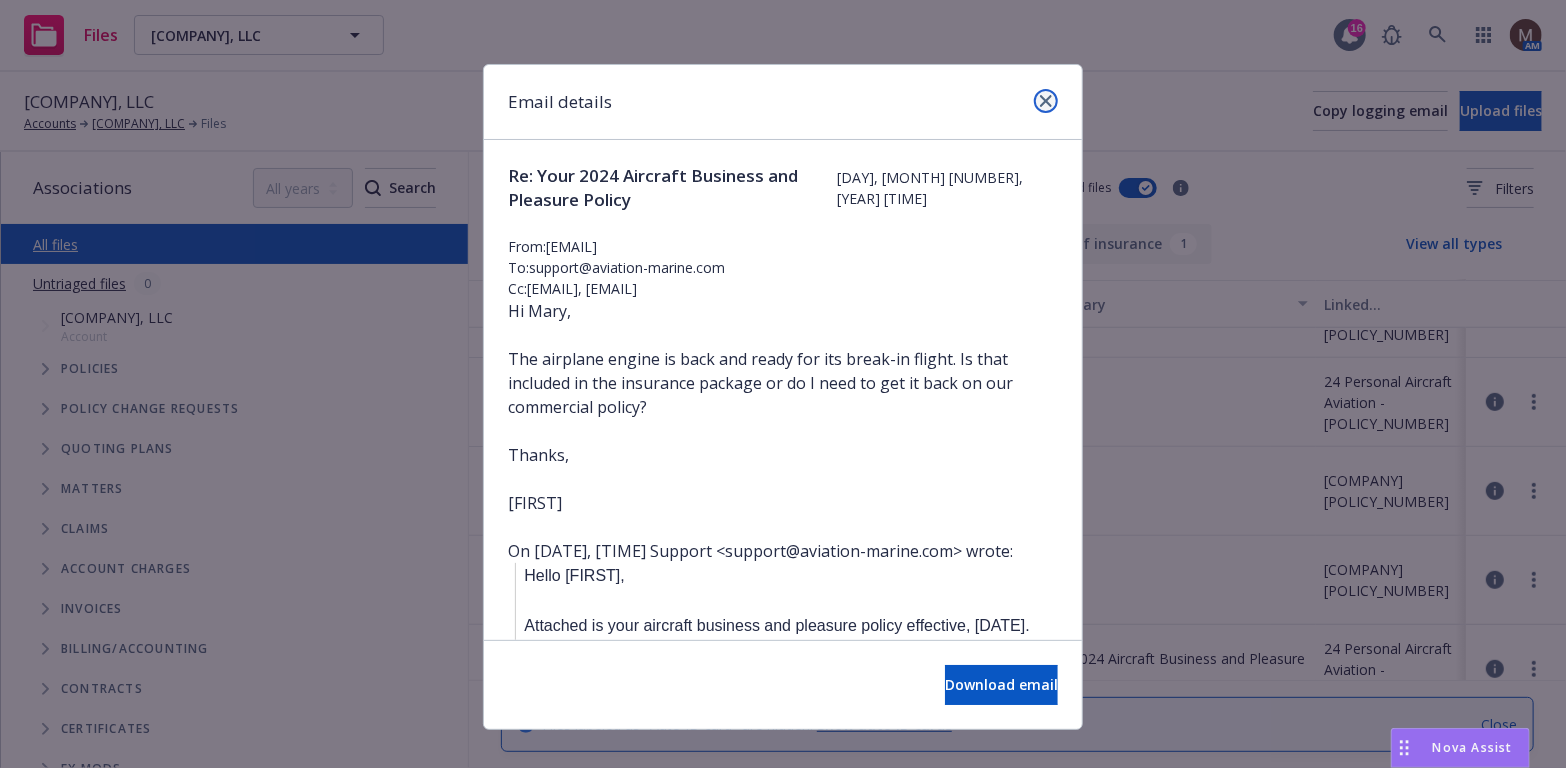 click 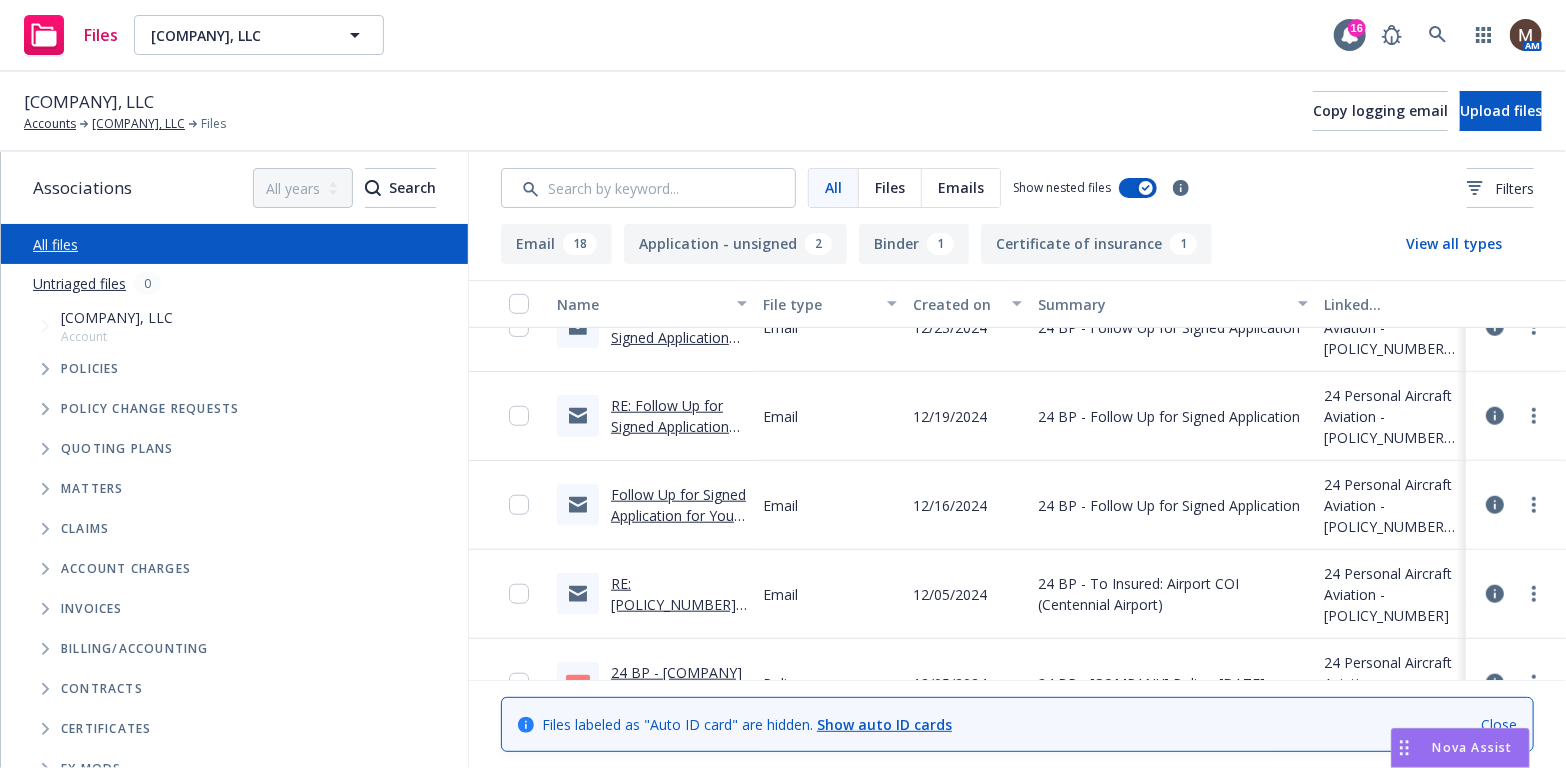 scroll, scrollTop: 1000, scrollLeft: 0, axis: vertical 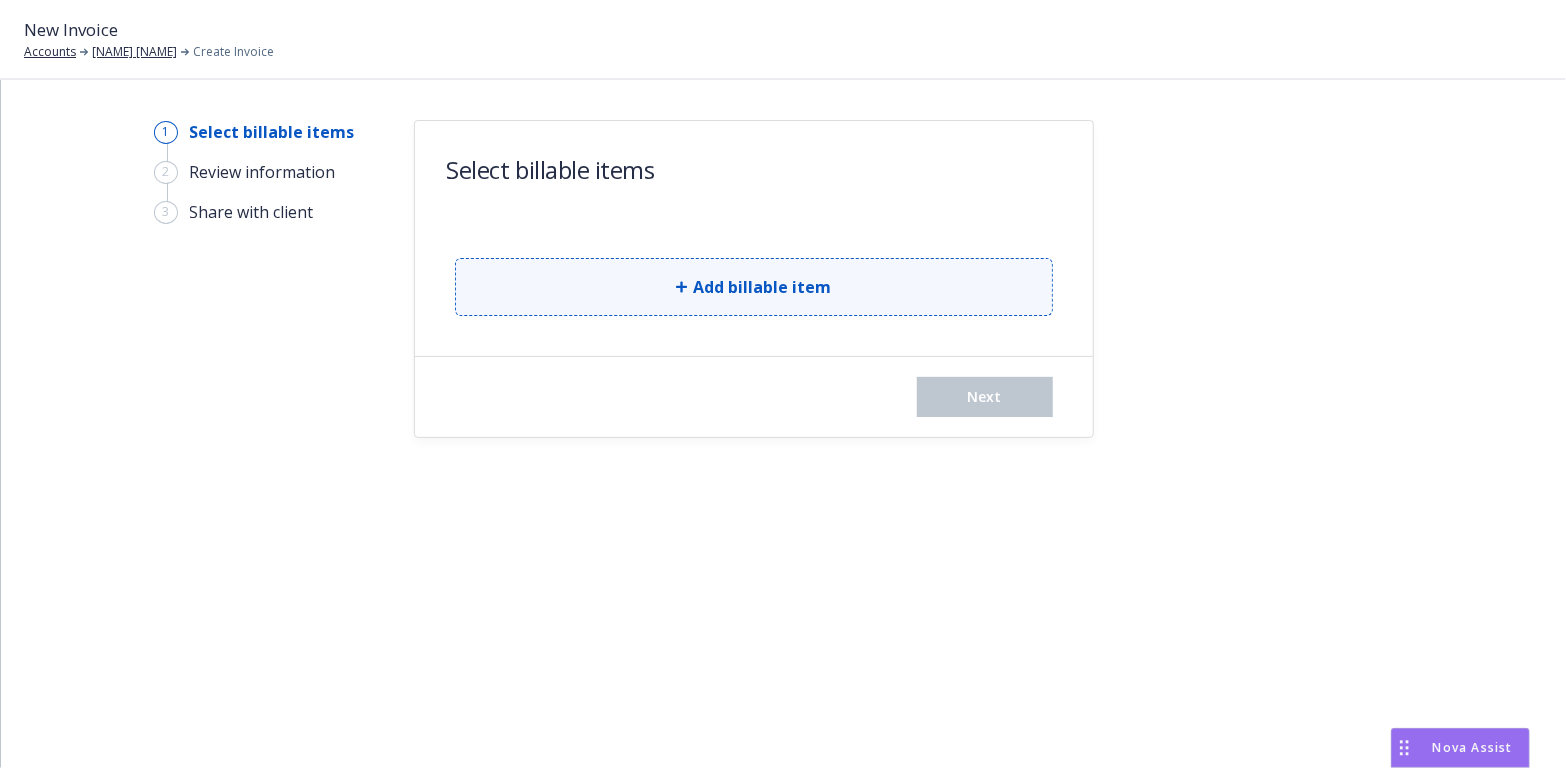 click on "Add billable item" at bounding box center (762, 287) 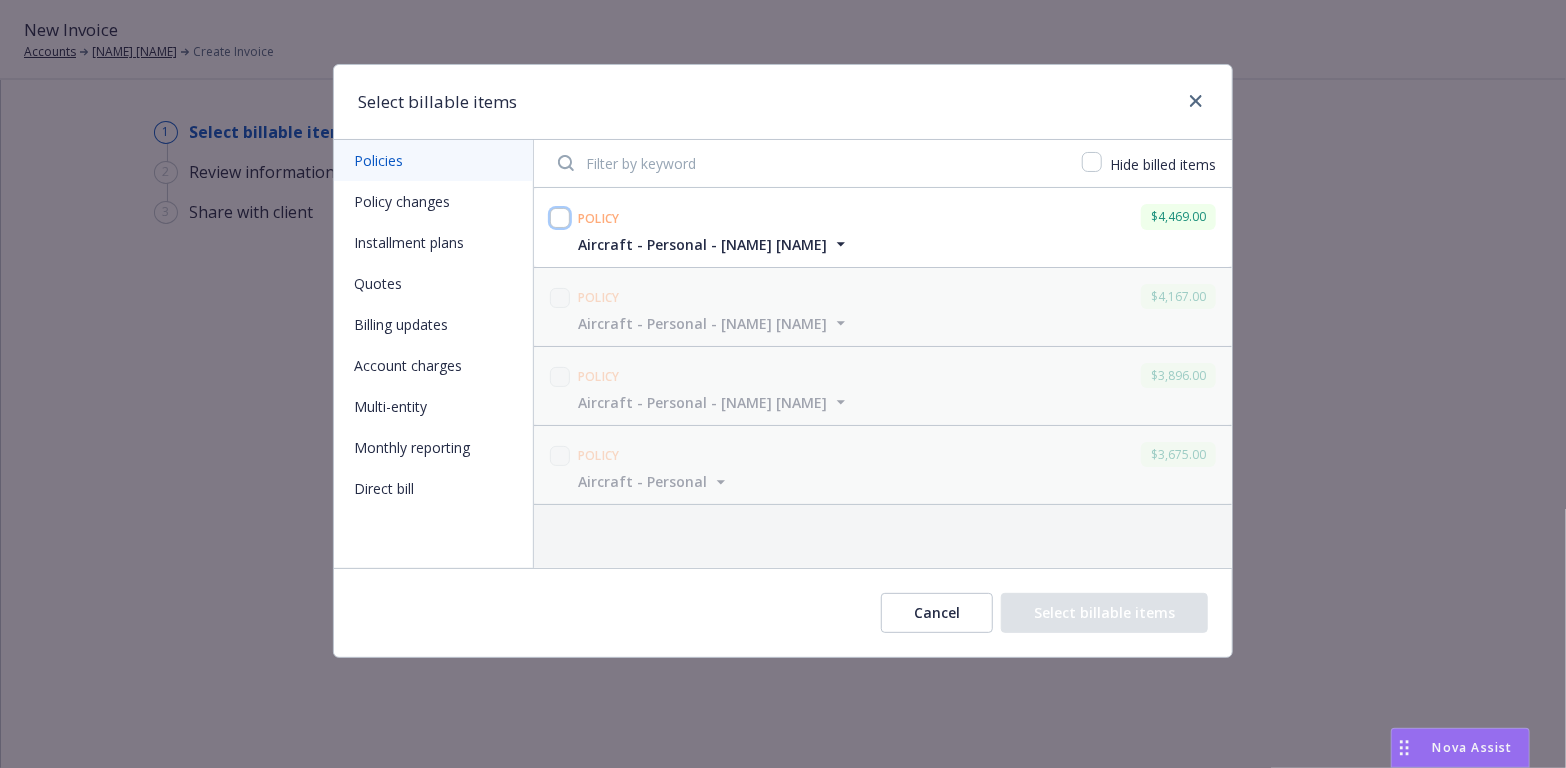 click at bounding box center [560, 218] 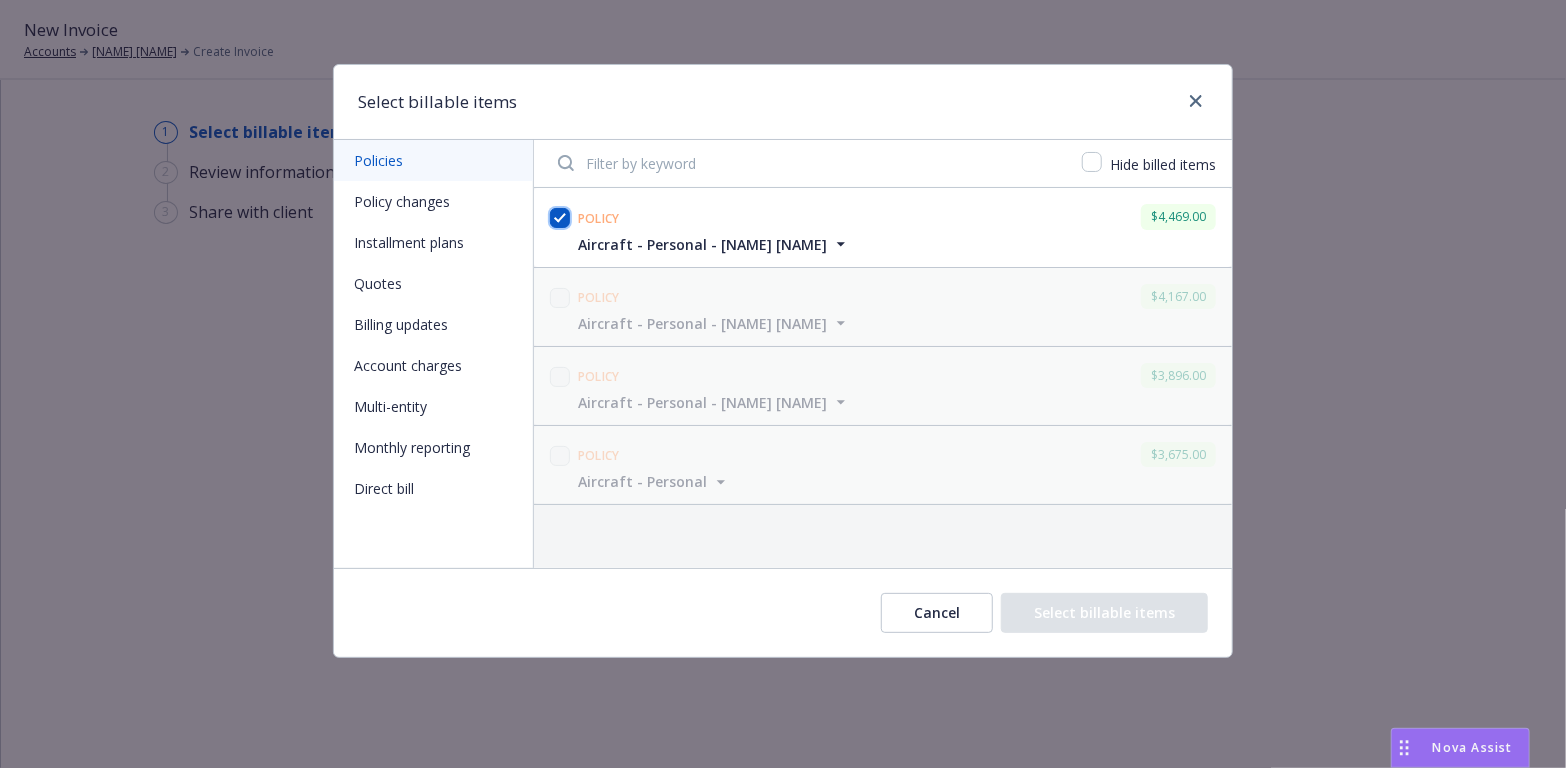 checkbox on "true" 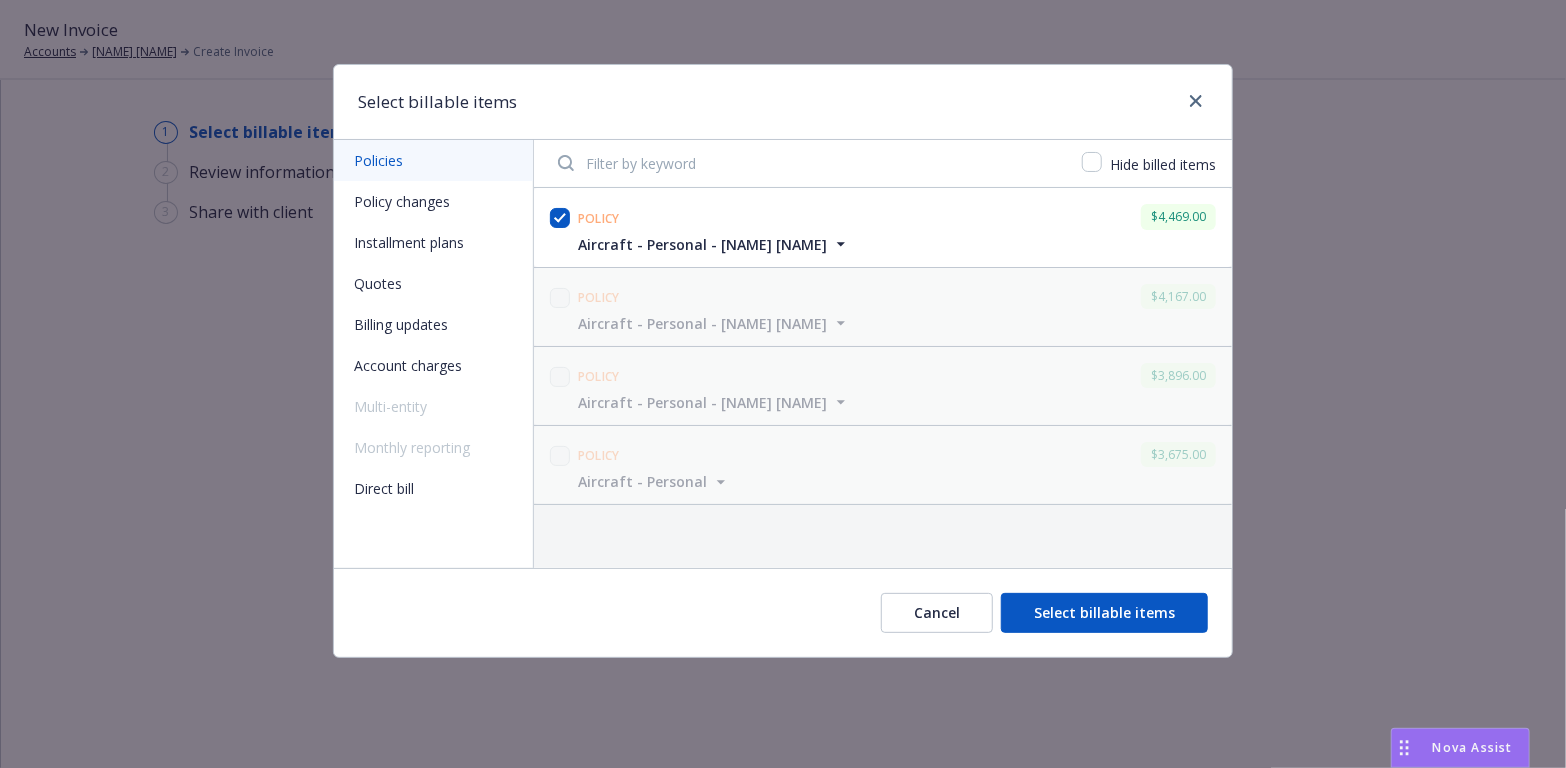 click on "Select billable items" at bounding box center (1104, 613) 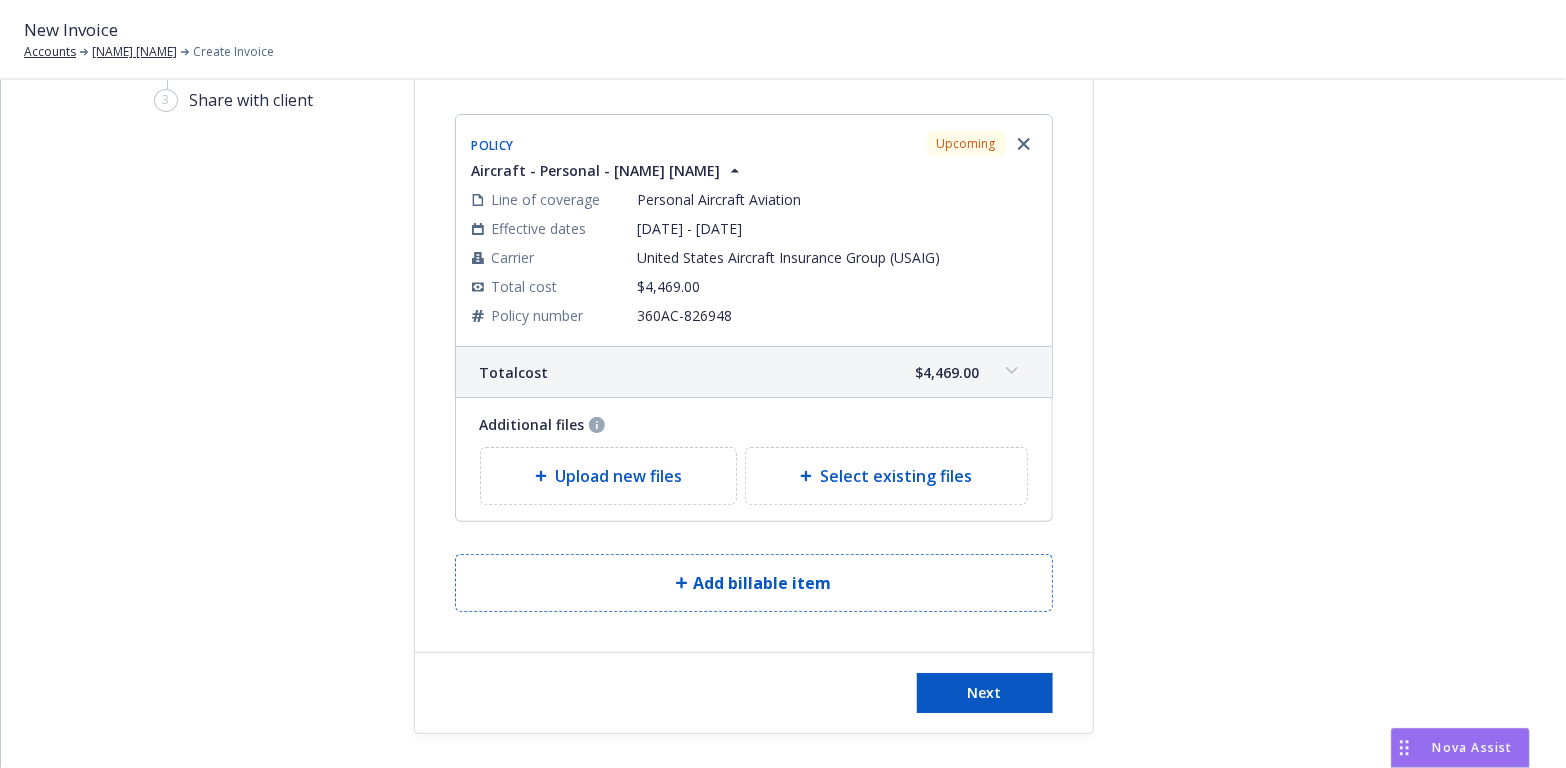 scroll, scrollTop: 115, scrollLeft: 0, axis: vertical 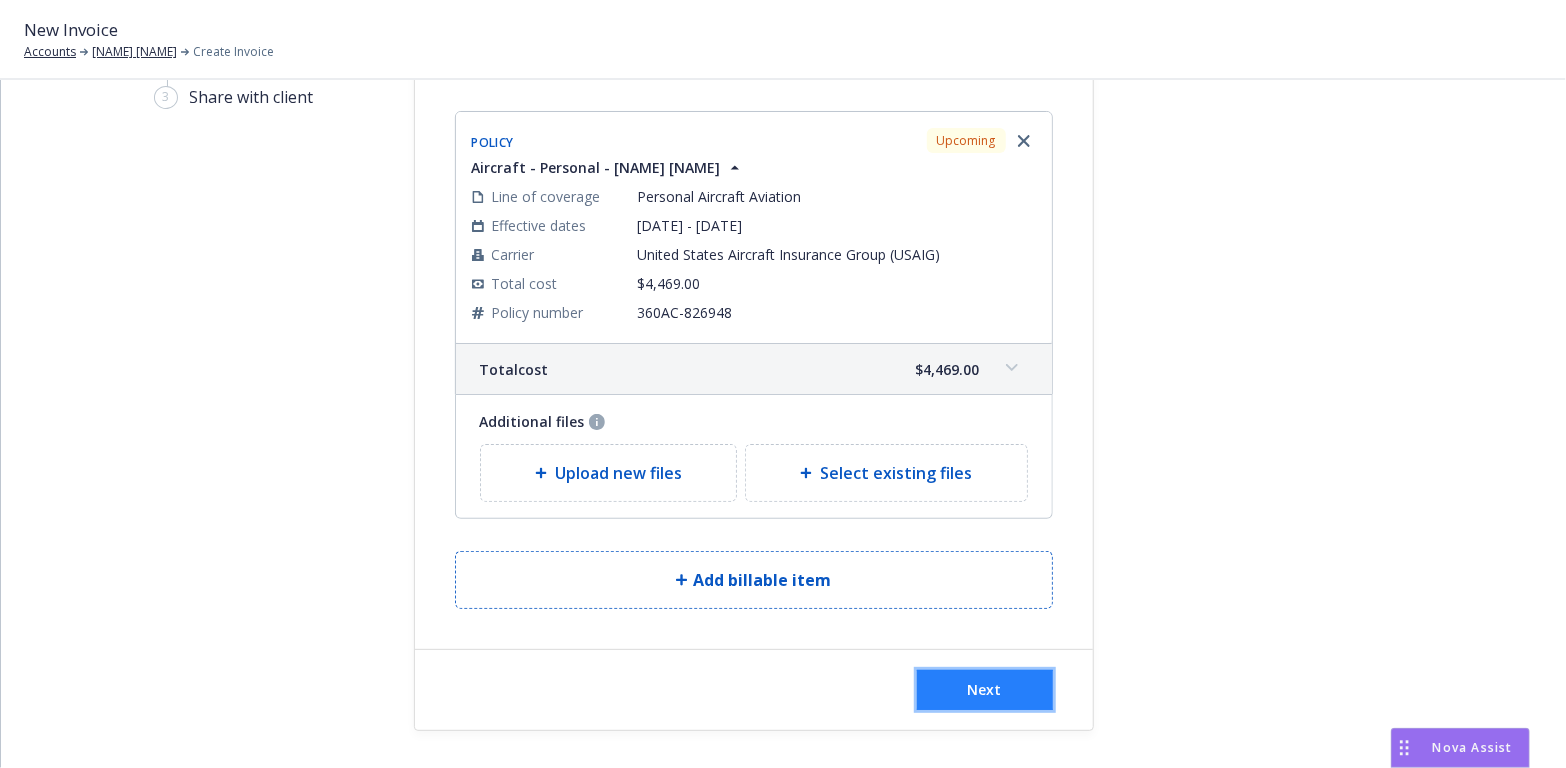 click on "Next" at bounding box center [985, 689] 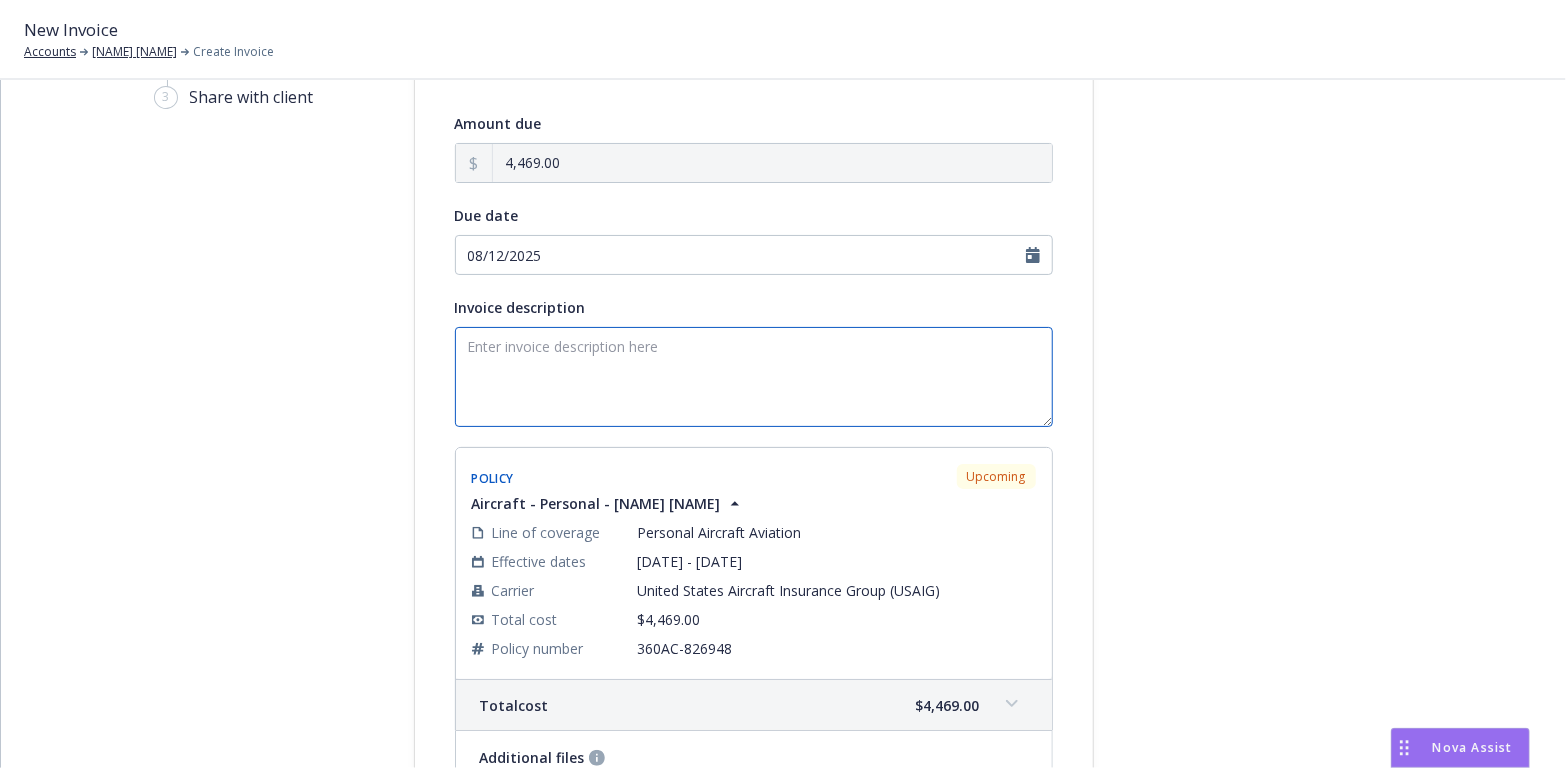 click on "Invoice description" at bounding box center [754, 377] 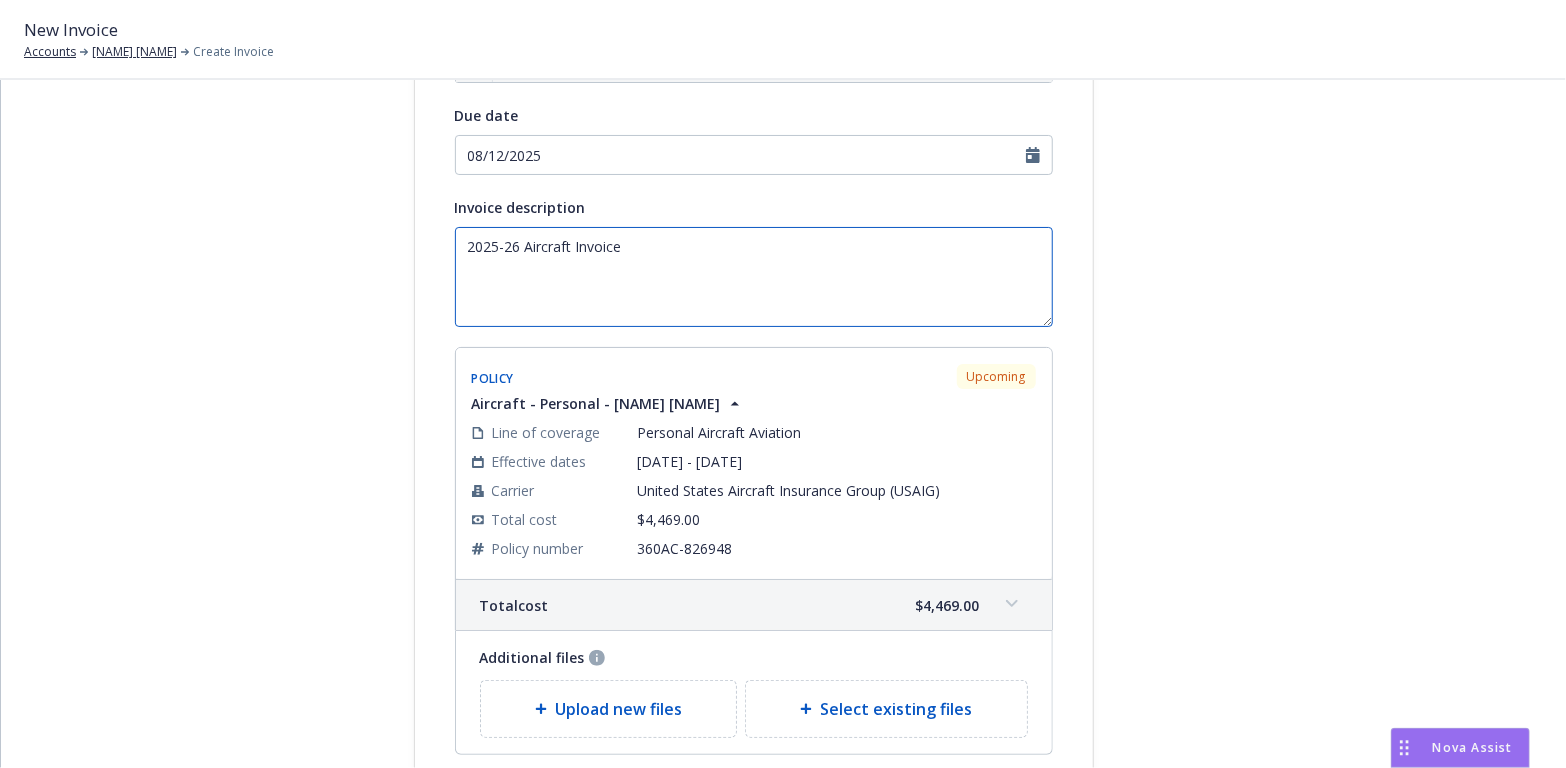 scroll, scrollTop: 361, scrollLeft: 0, axis: vertical 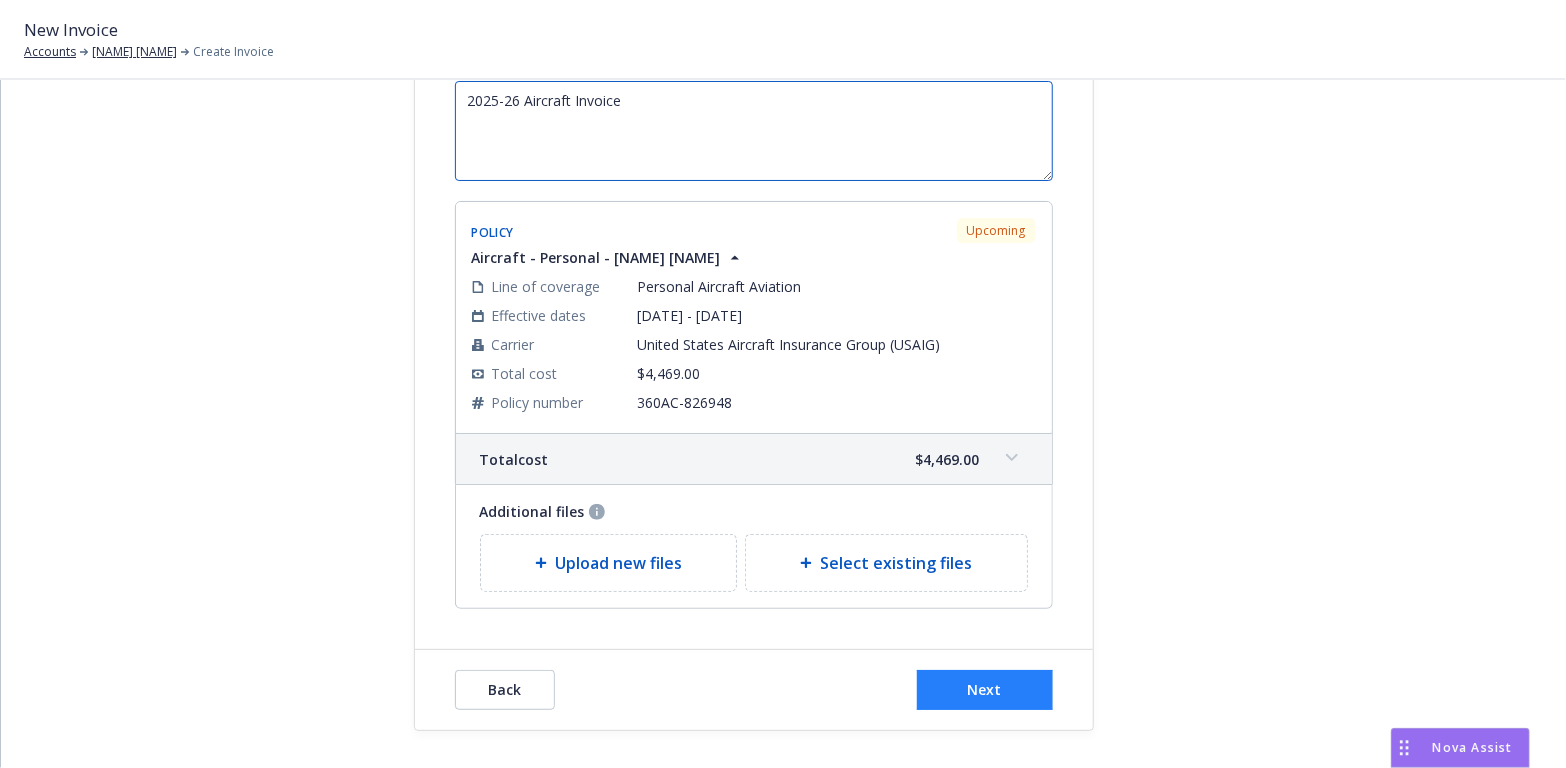 type on "2025-26 Aircraft Invoice" 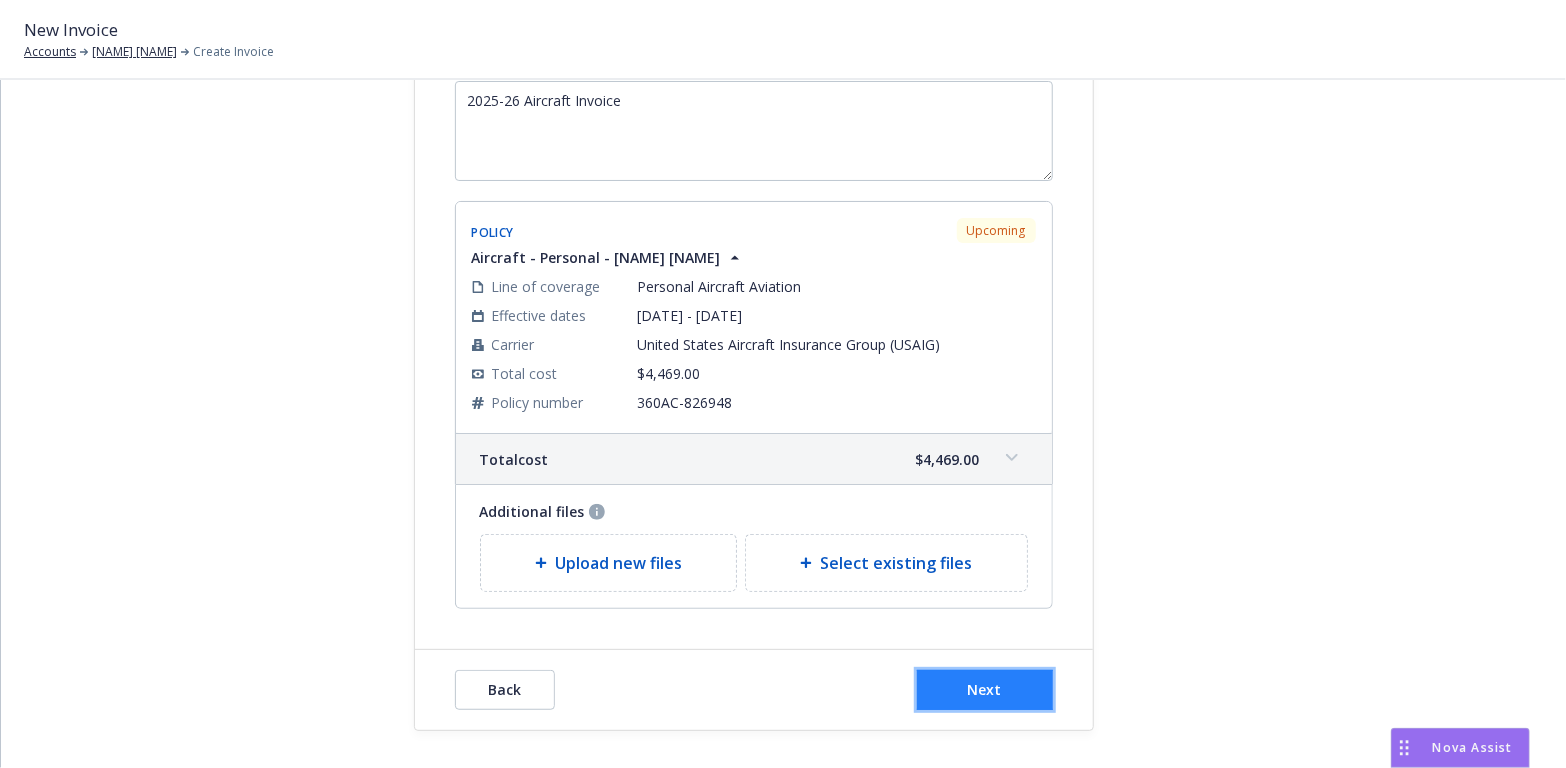 click on "Next" at bounding box center [985, 690] 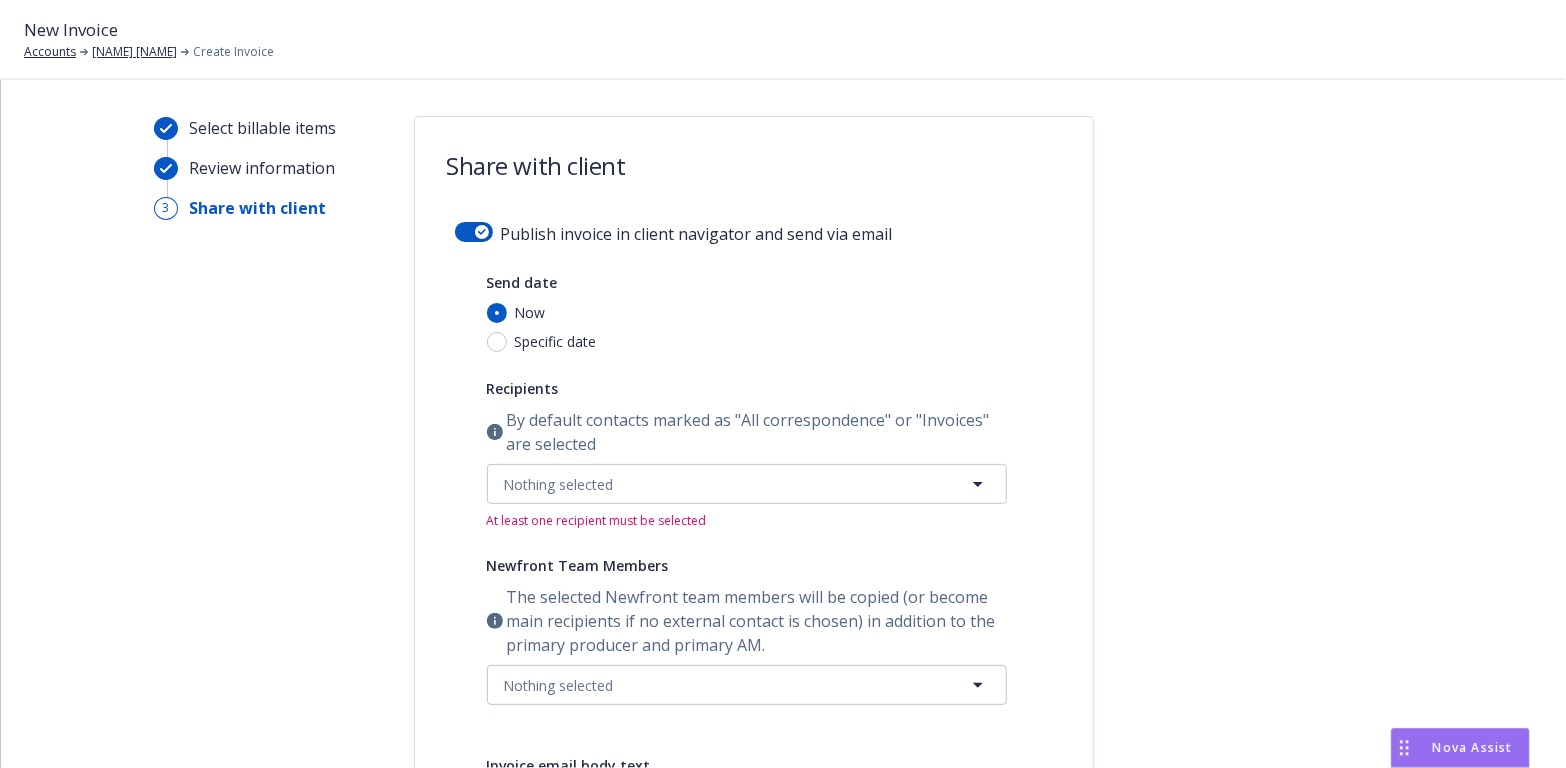 scroll, scrollTop: 0, scrollLeft: 0, axis: both 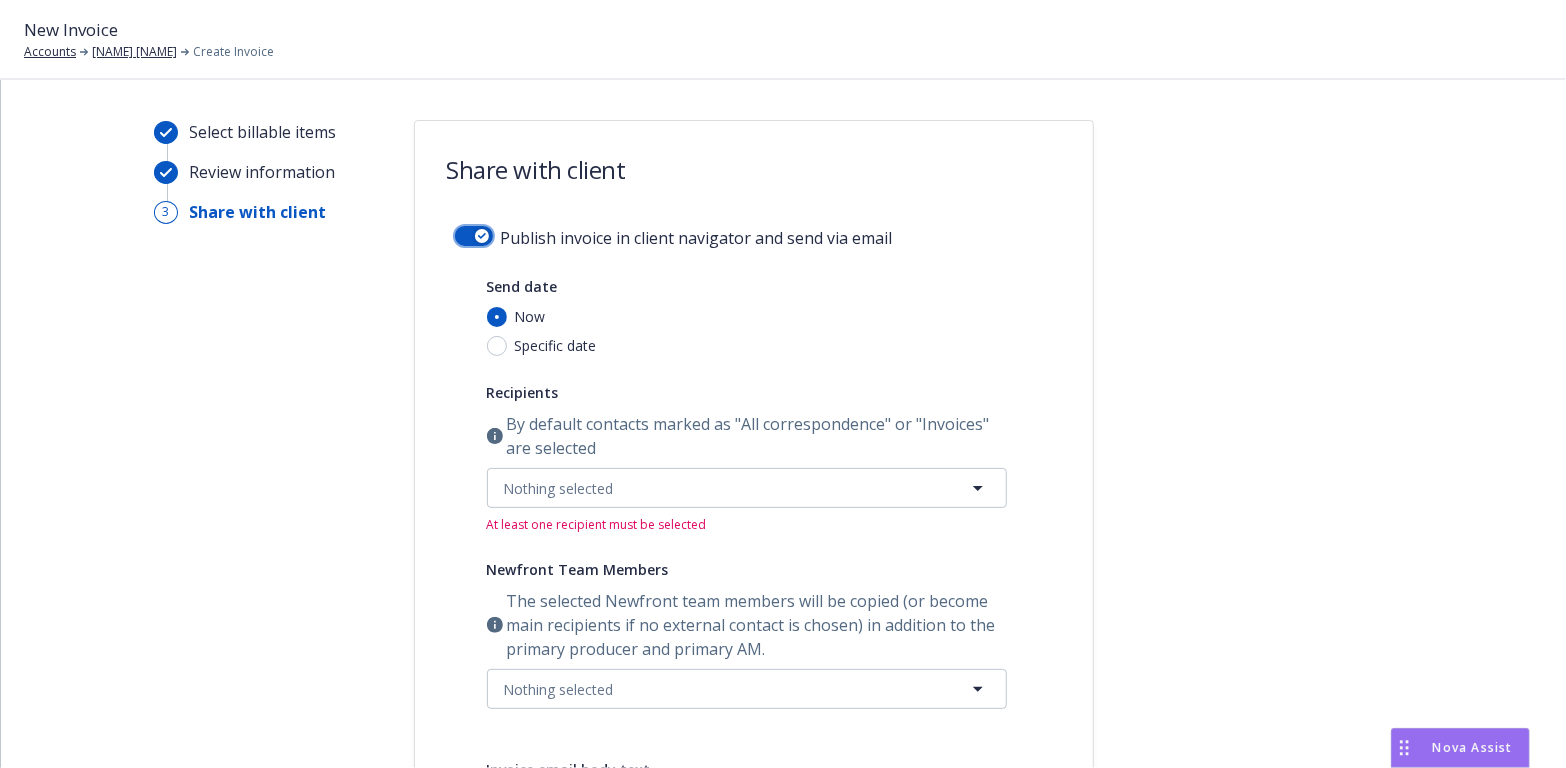 click at bounding box center (474, 236) 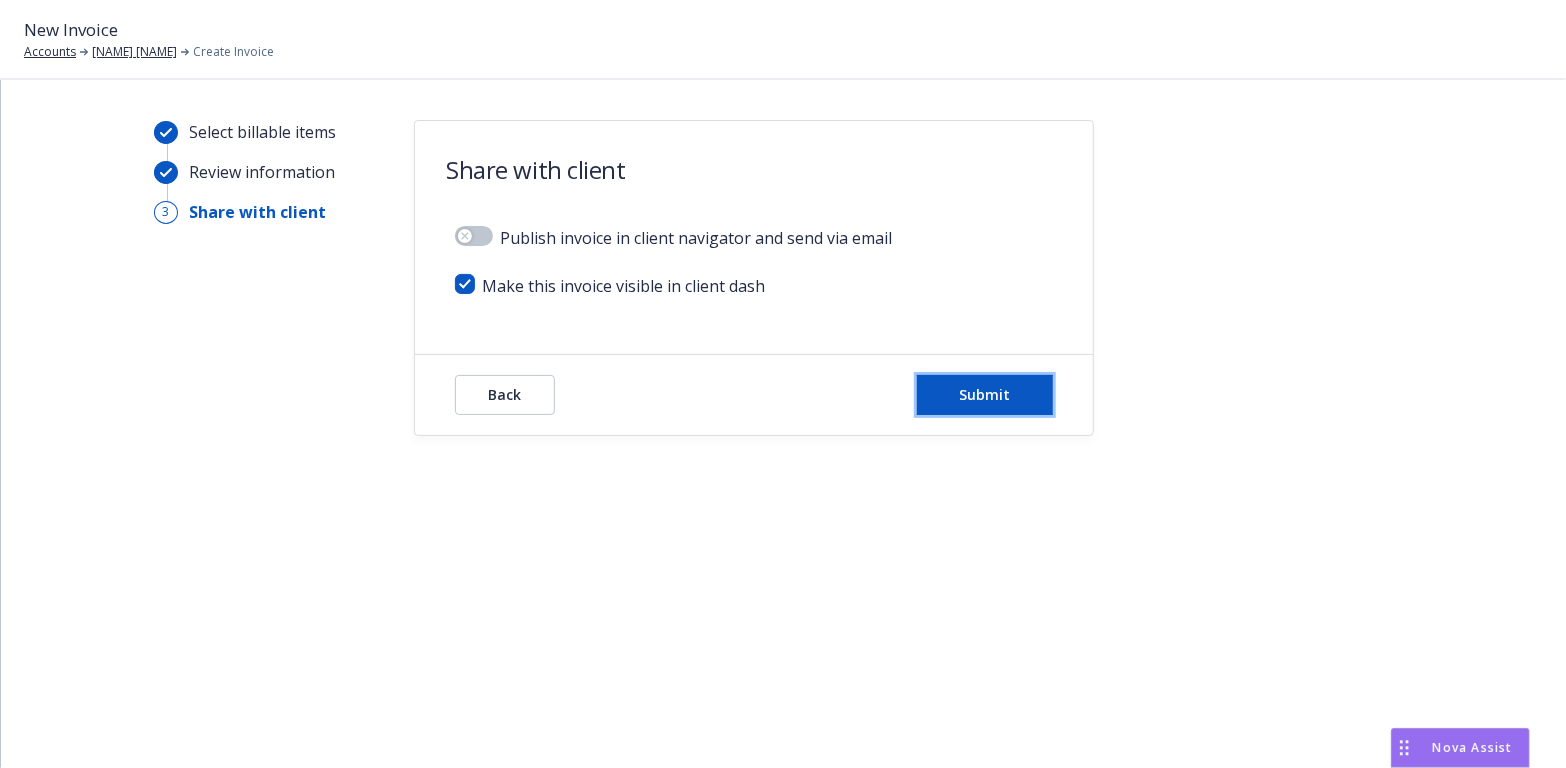 click on "Submit" at bounding box center [984, 394] 